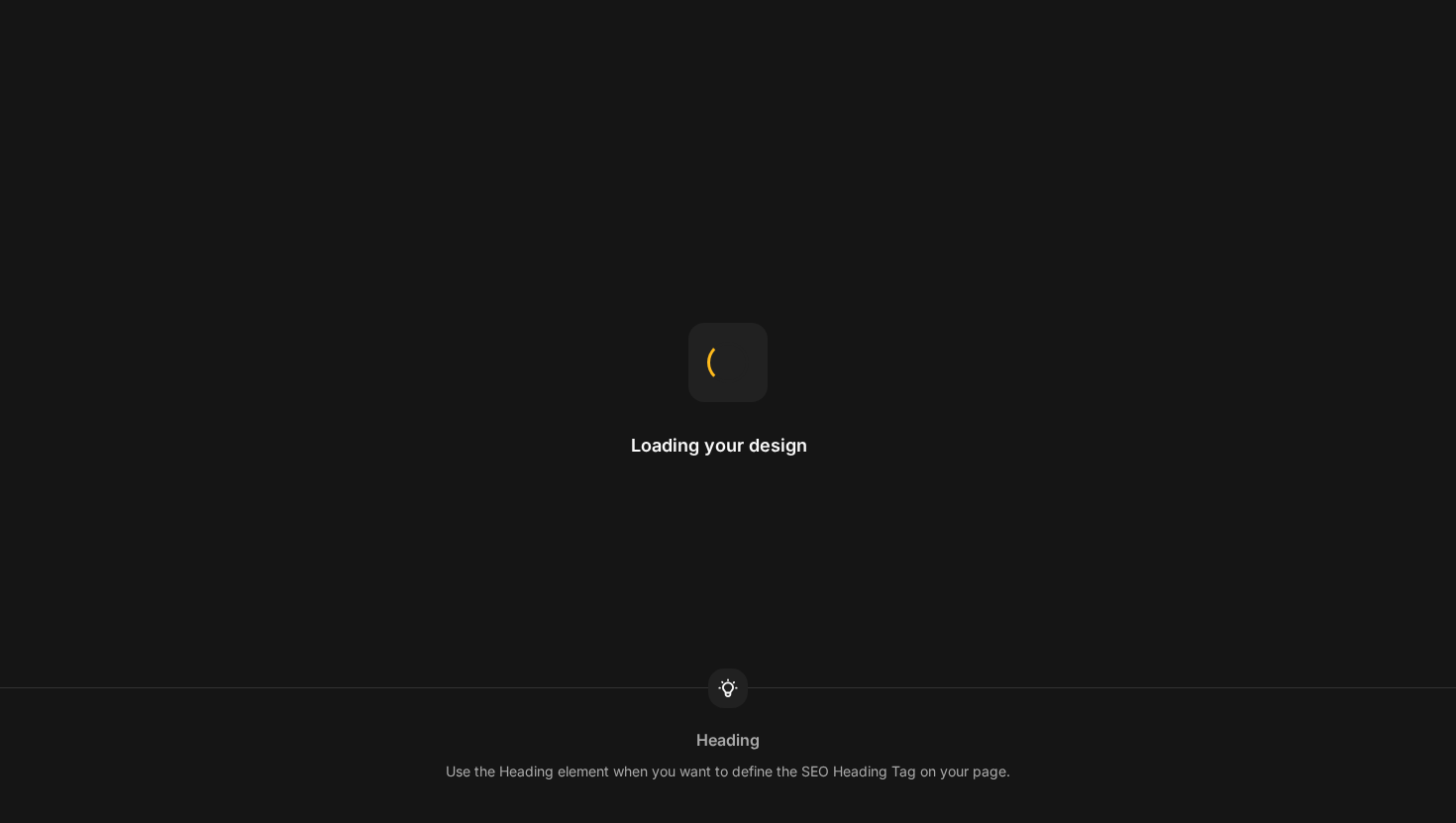 scroll, scrollTop: 0, scrollLeft: 0, axis: both 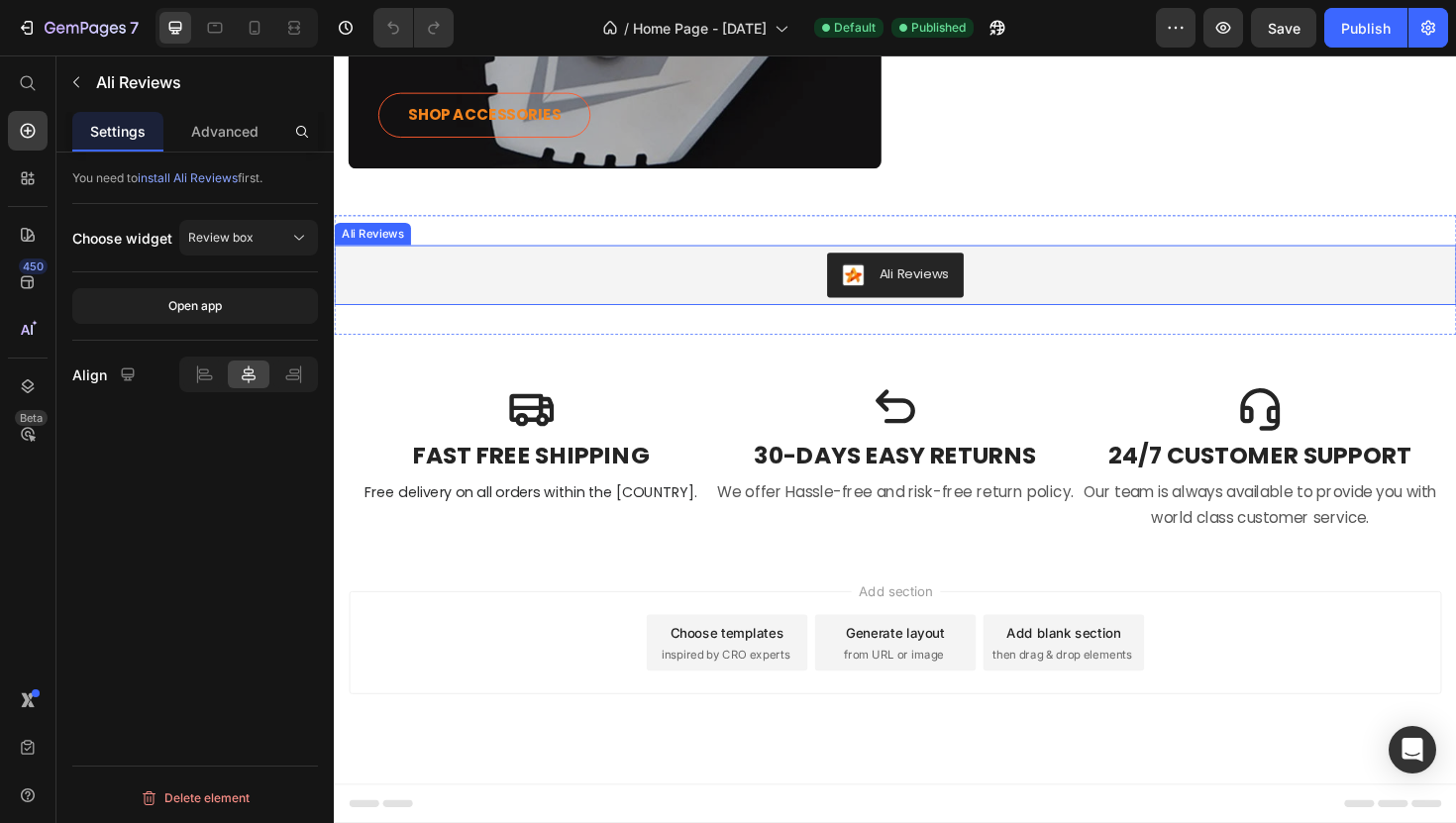 click on "Ali Reviews" at bounding box center [928, 288] 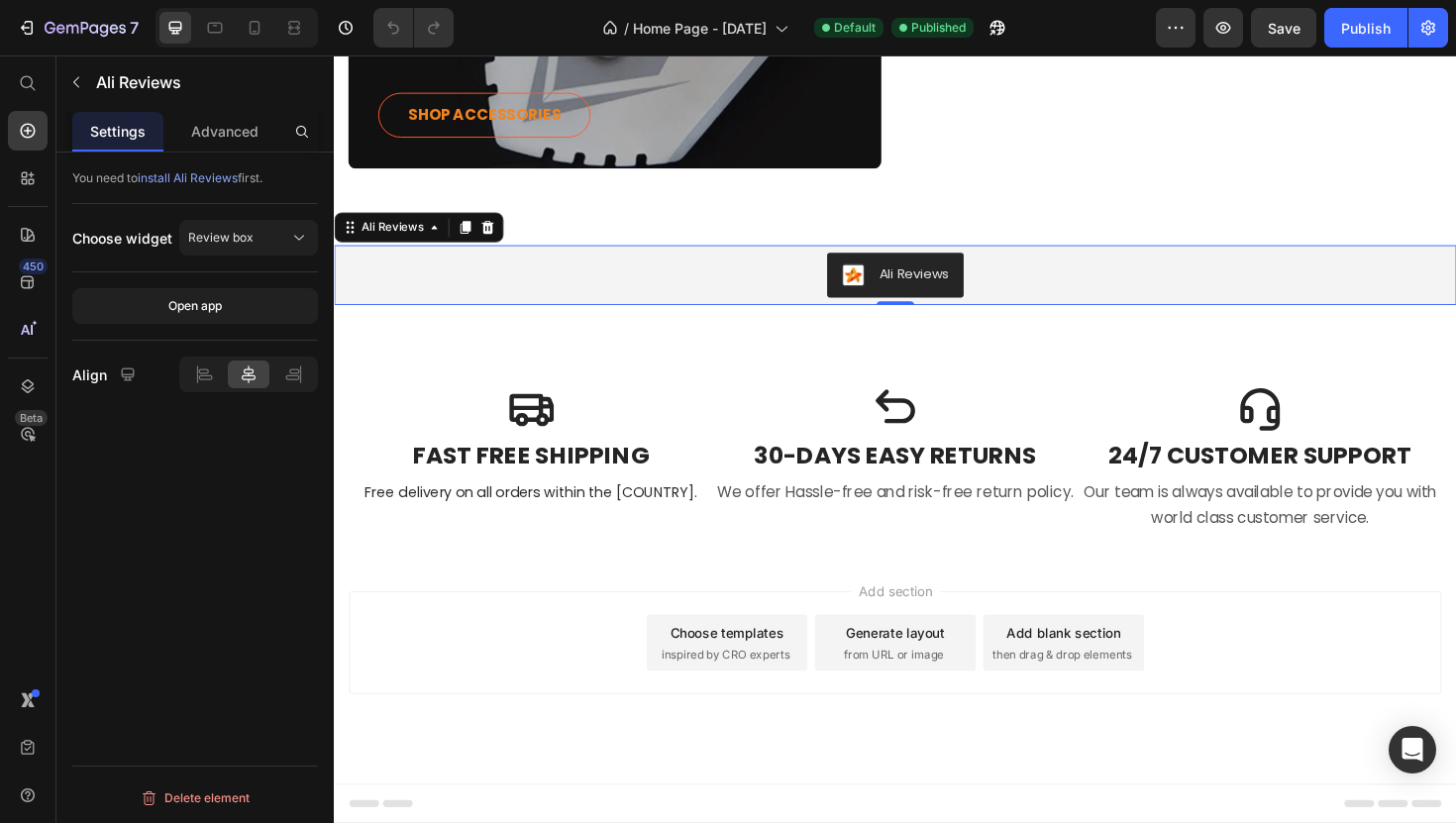 click on "0" at bounding box center (928, 336) 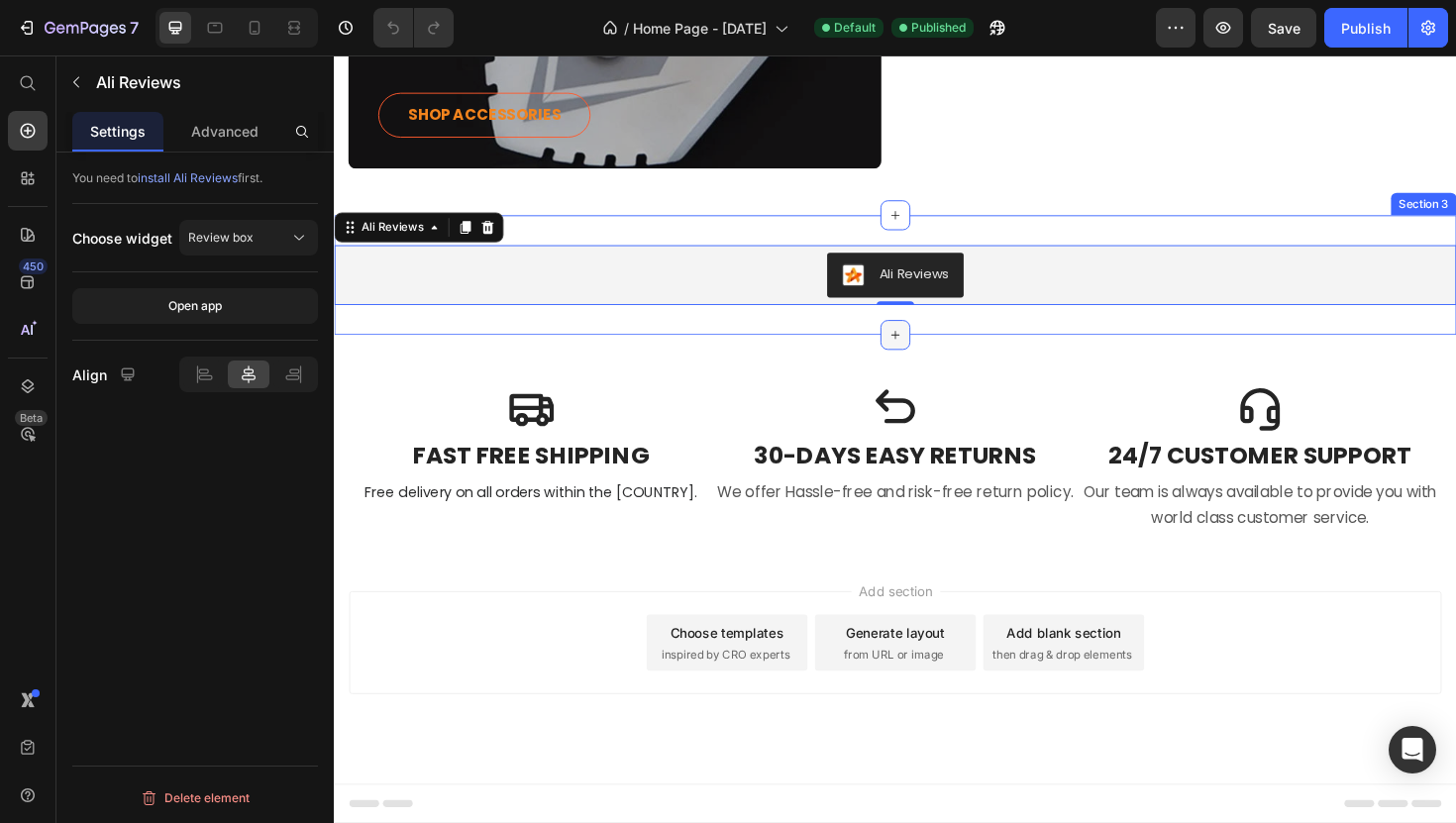 click at bounding box center (928, 352) 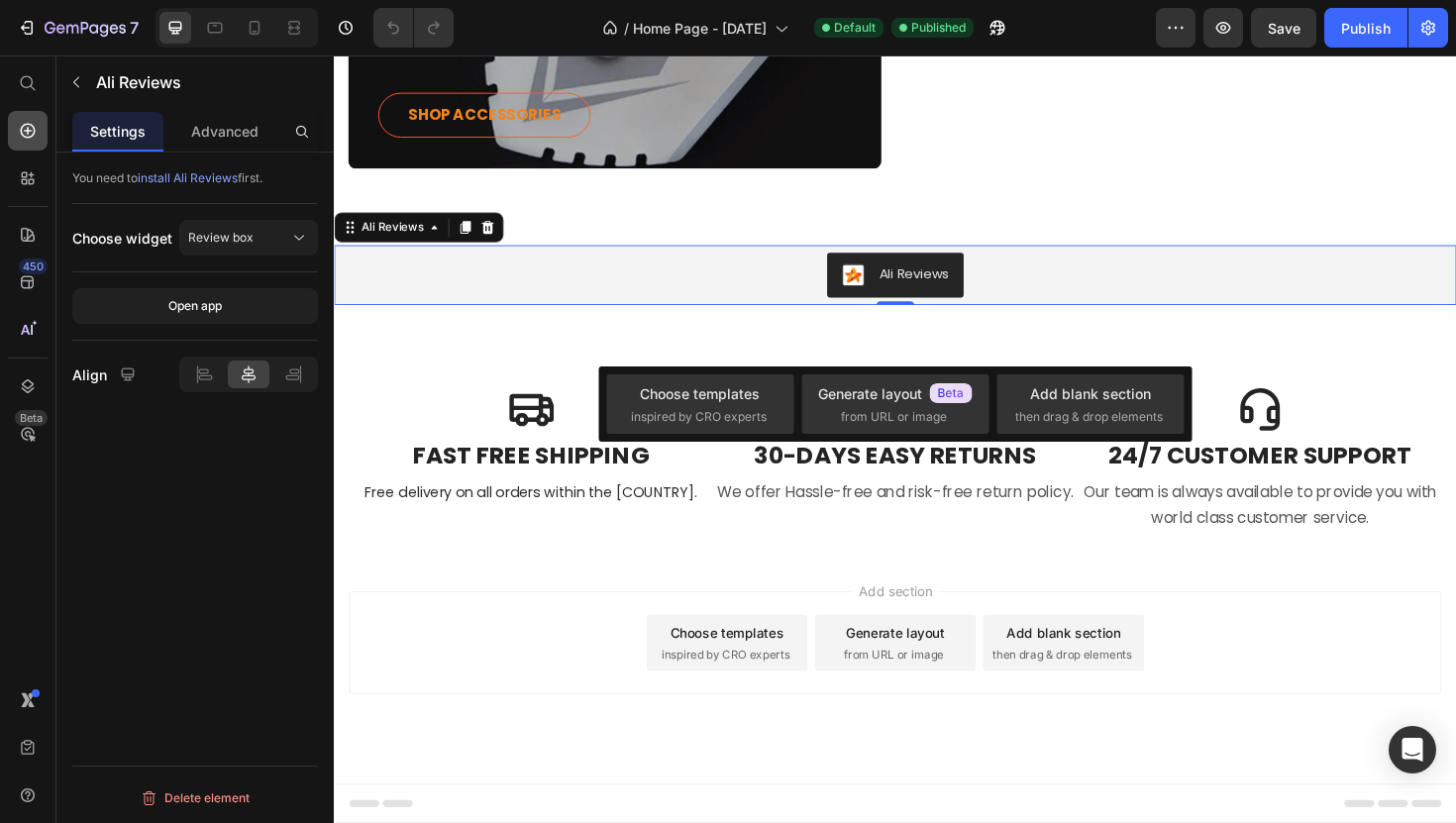 click 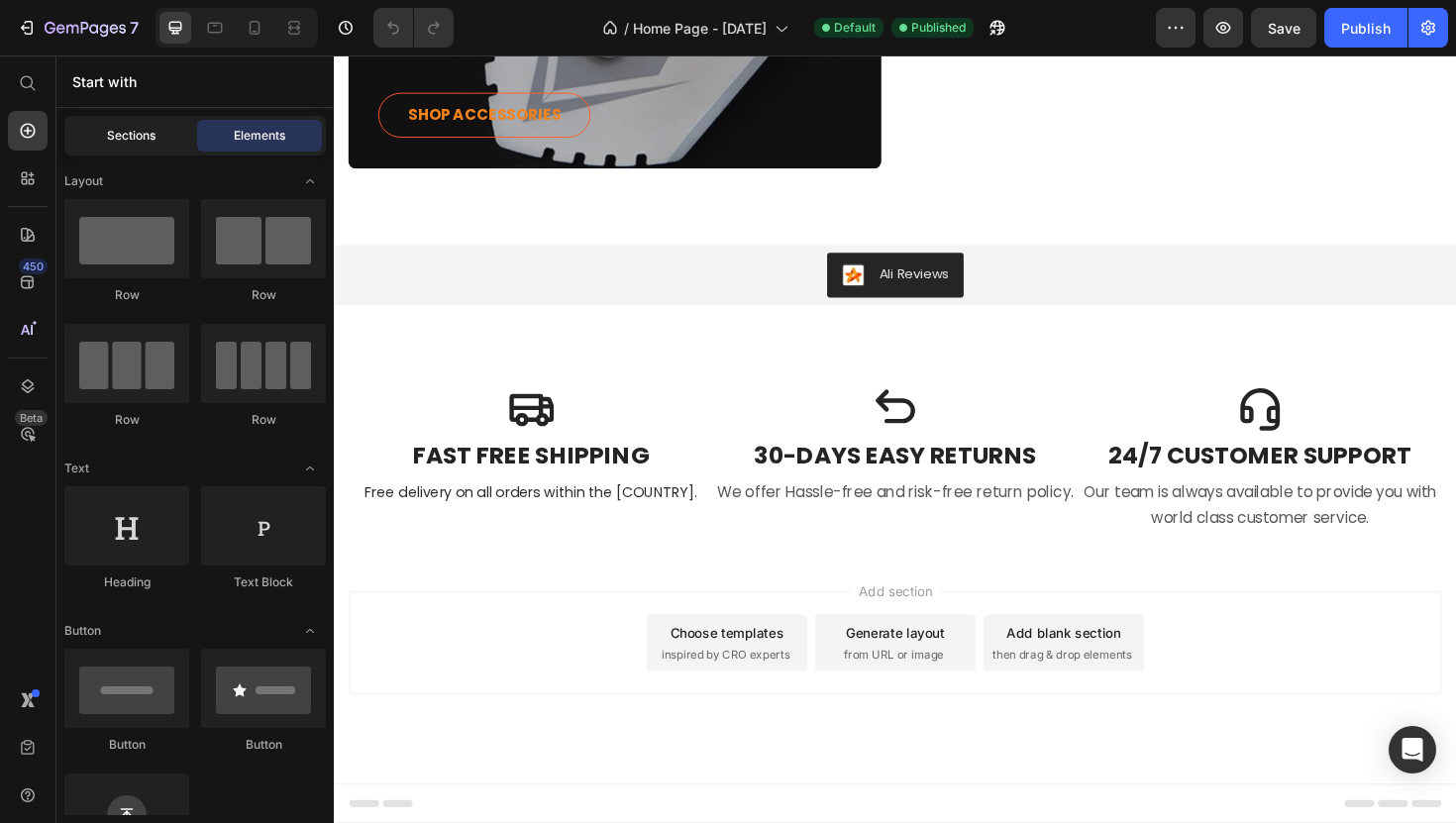 click on "Sections" at bounding box center (131, 136) 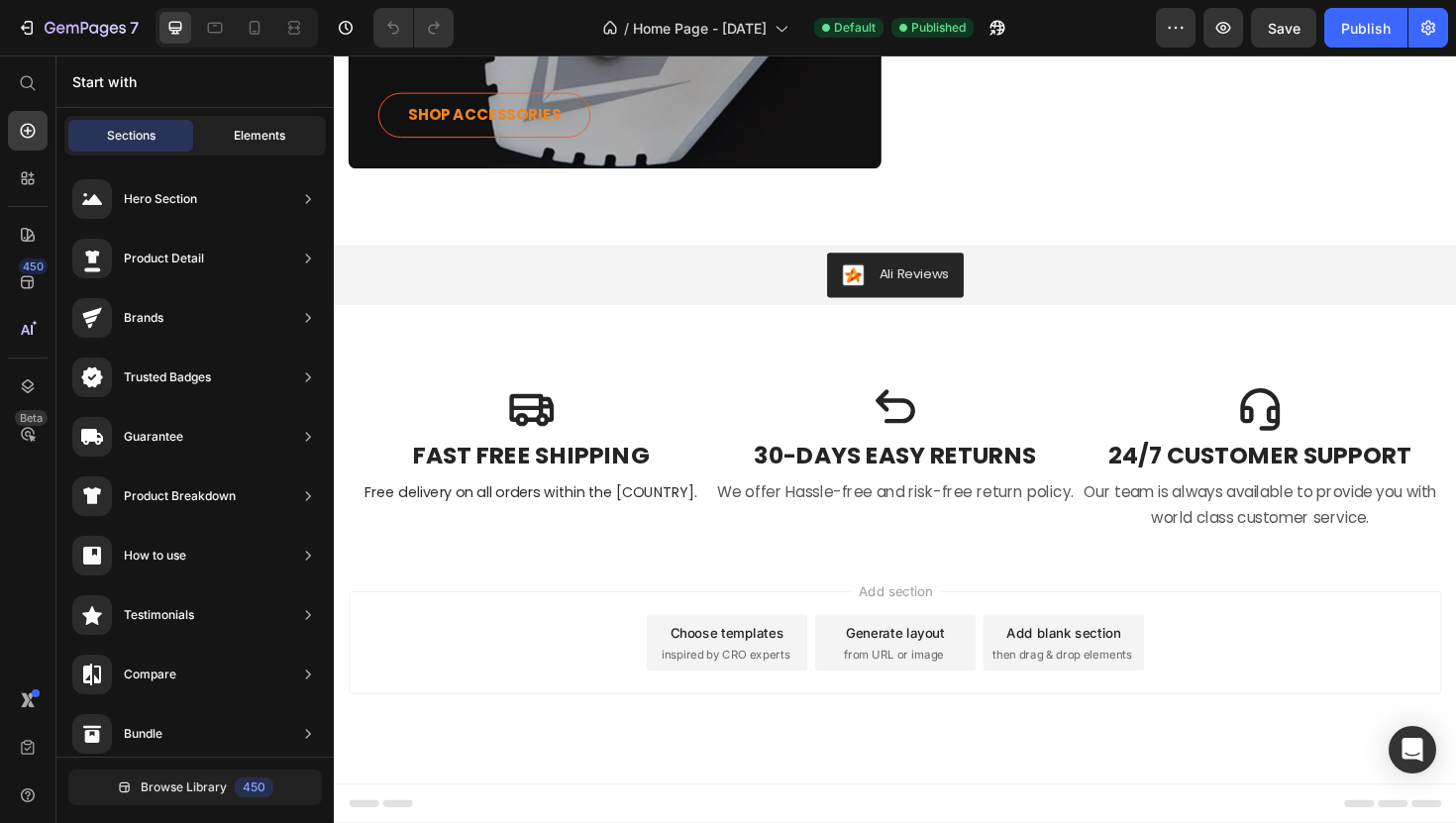 click on "Elements" 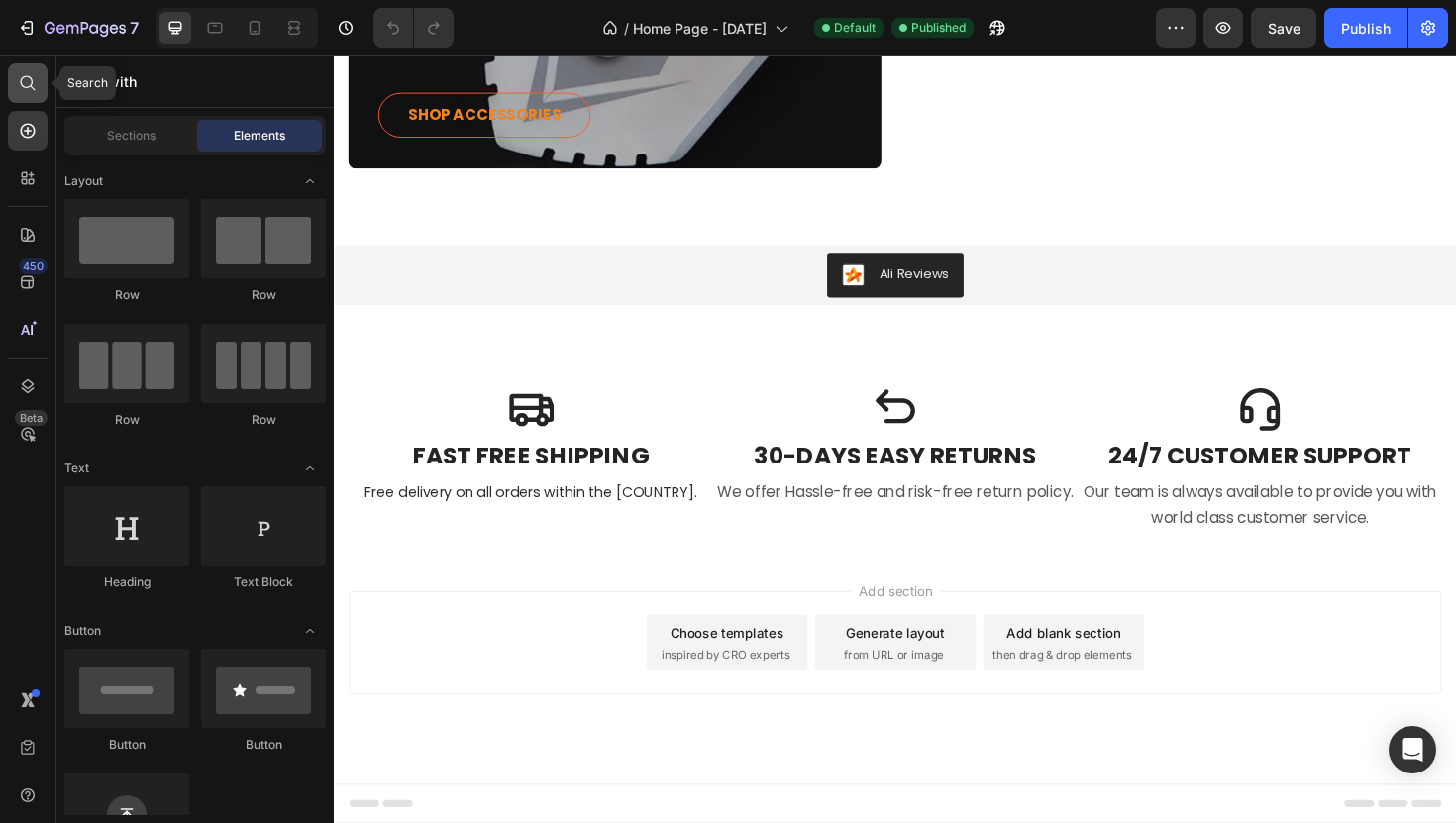 click 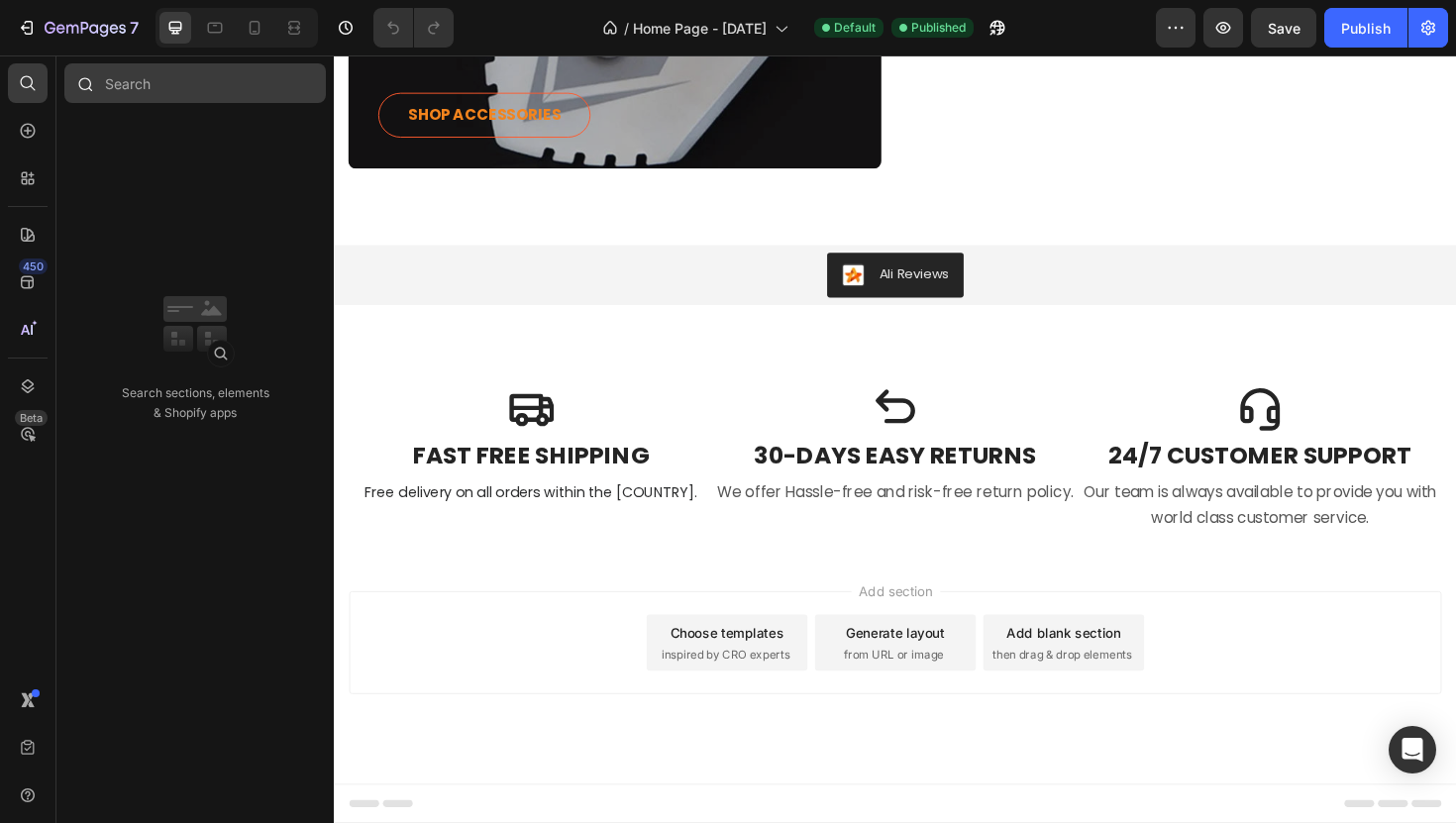 click at bounding box center (195, 83) 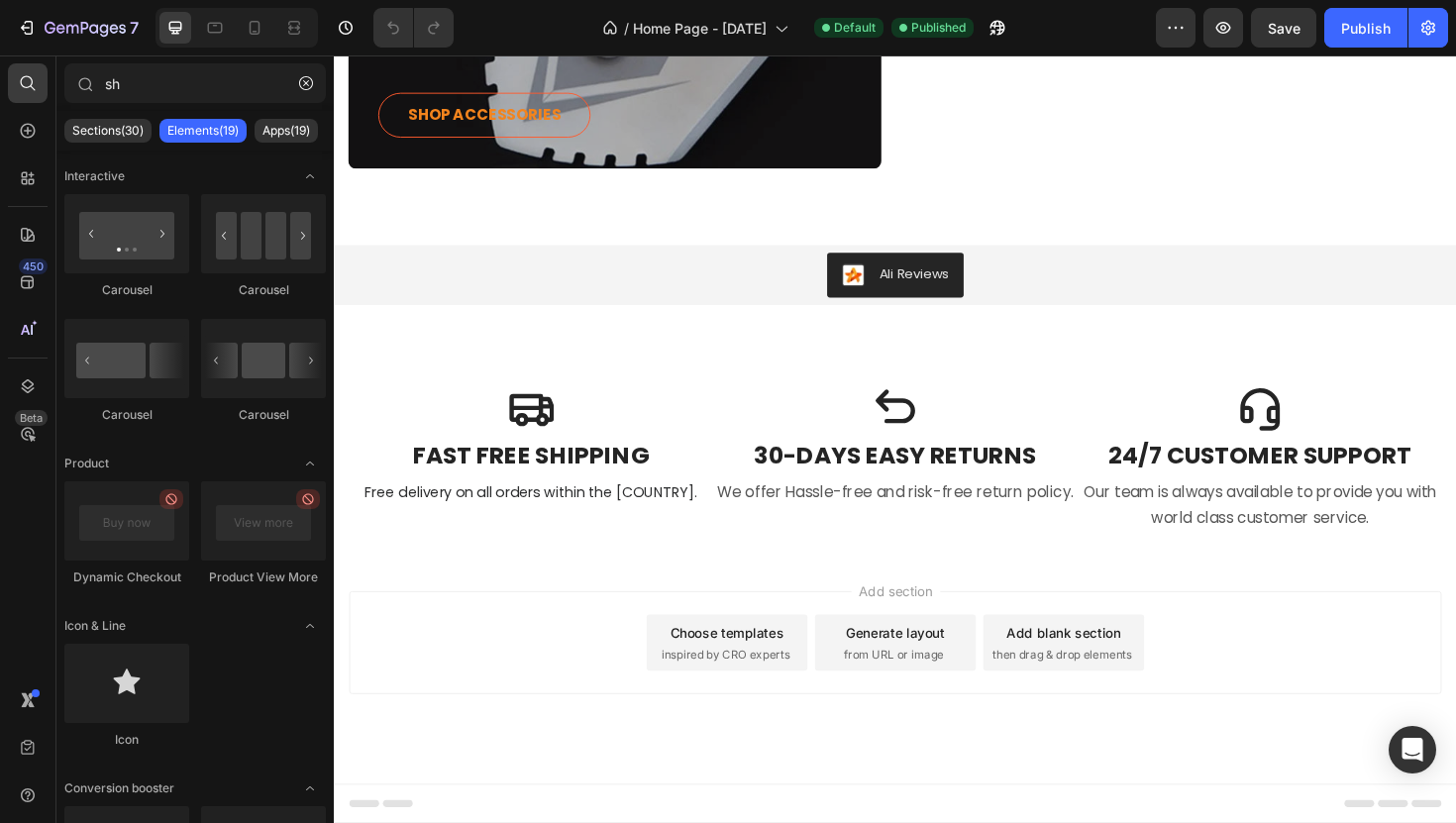 type on "s" 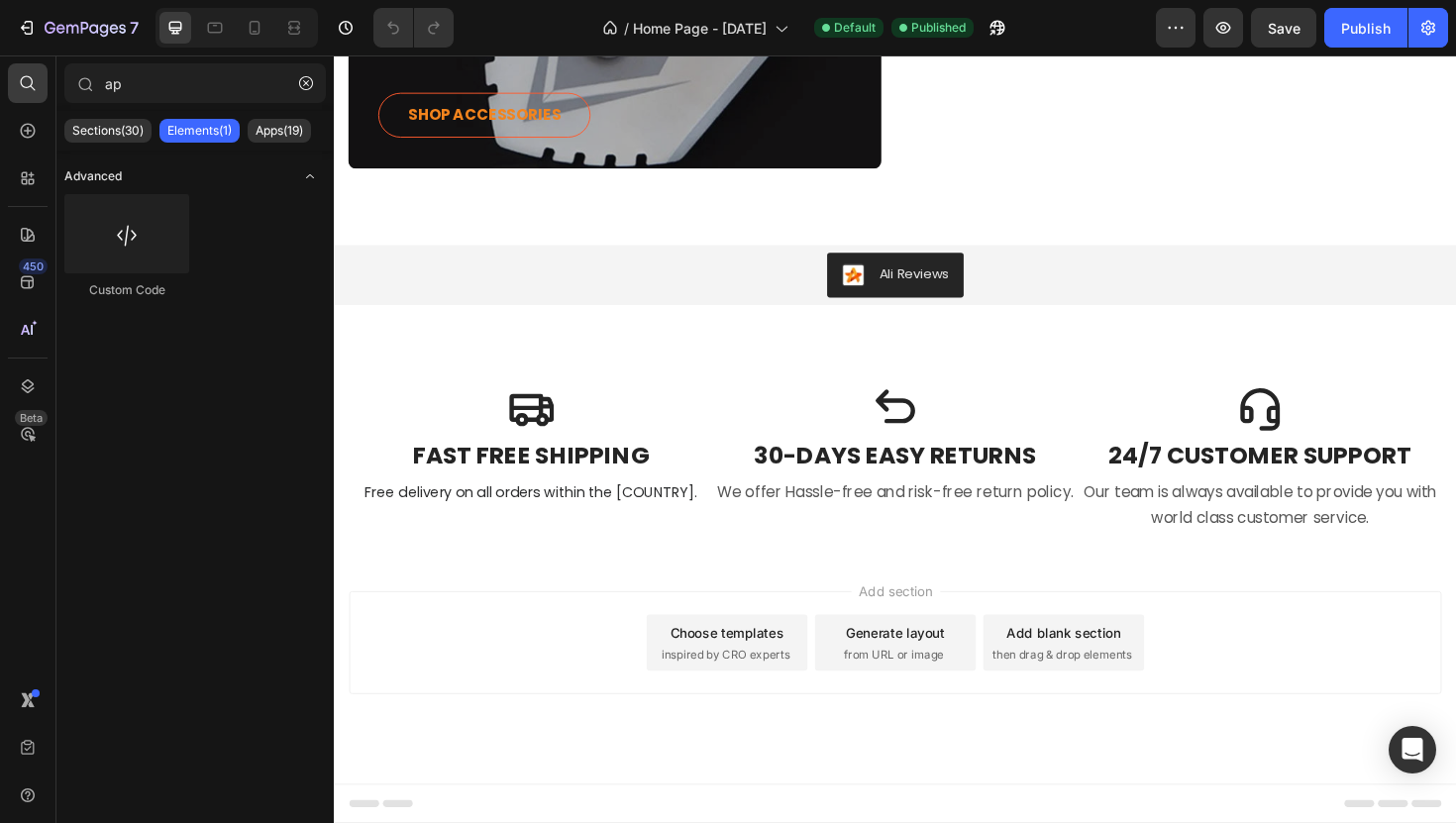 type on "a" 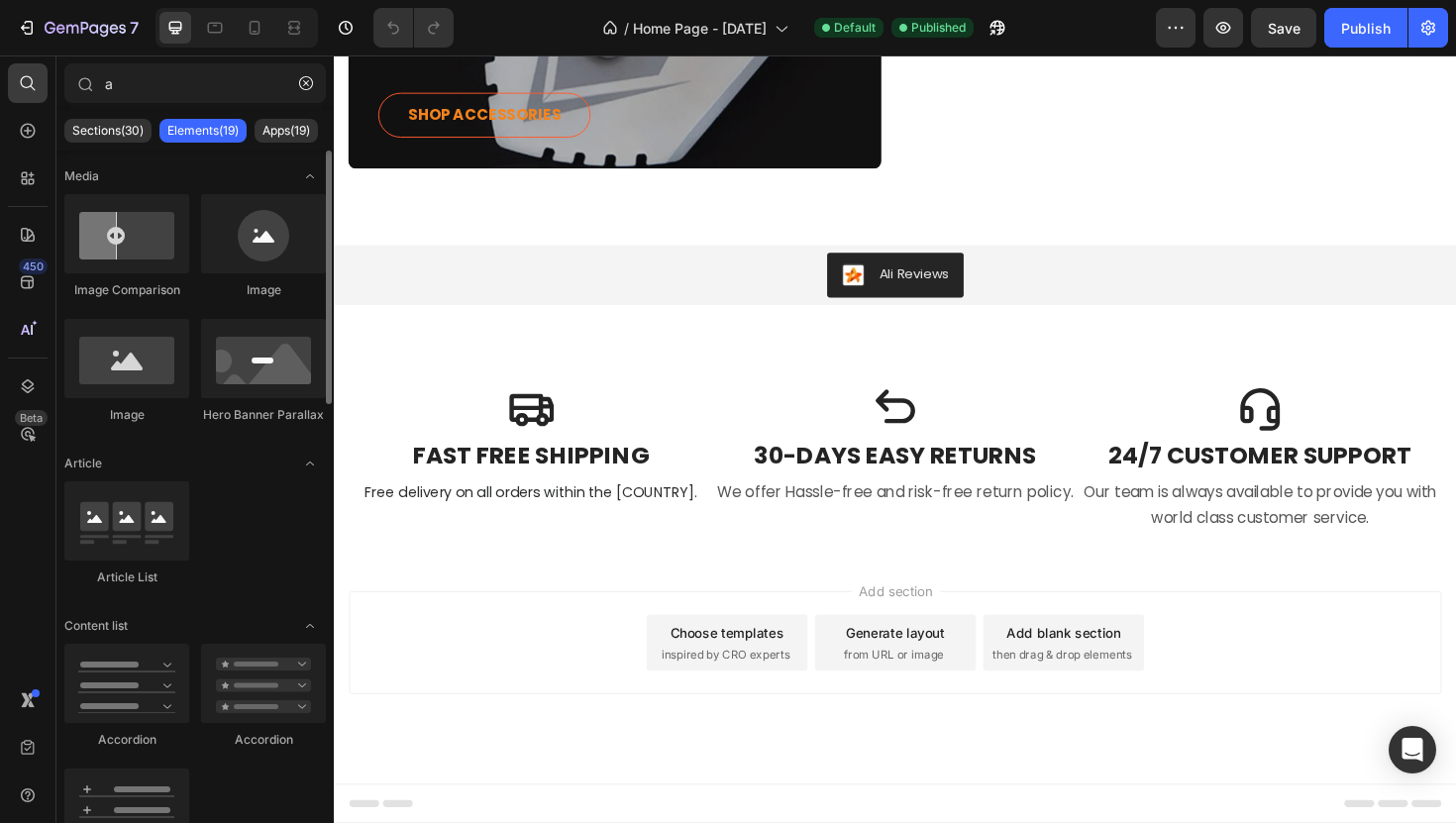 type 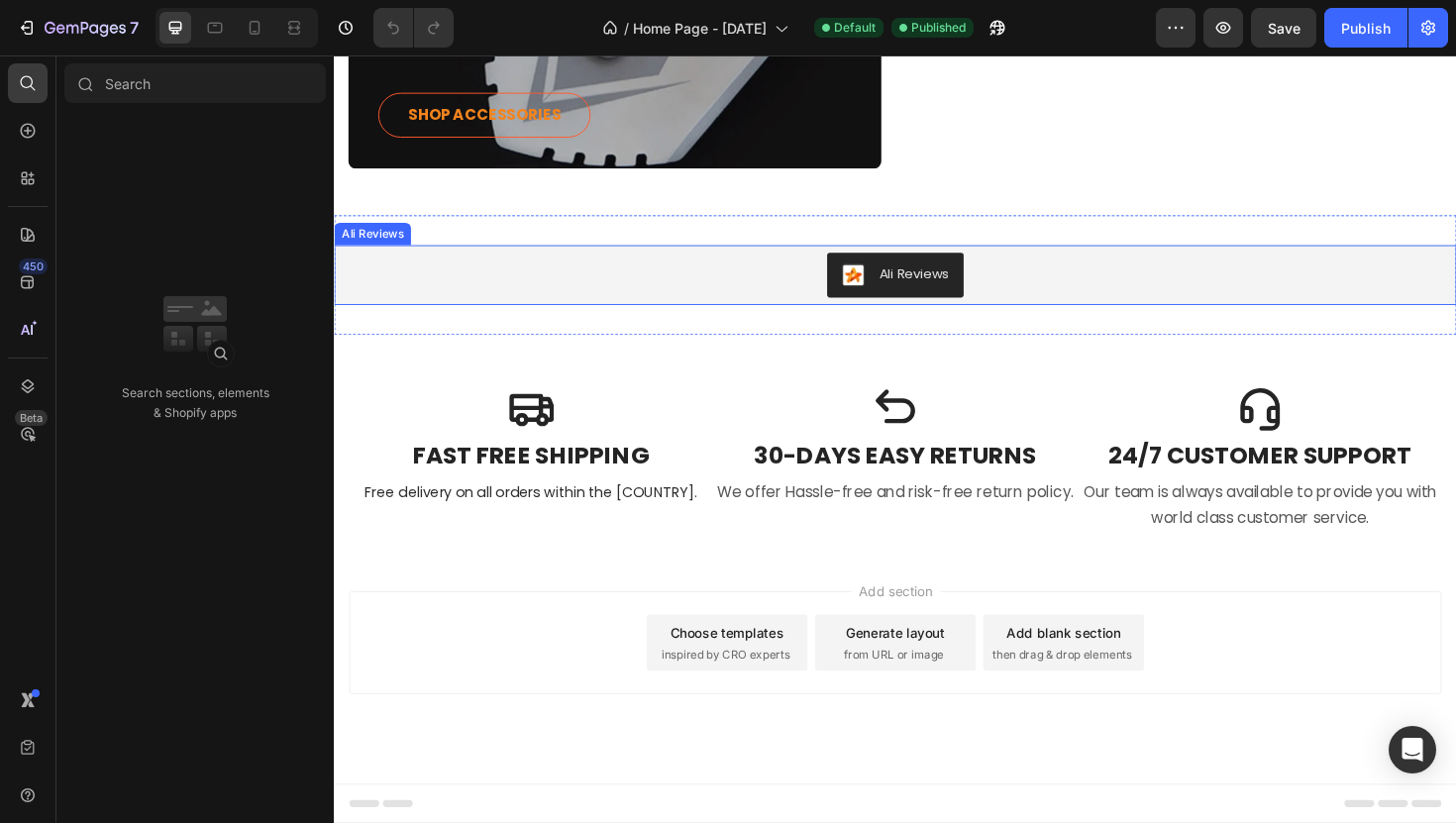 click on "Ali Reviews" at bounding box center (928, 288) 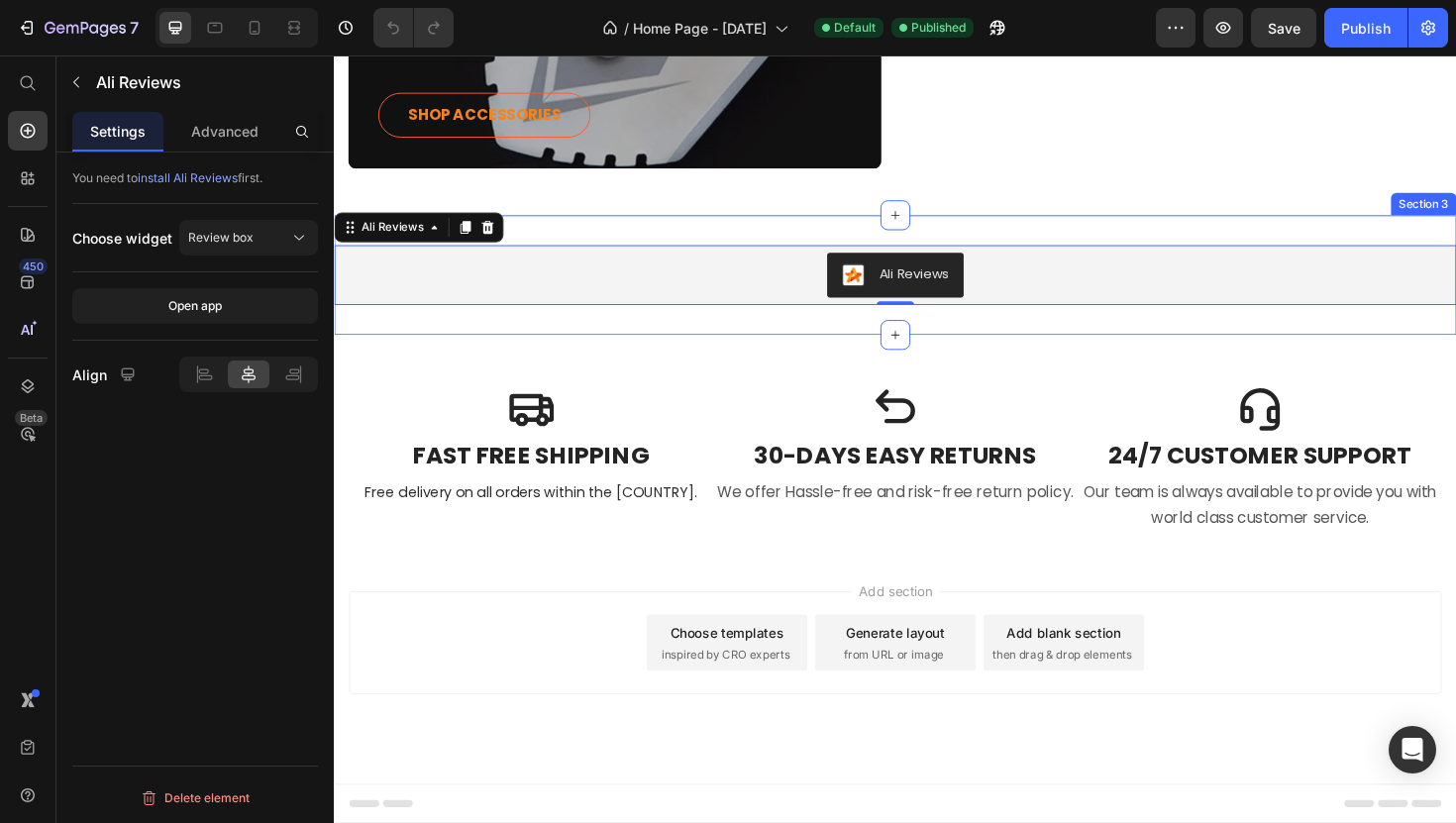 click on "Icon FAST FREE SHIPPING Heading Free delivery on all orders within the USA. Text block
Icon 30-DAYS EASY RETURNS Heading We offer Hassle-free and risk-free return policy. Text block
Icon 24/7 CUSTOMER SUPPORT Heading Our team is always available to provide you with world class customer service. Text block Row" at bounding box center [928, 467] 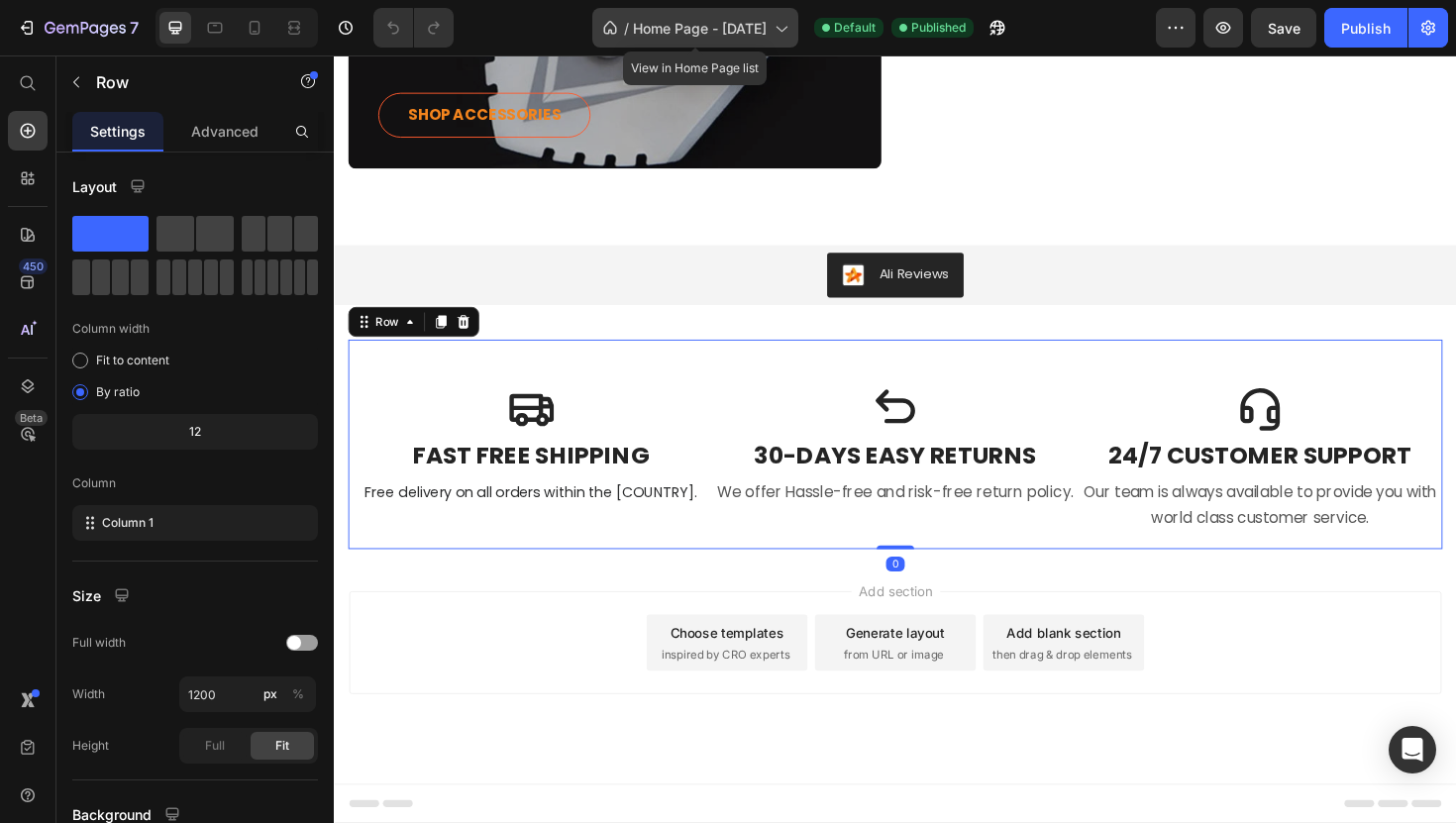 click on "Home Page - Jun 30, 19:07:04" at bounding box center [699, 28] 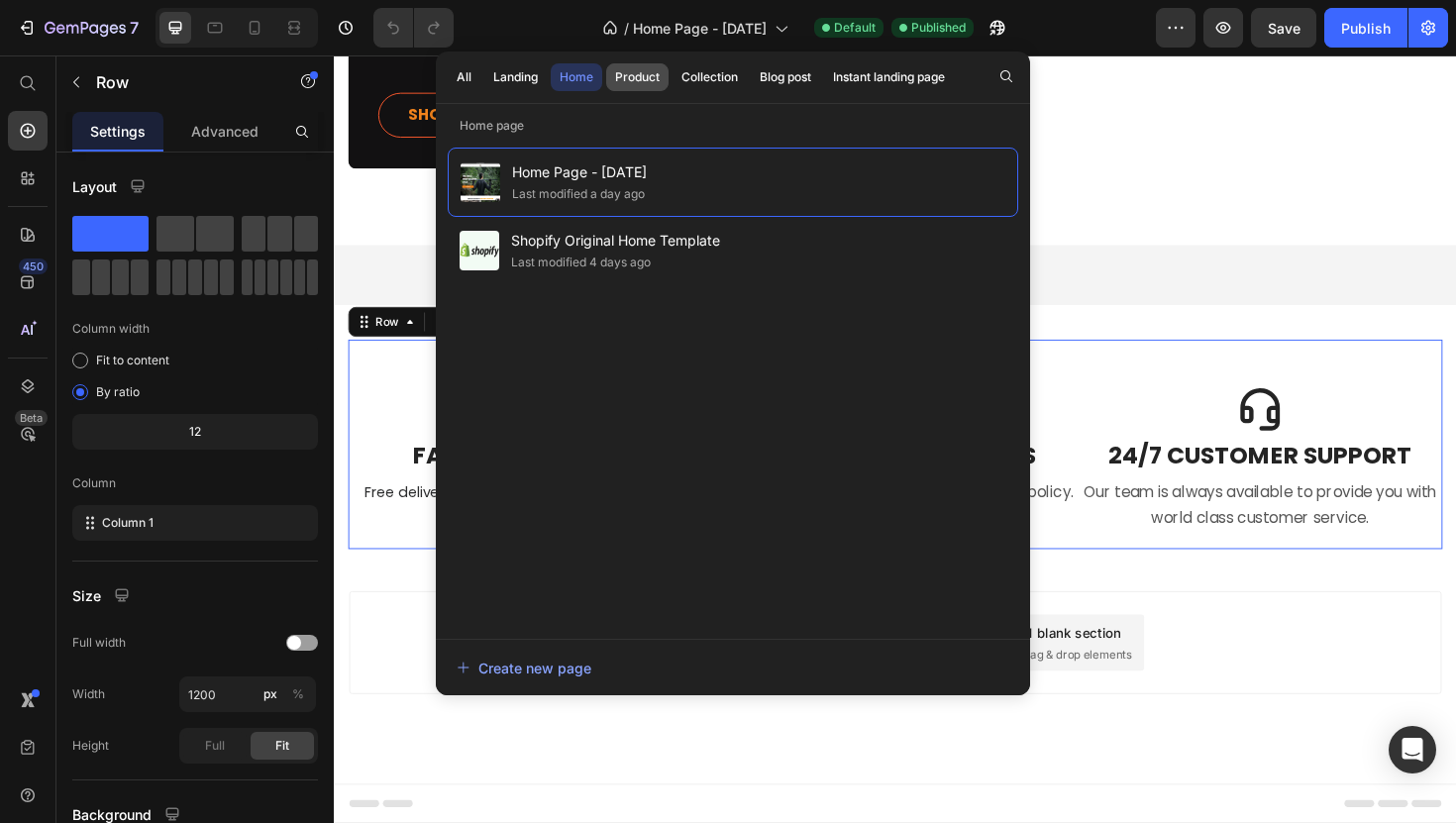 click on "Product" at bounding box center [637, 77] 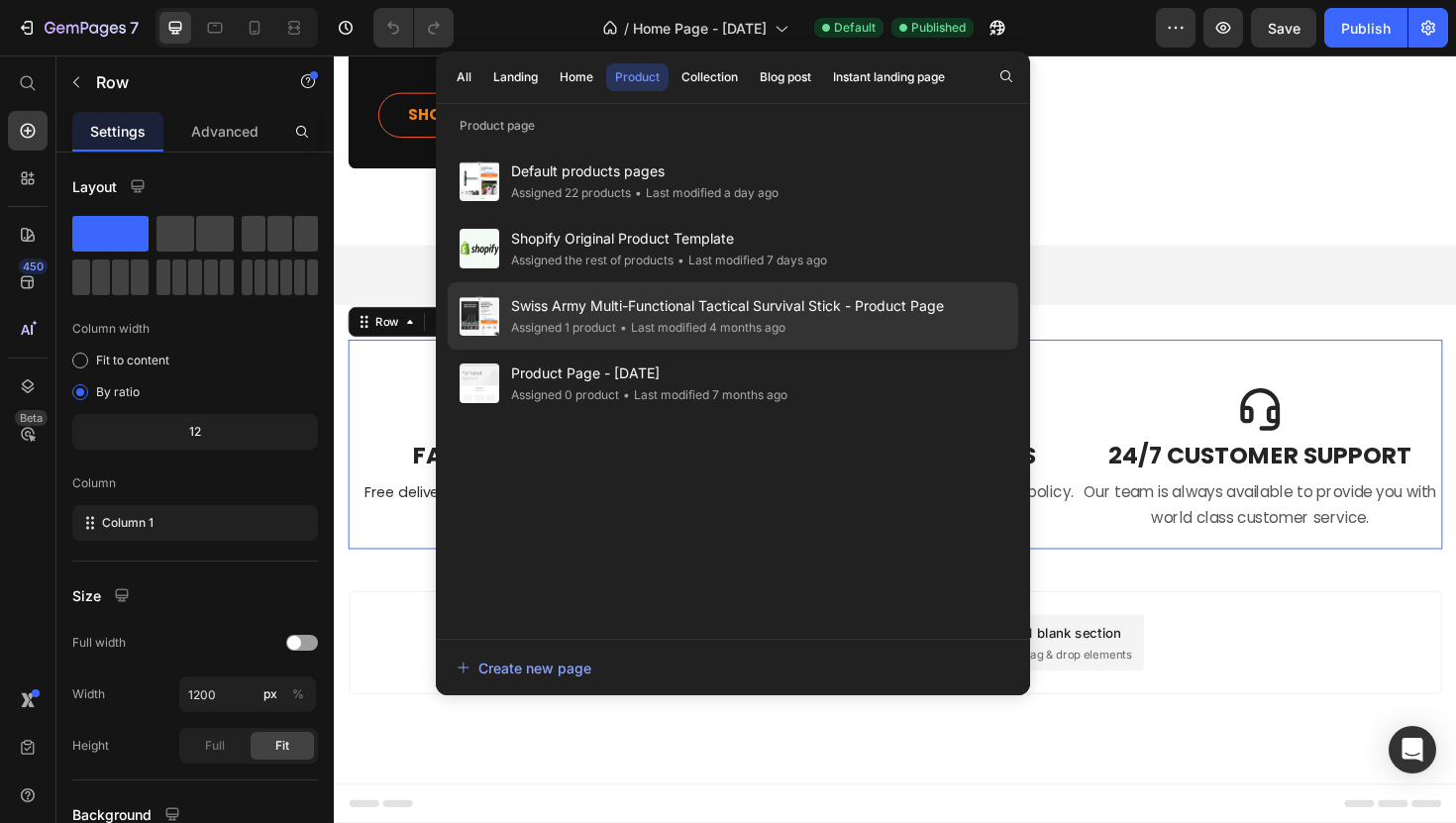 click on "• Last modified 4 months ago" 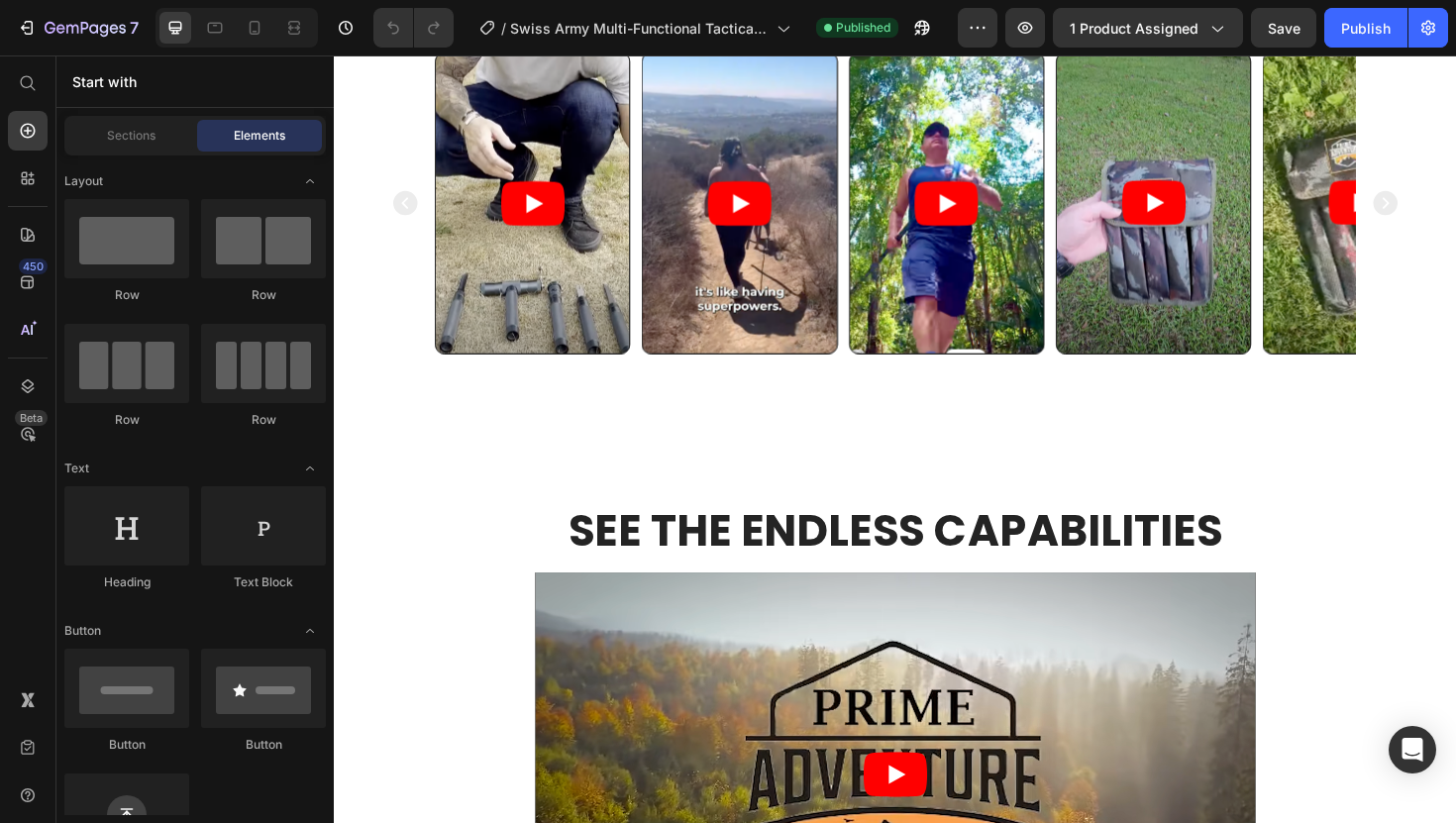 scroll, scrollTop: 3295, scrollLeft: 0, axis: vertical 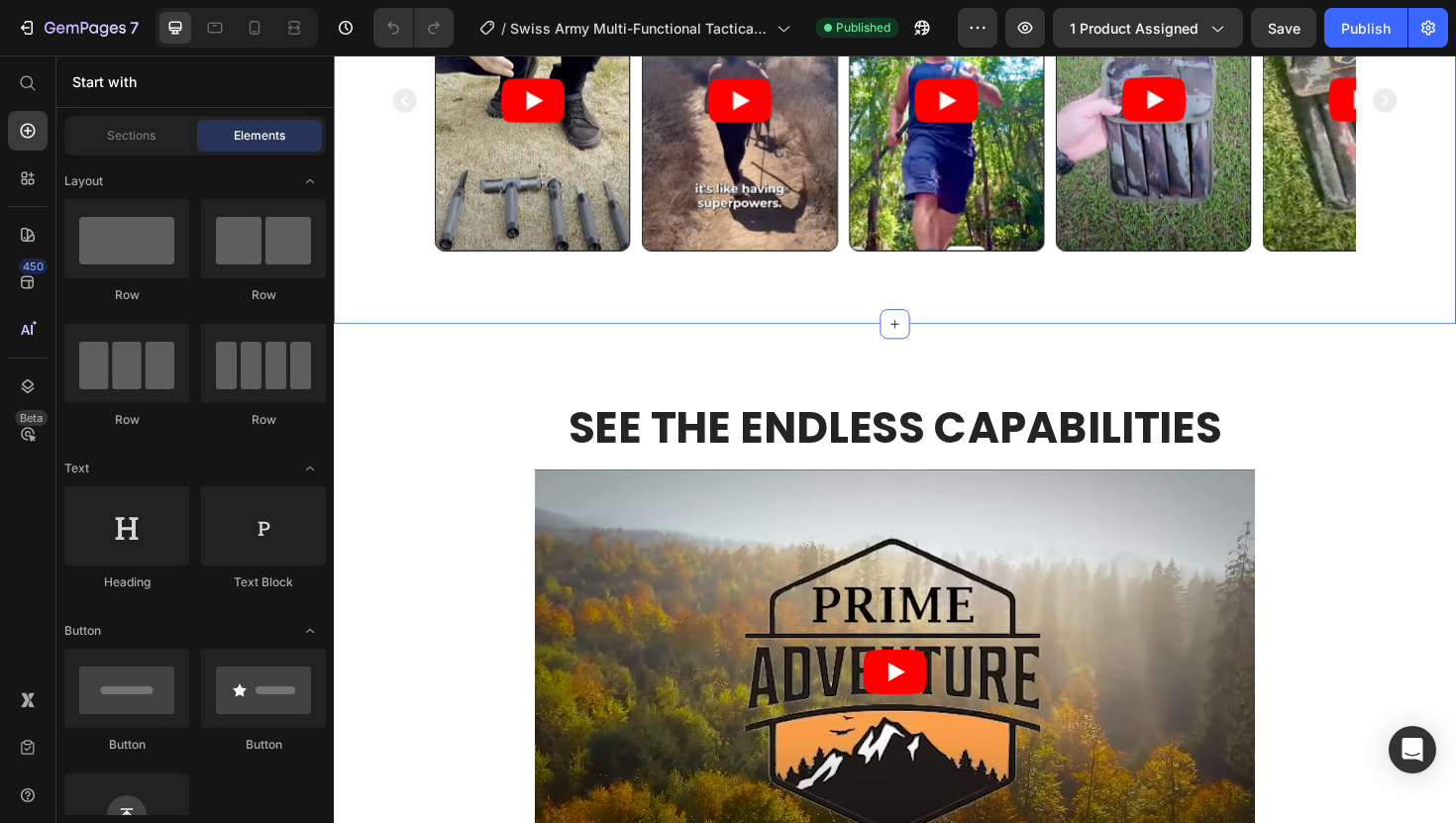 click on "Icon Icon Icon Icon Icon Icon List 20,000+ Happy Adventurers Text Block Row LOVED BY TREKKERS WORLDWIDE Heading Row
Video Video Video Video Video Video Video
Carousel Row Section 2" at bounding box center [928, 31] 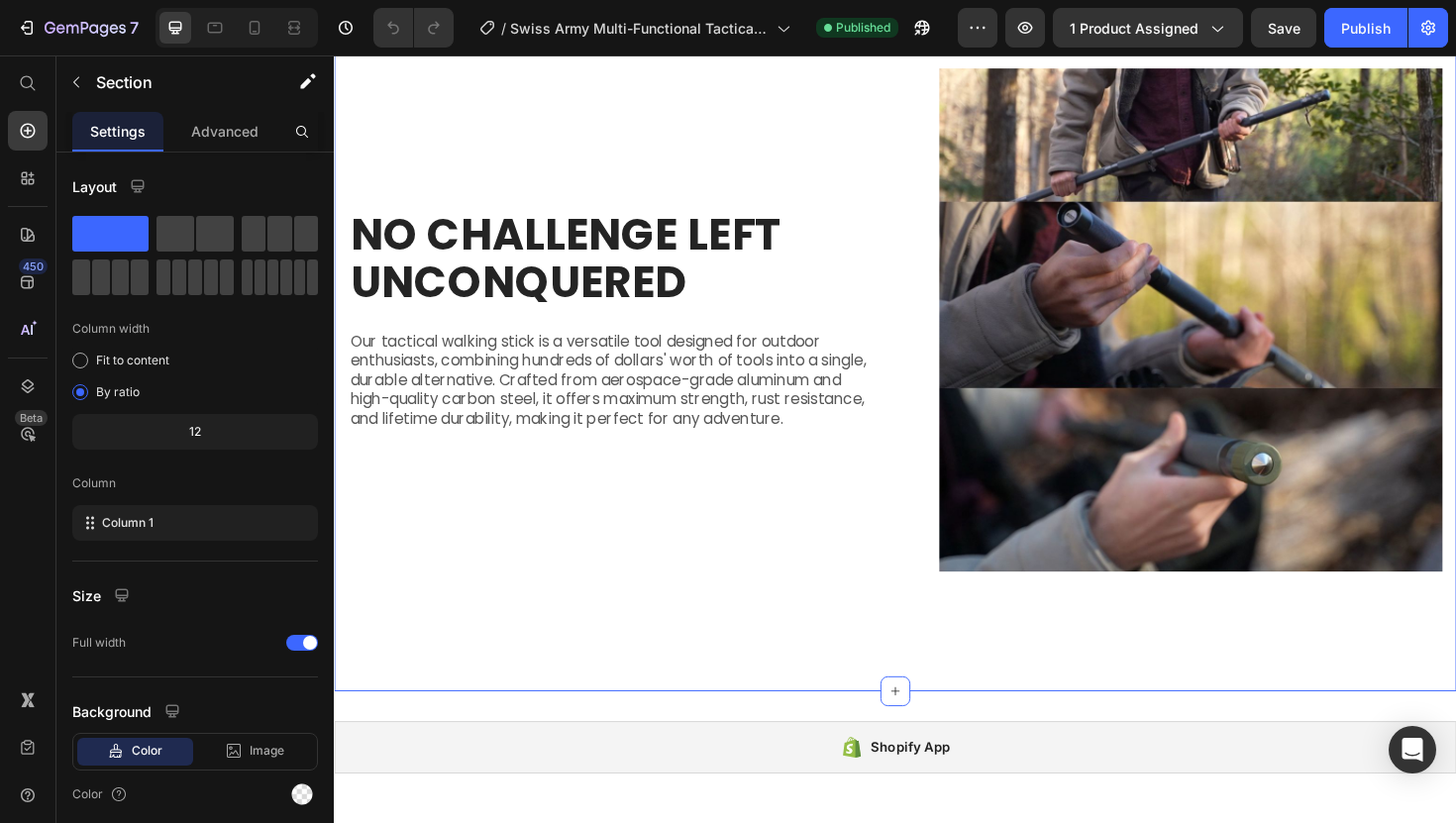 scroll, scrollTop: 4447, scrollLeft: 0, axis: vertical 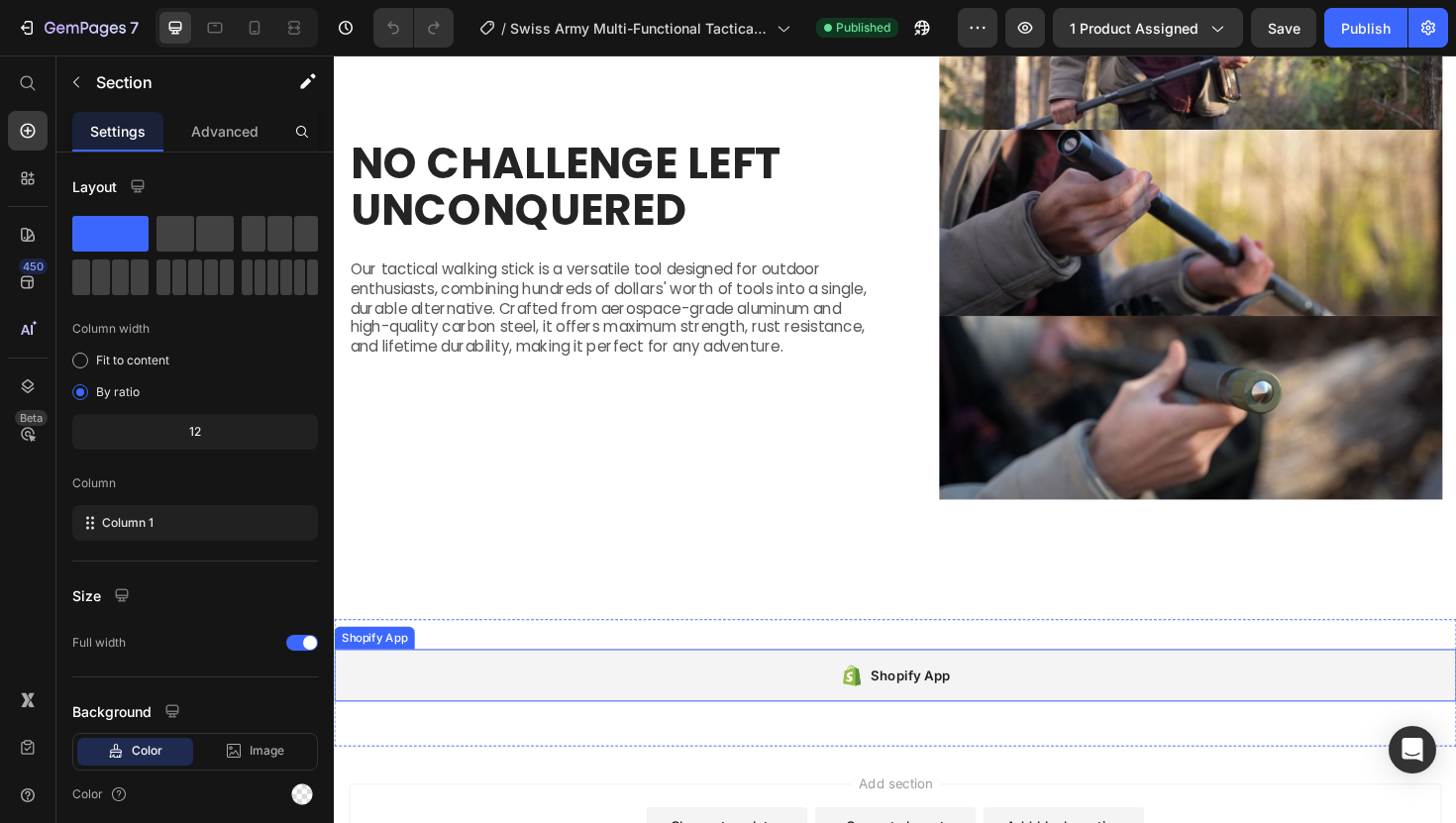 click on "Shopify App" at bounding box center [928, 712] 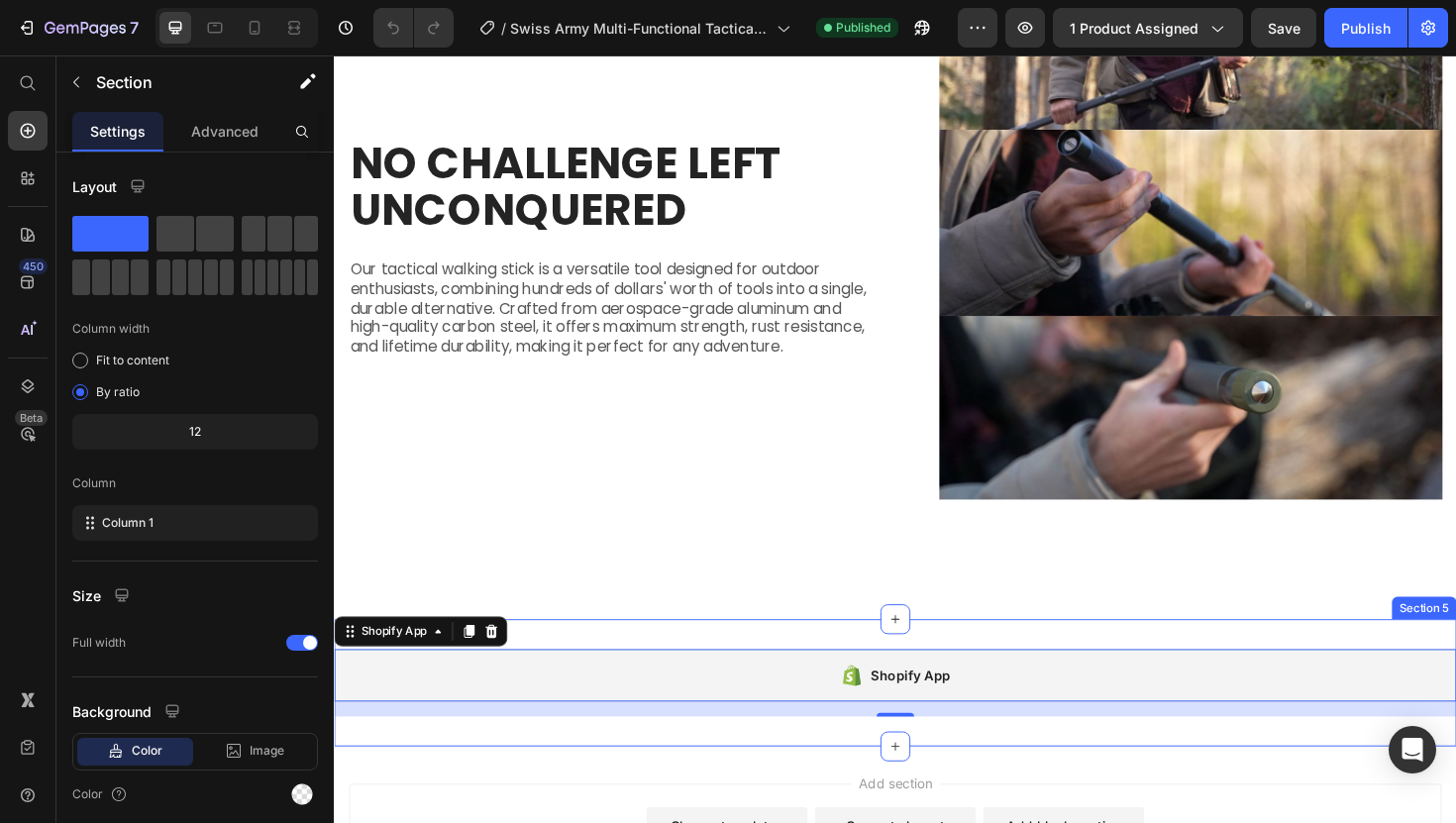 click on "Shopify App Shopify App   0 Section 5" at bounding box center (928, 720) 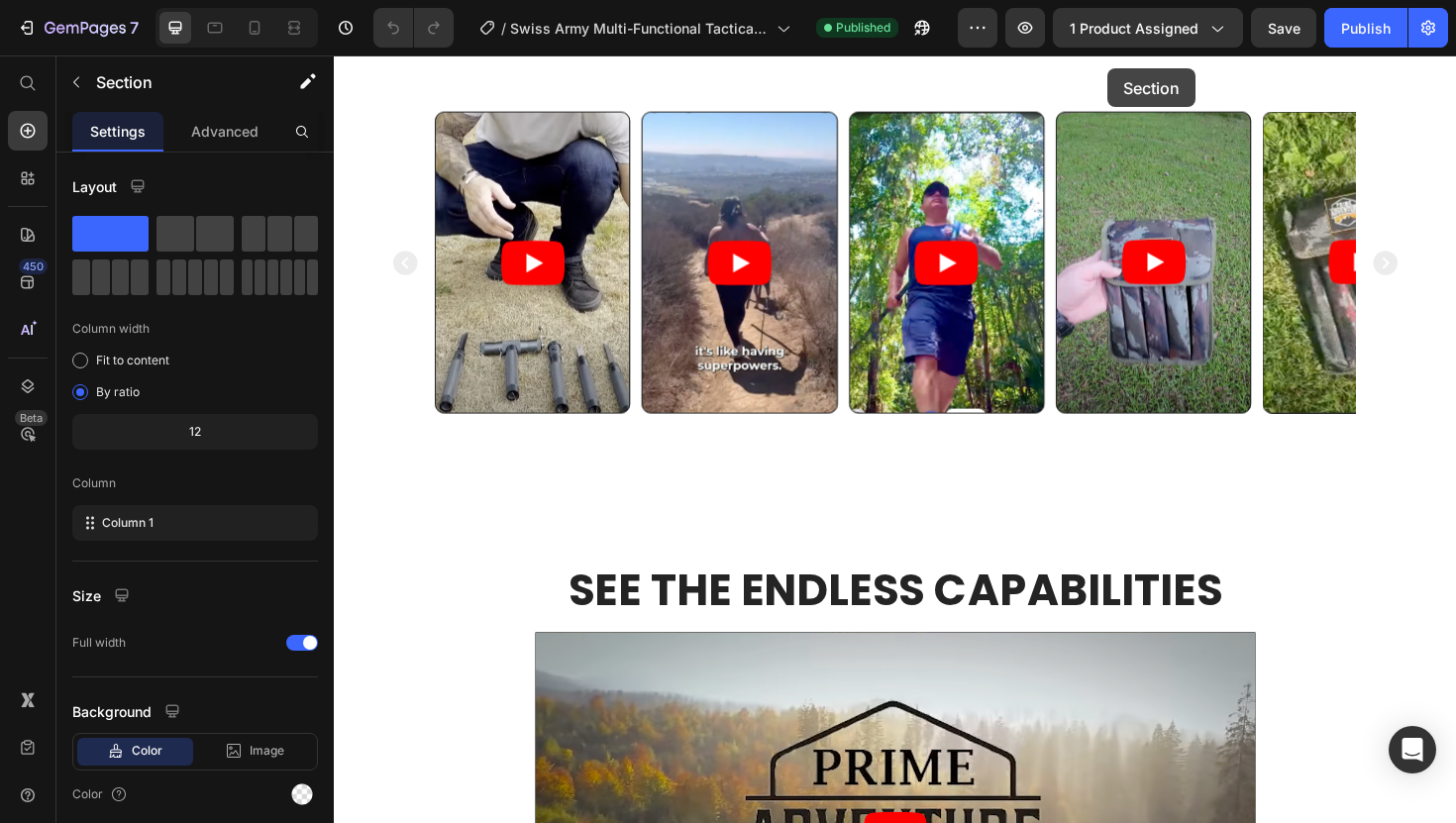 scroll, scrollTop: 3025, scrollLeft: 0, axis: vertical 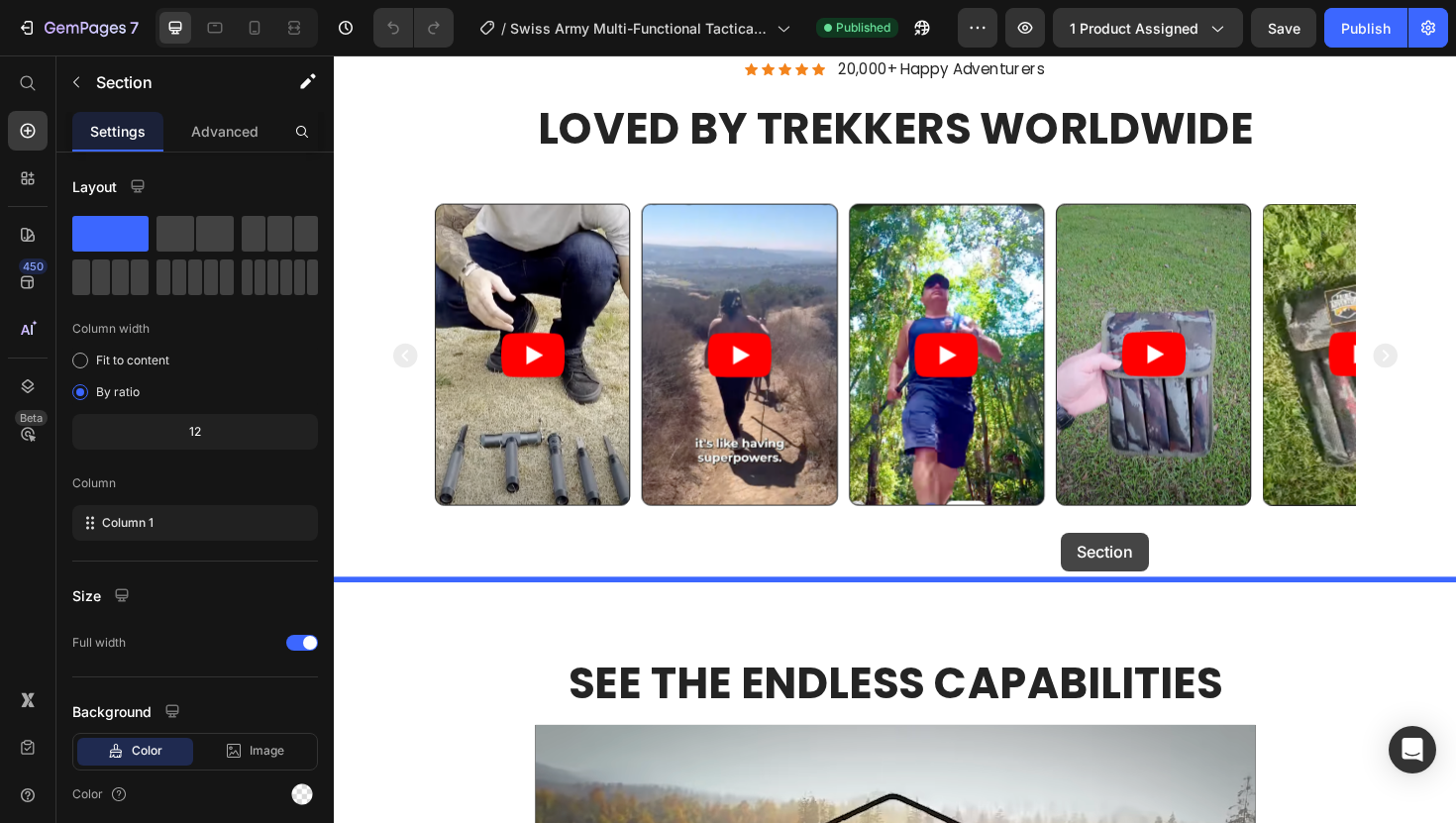 drag, startPoint x: 1129, startPoint y: 642, endPoint x: 1103, endPoint y: 561, distance: 85.070559 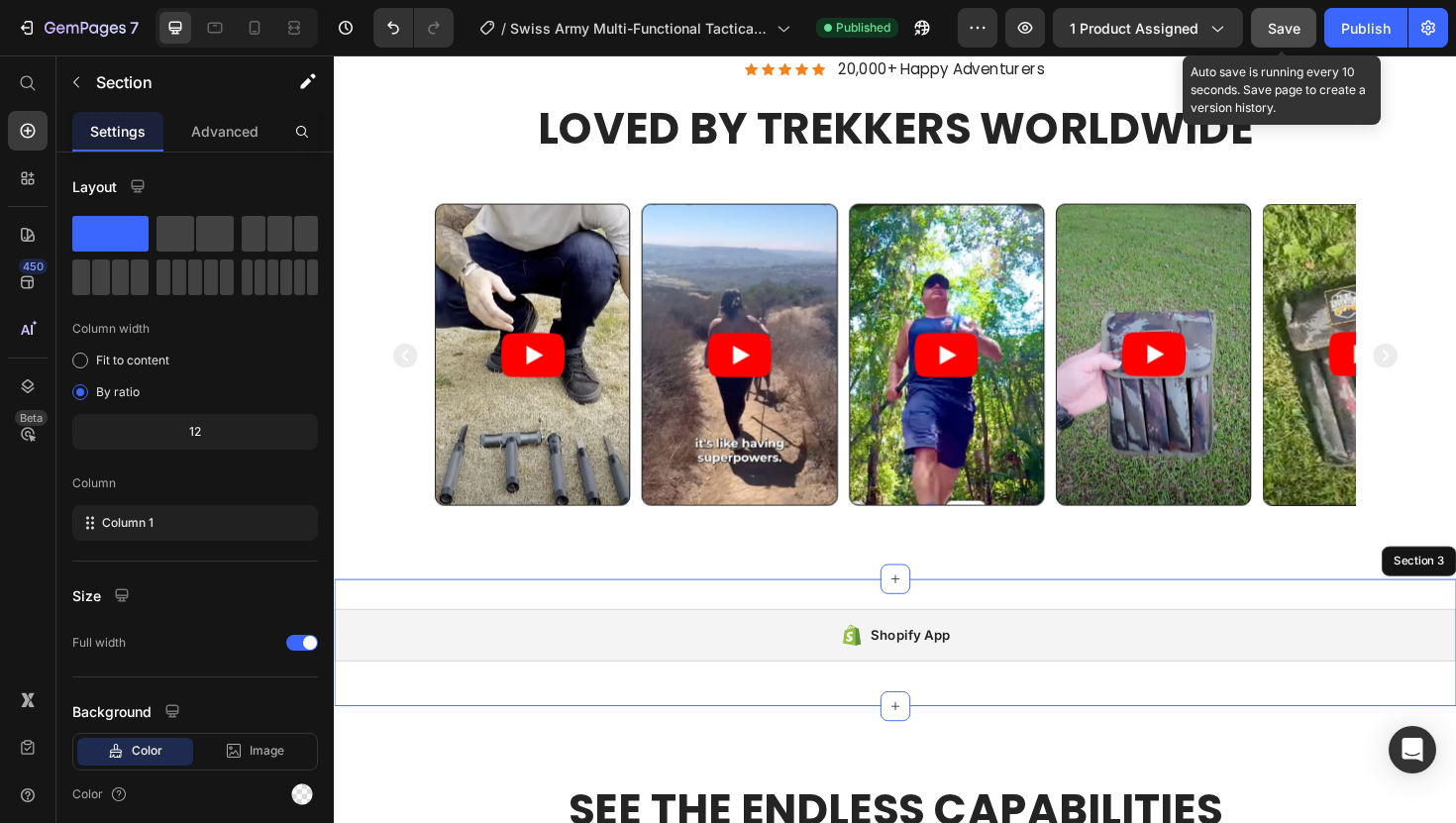 click on "Save" at bounding box center [1284, 28] 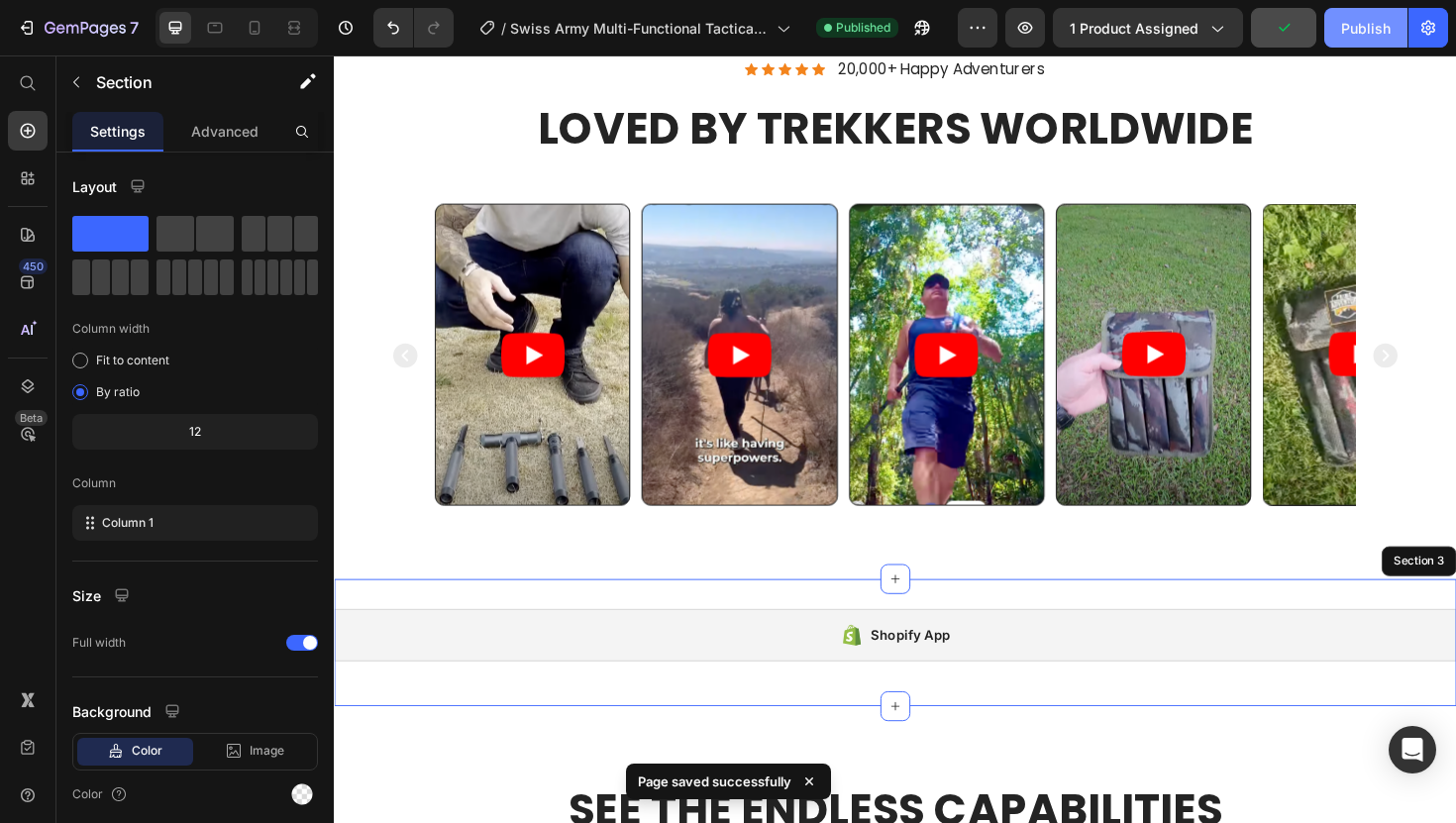 click on "Publish" at bounding box center [1366, 28] 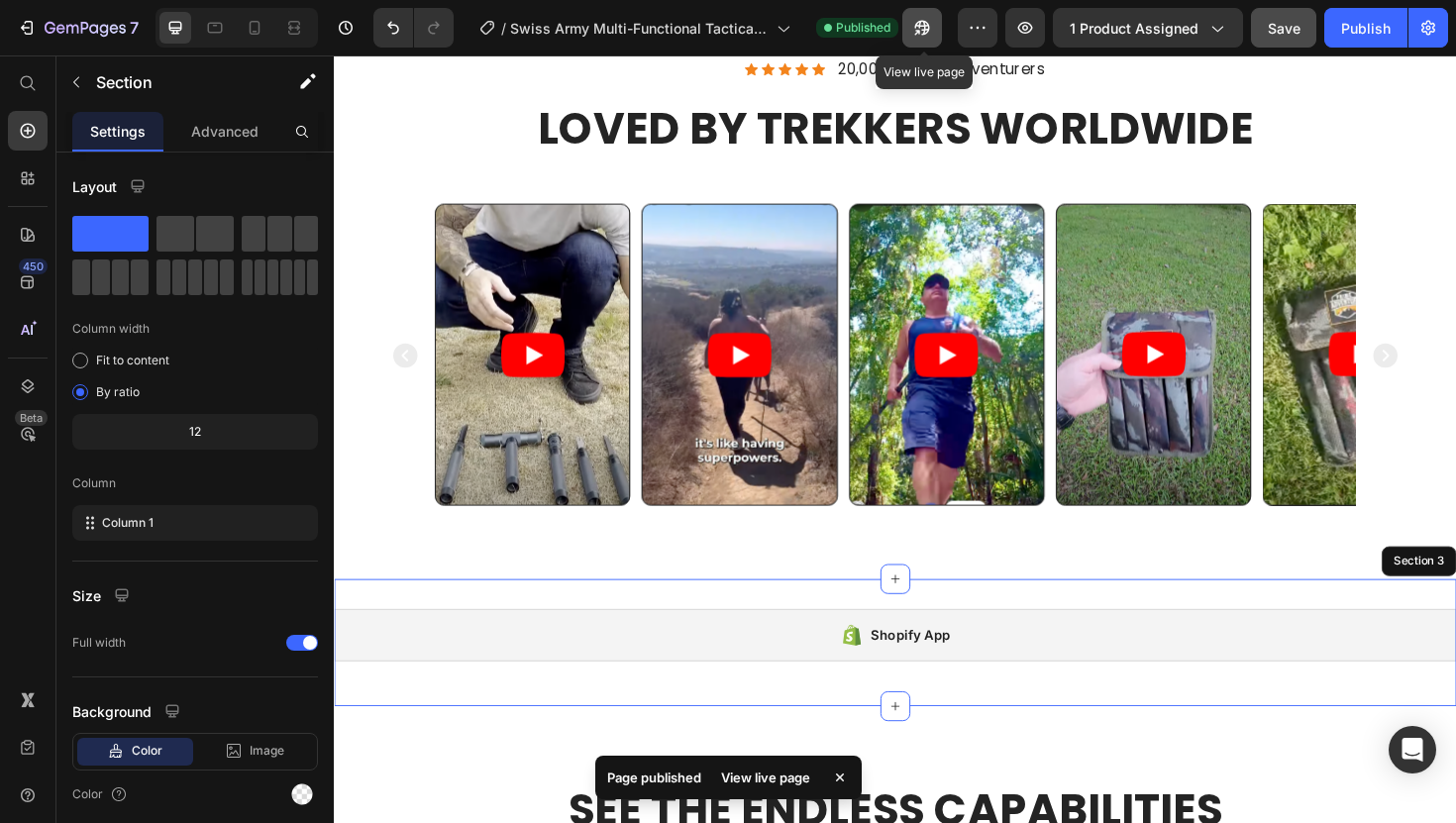 click 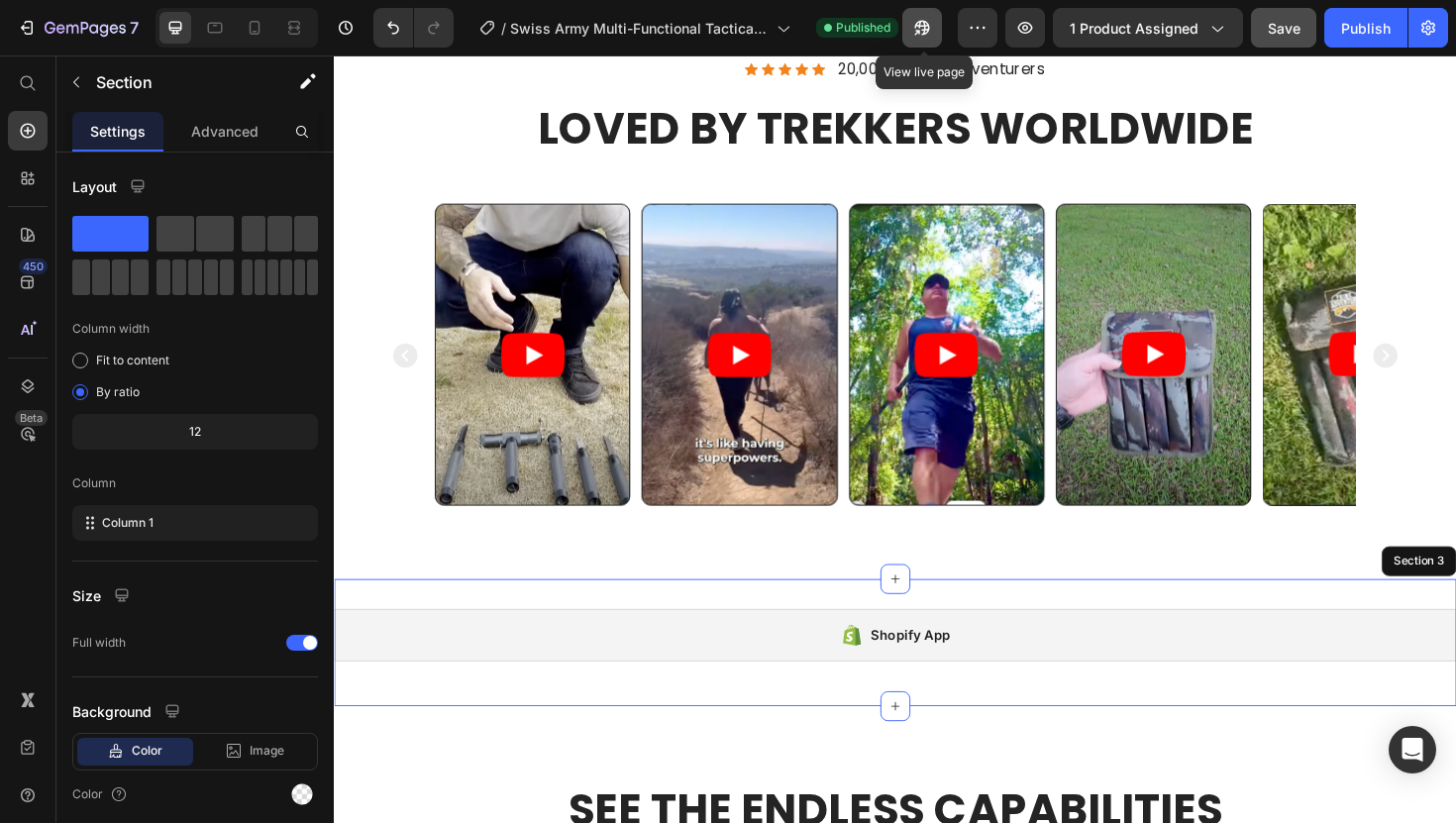 click 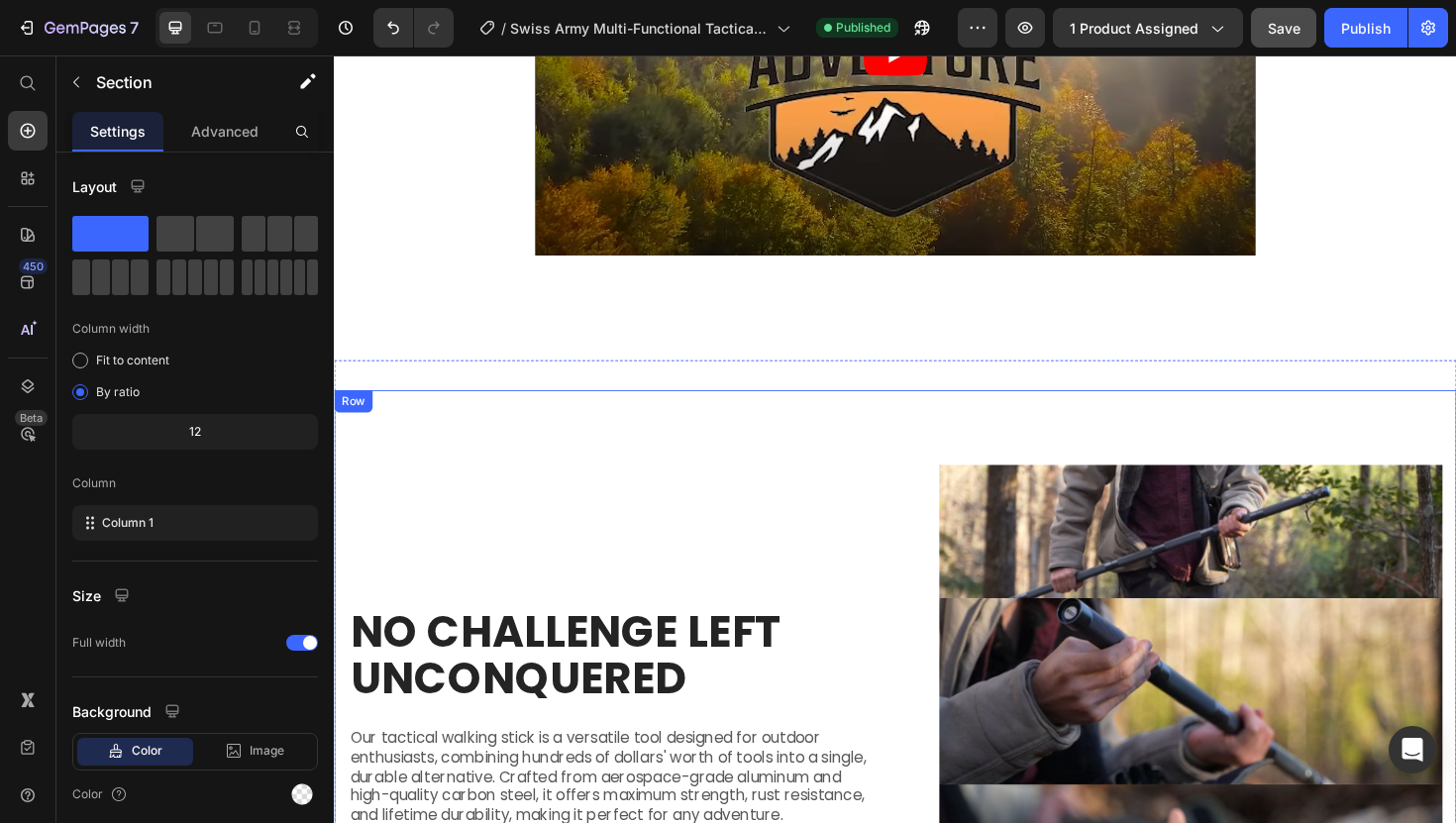 scroll, scrollTop: 4063, scrollLeft: 0, axis: vertical 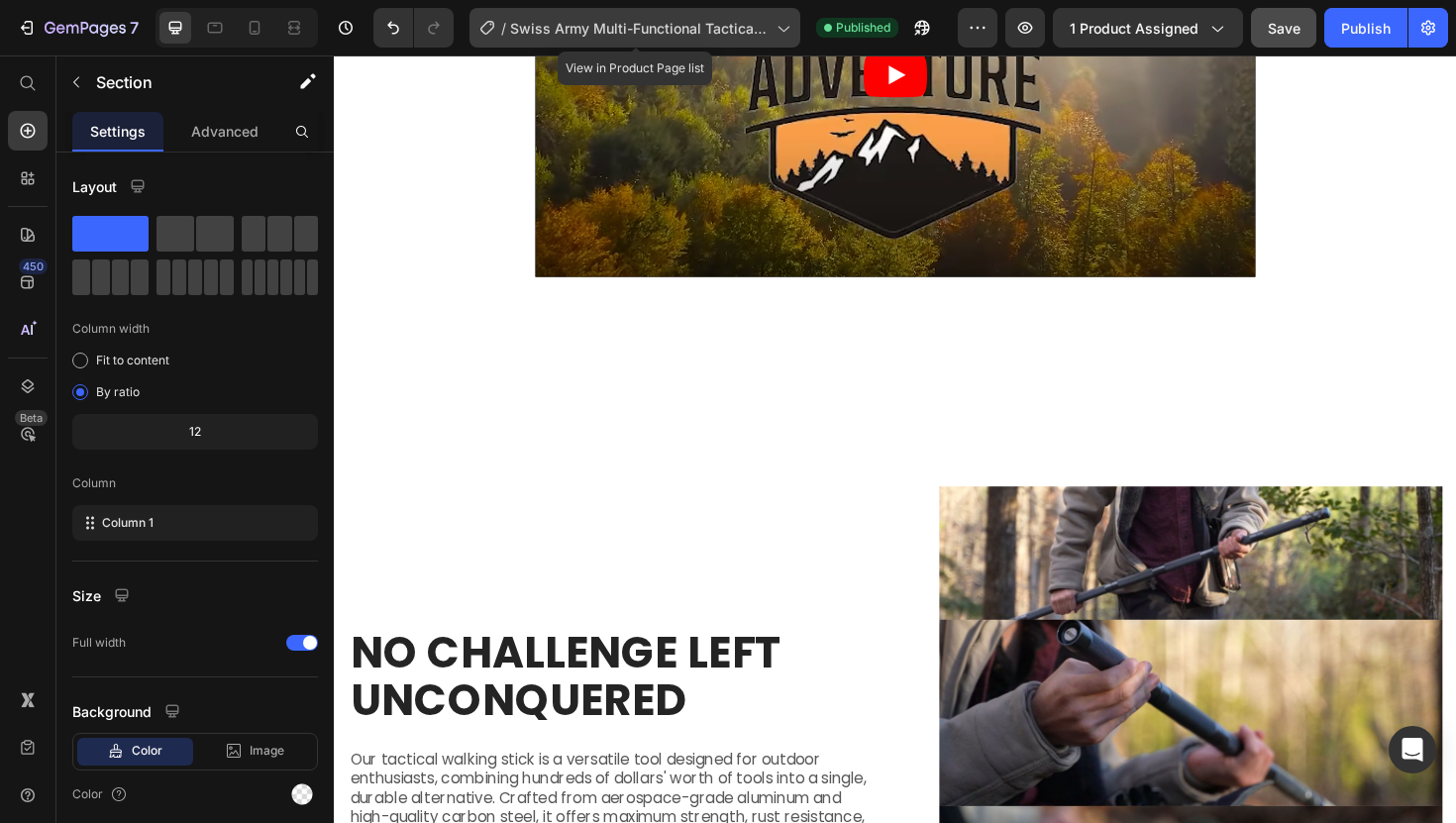 click on "/  Swiss Army Multi-Functional Tactical Survival Stick - Product Page" 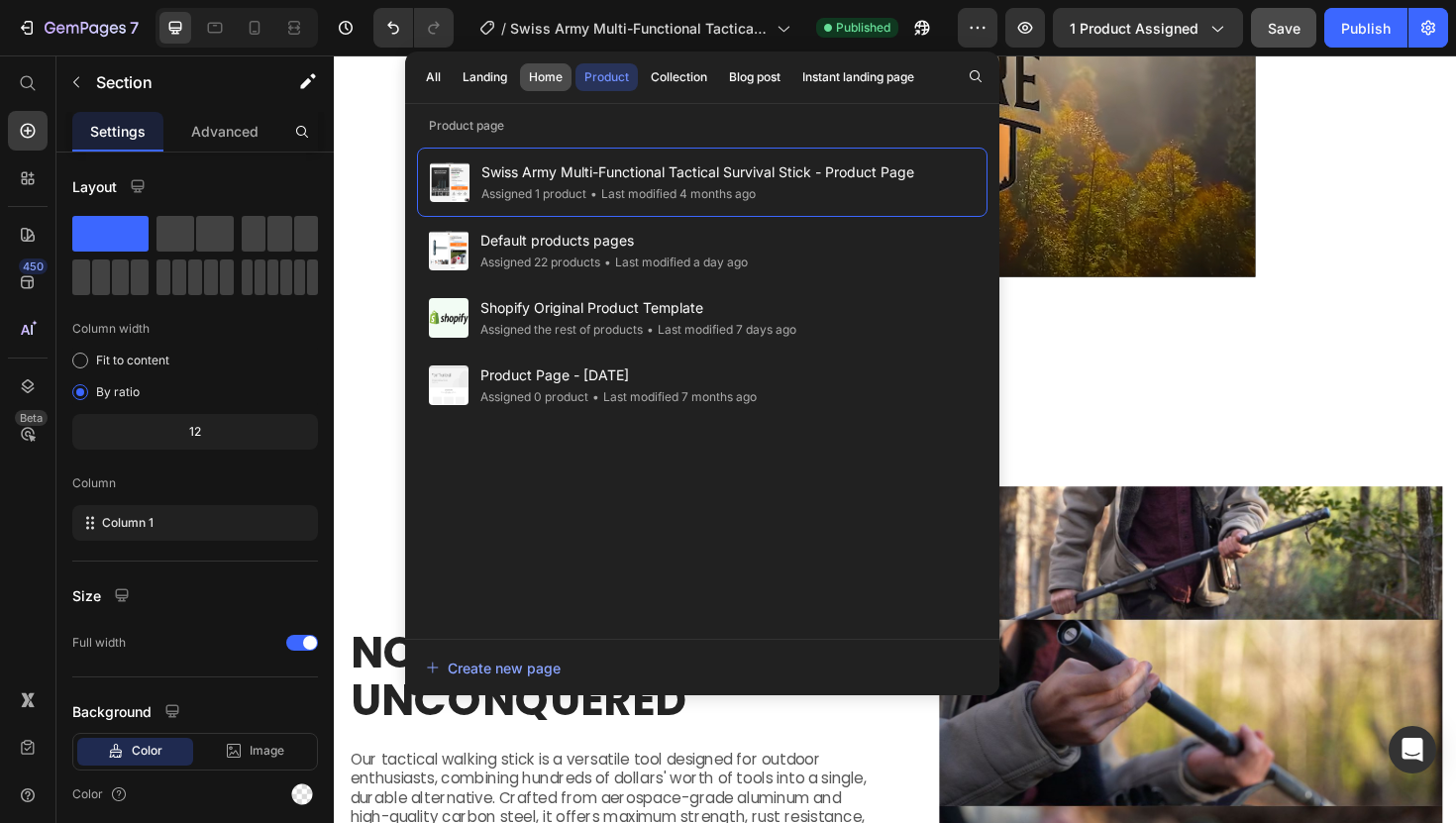click on "Home" at bounding box center [546, 77] 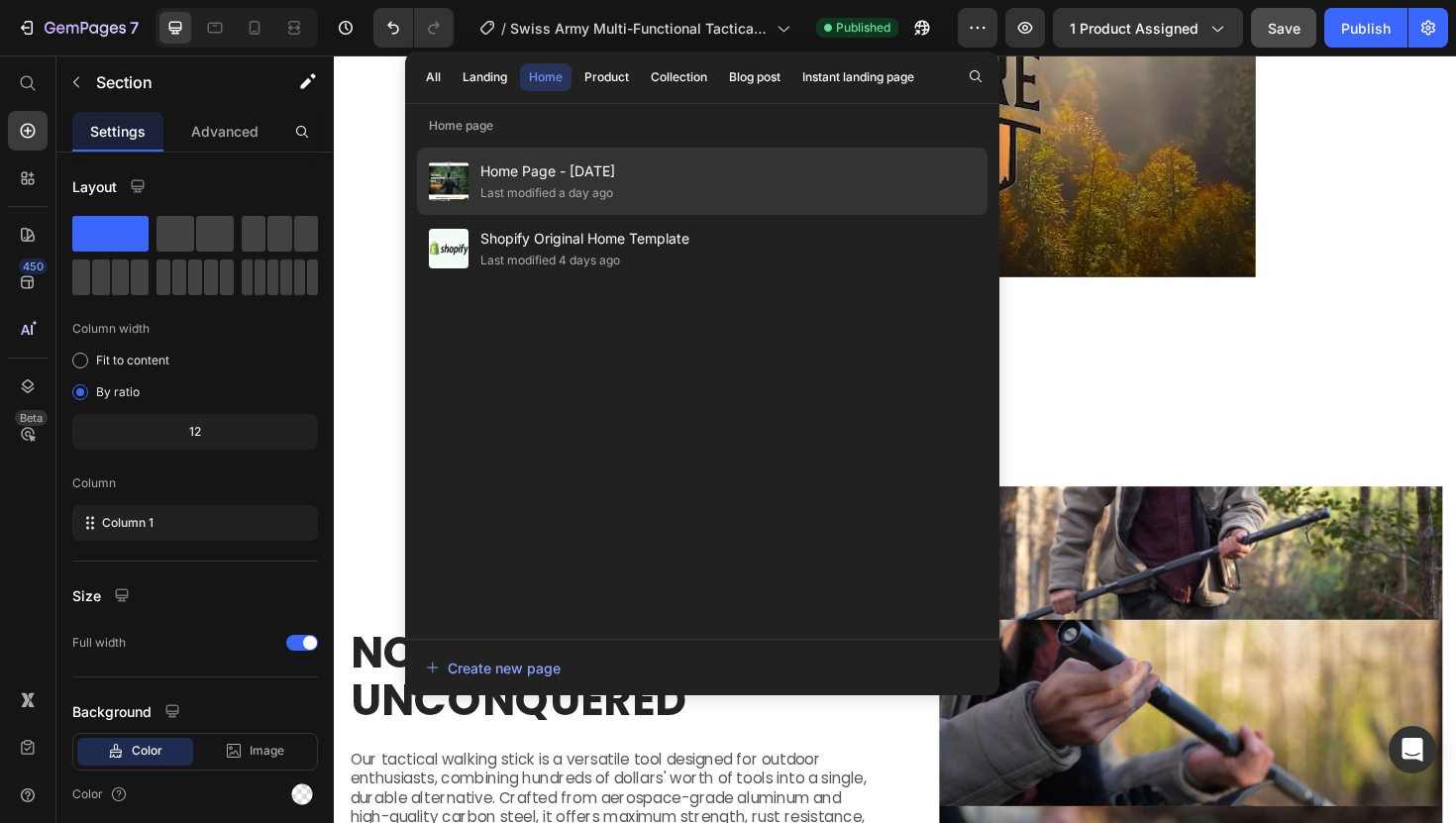 click on "Last modified a day ago" 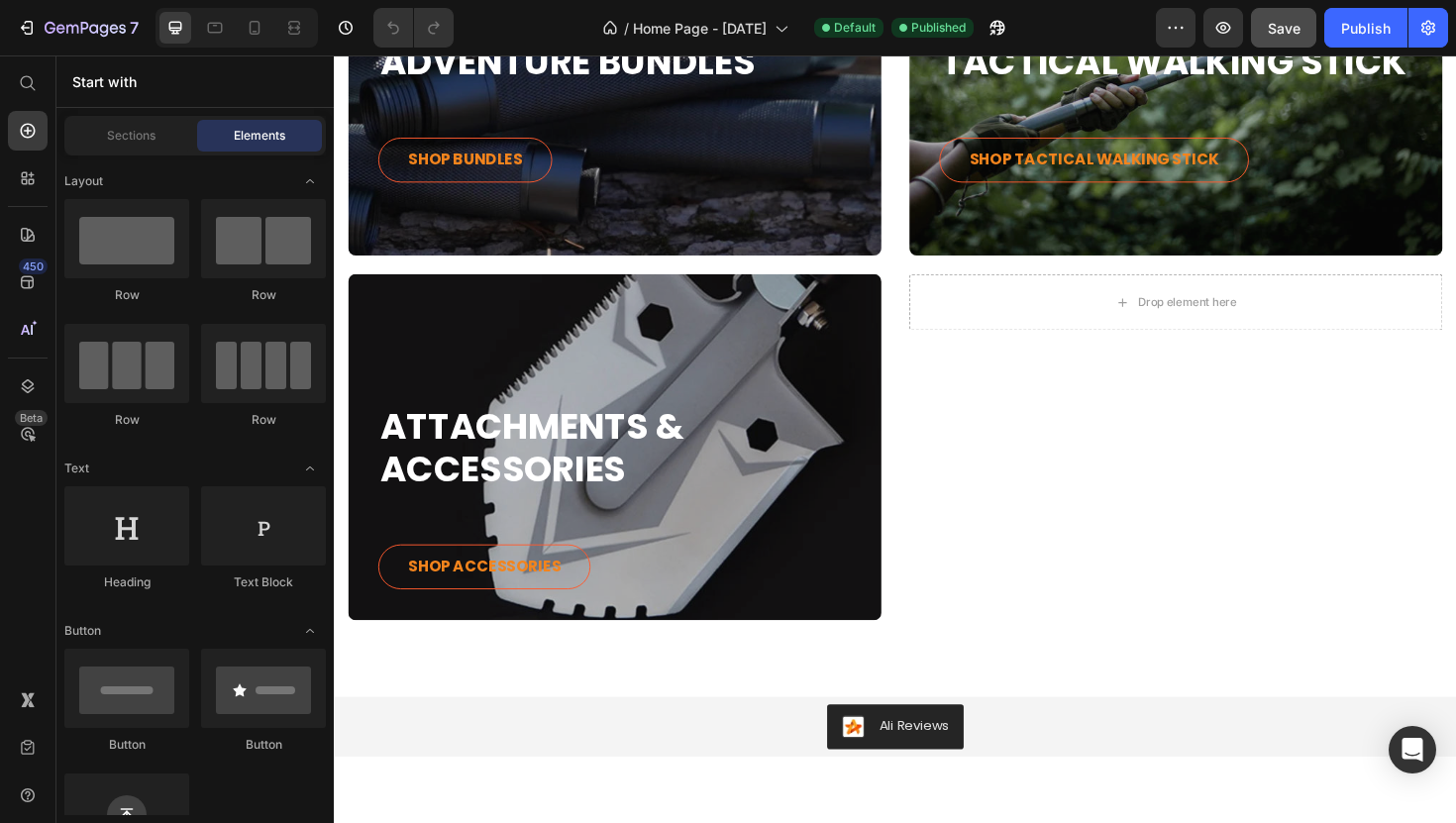 scroll, scrollTop: 1478, scrollLeft: 0, axis: vertical 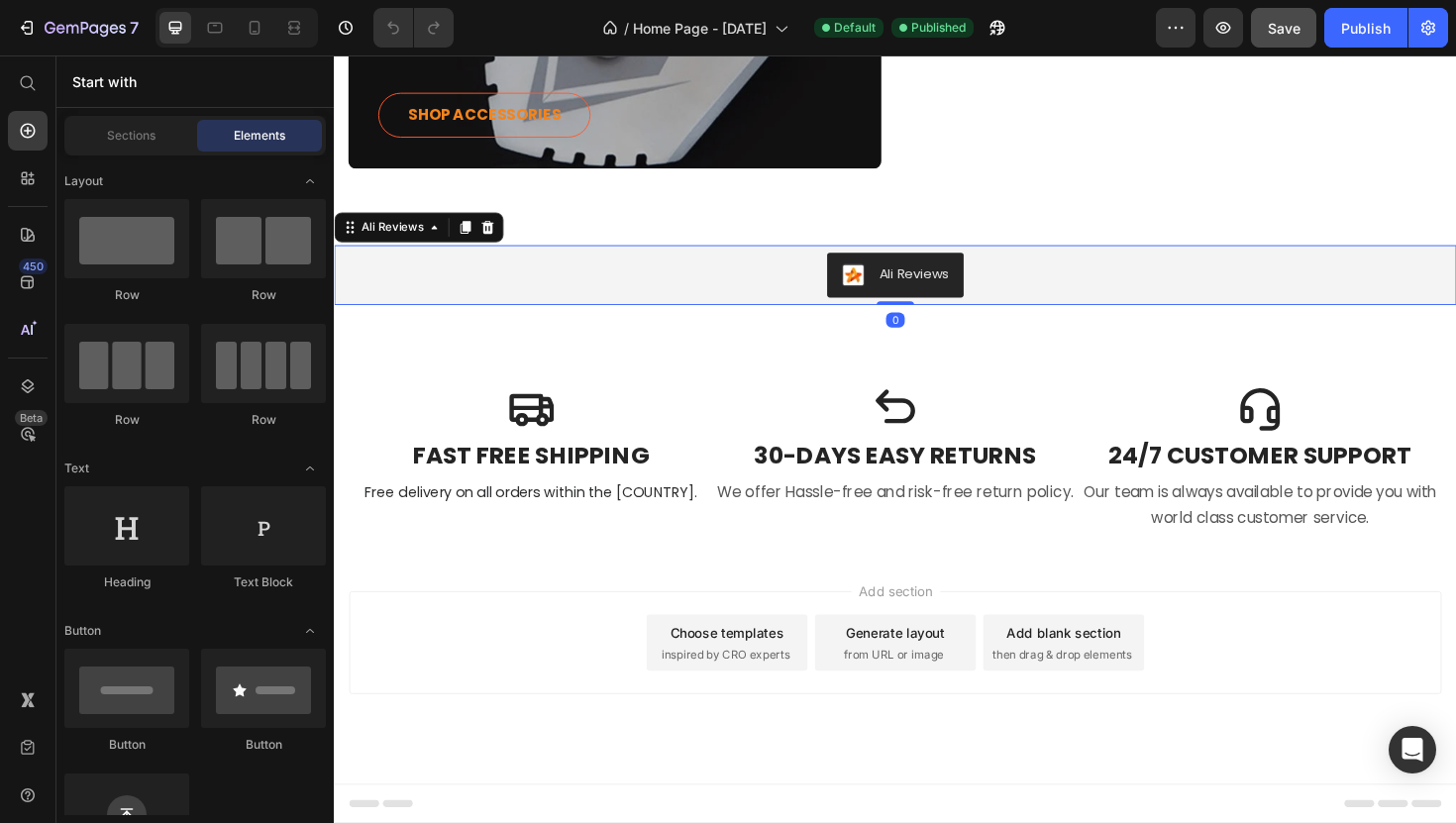 click on "Ali Reviews" at bounding box center (928, 288) 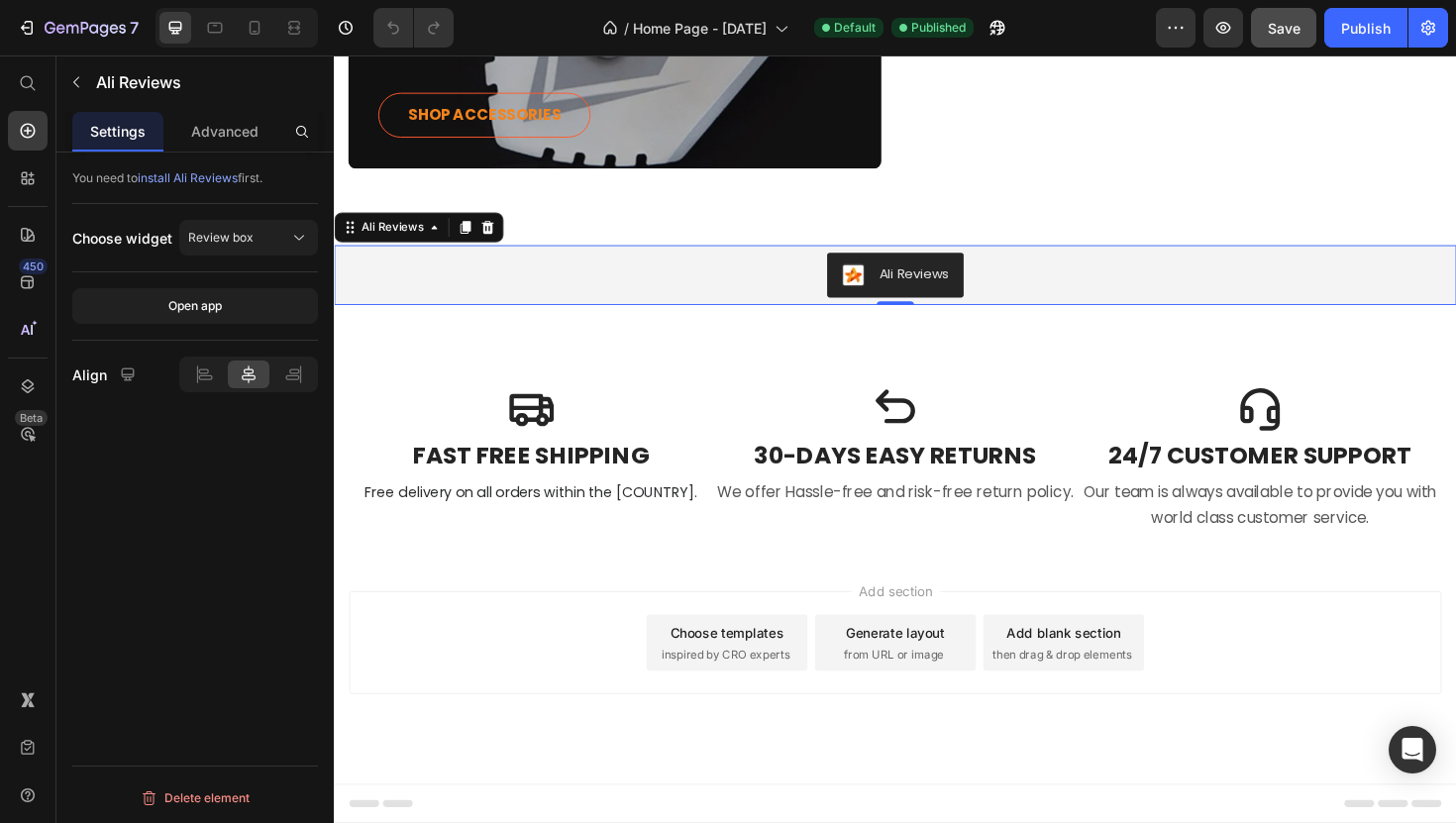click on "Ali Reviews" at bounding box center [928, 288] 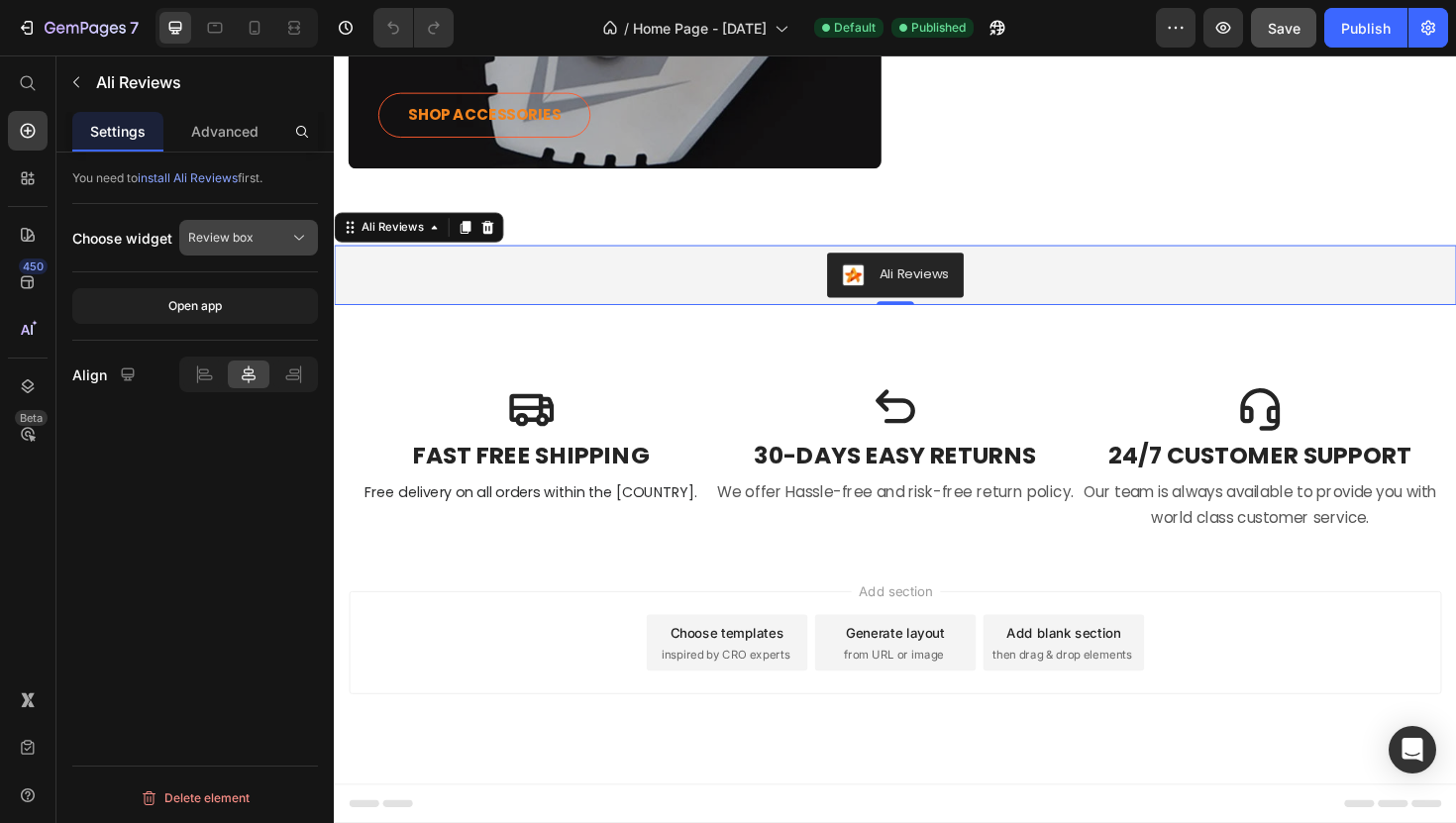 click on "Review box" at bounding box center [249, 238] 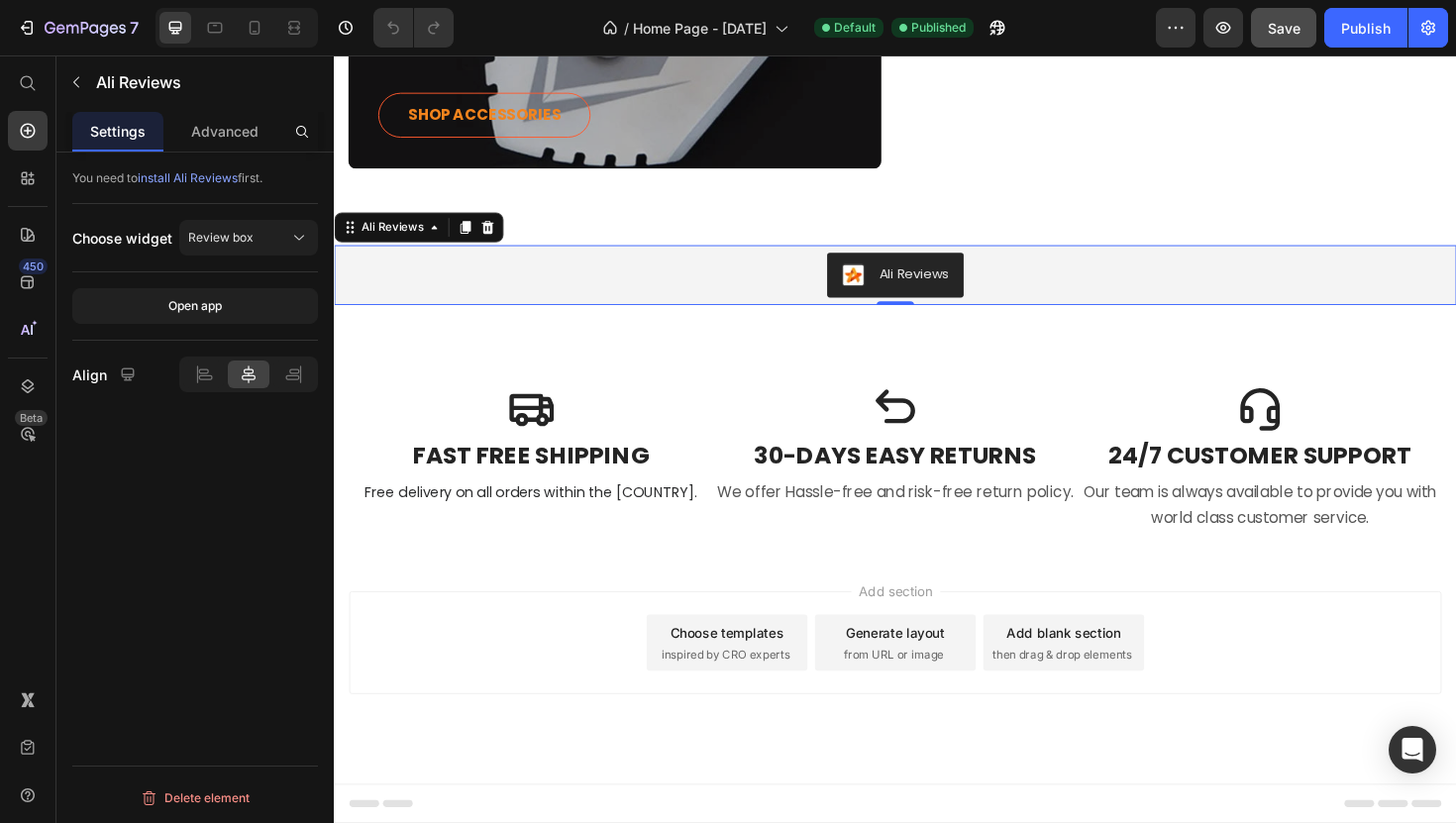 click on "You need to  install Ali Reviews  first.  Choose widget Review box  Open app  Align  Delete element" at bounding box center (195, 516) 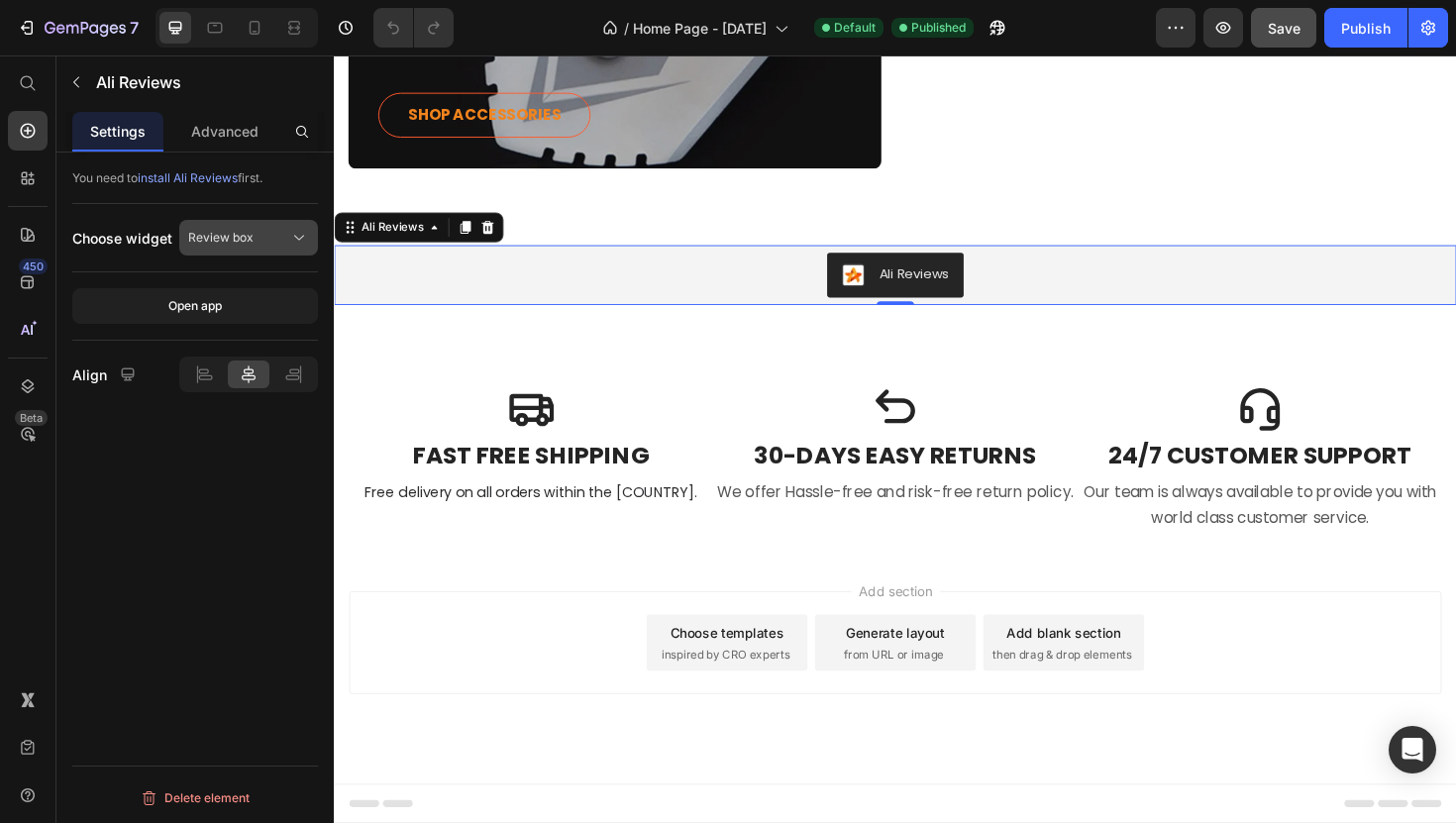 click on "Review box" 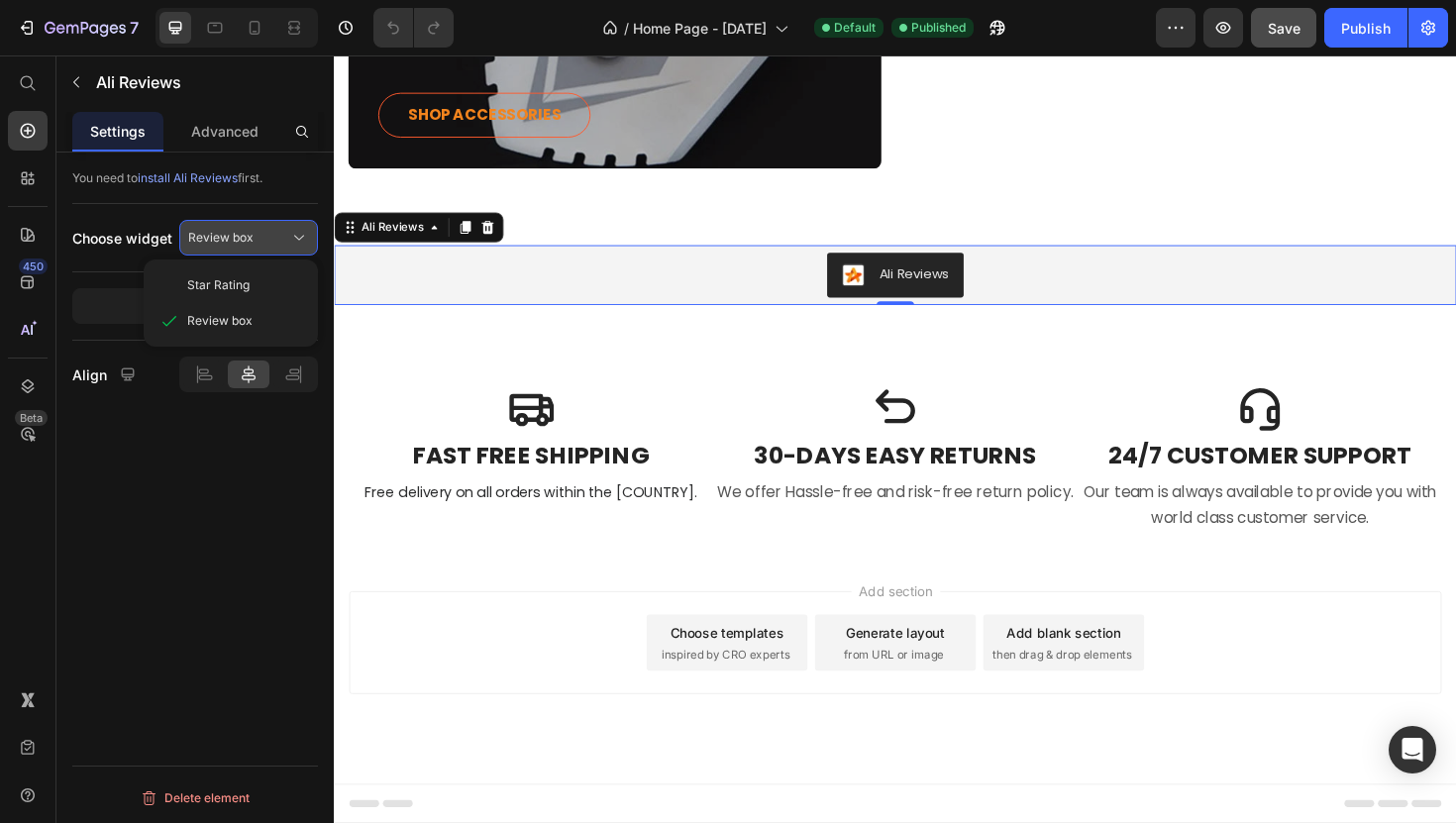 click on "Review box" 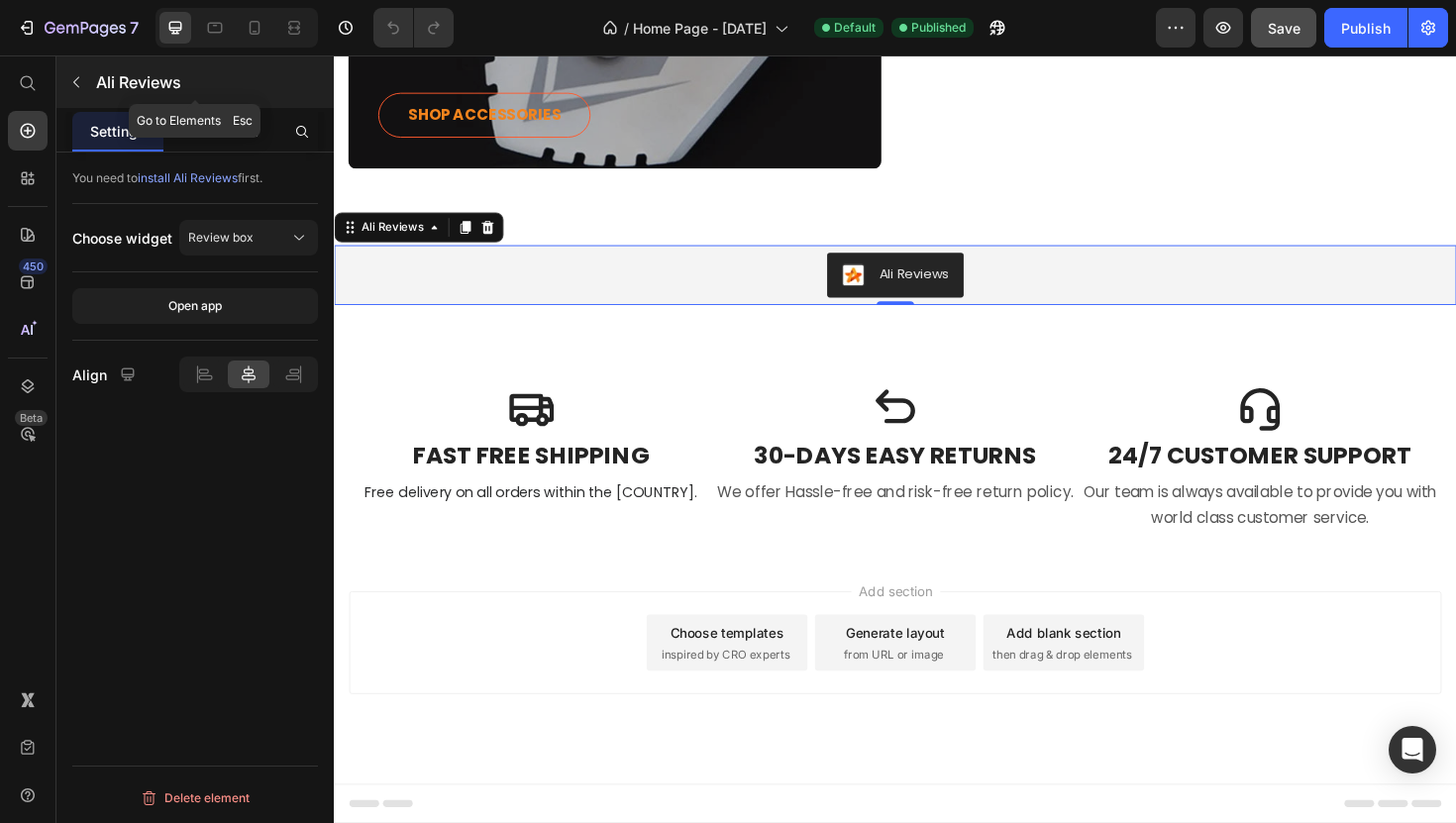 click 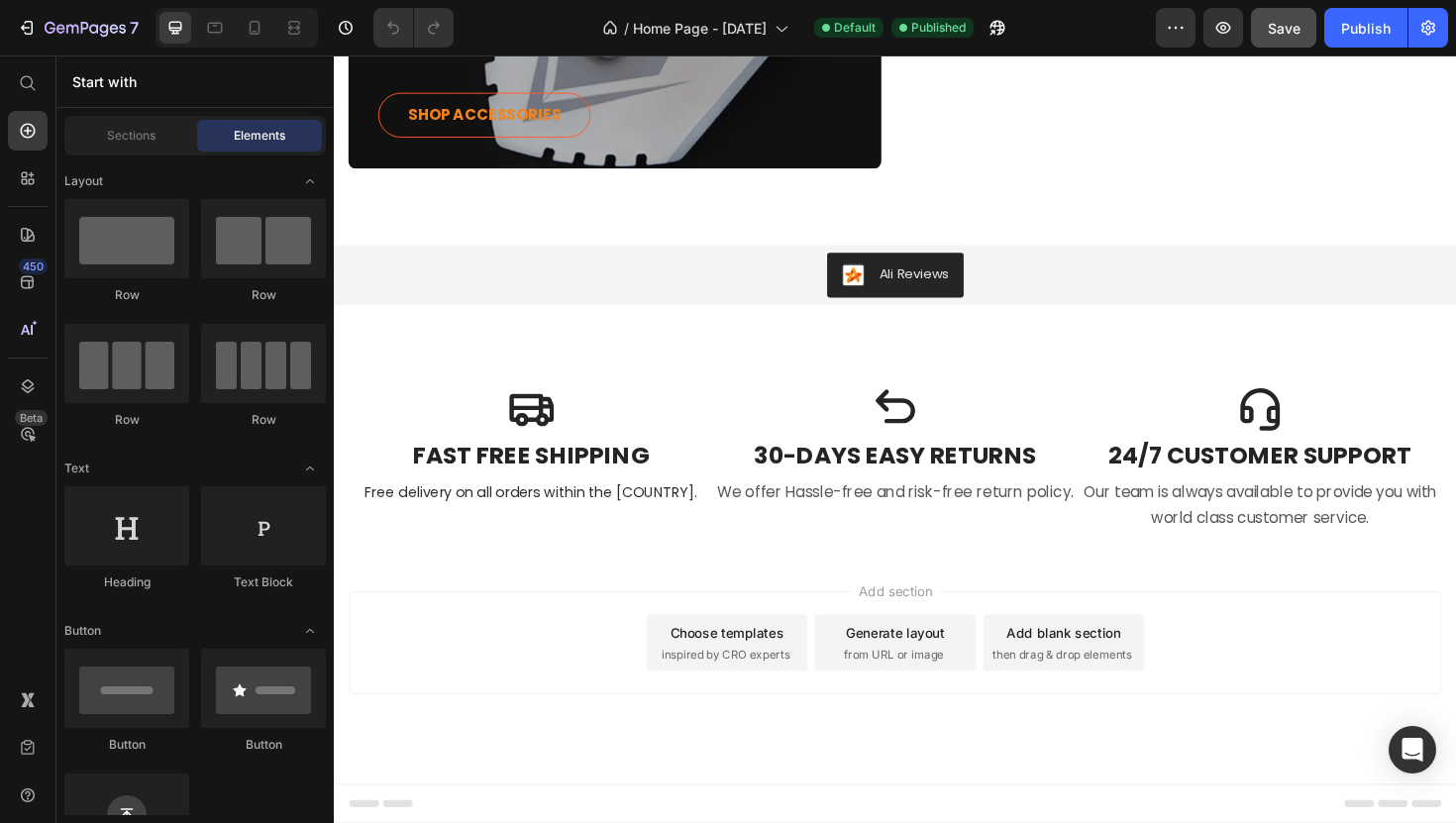 click on "Start with" at bounding box center [195, 81] 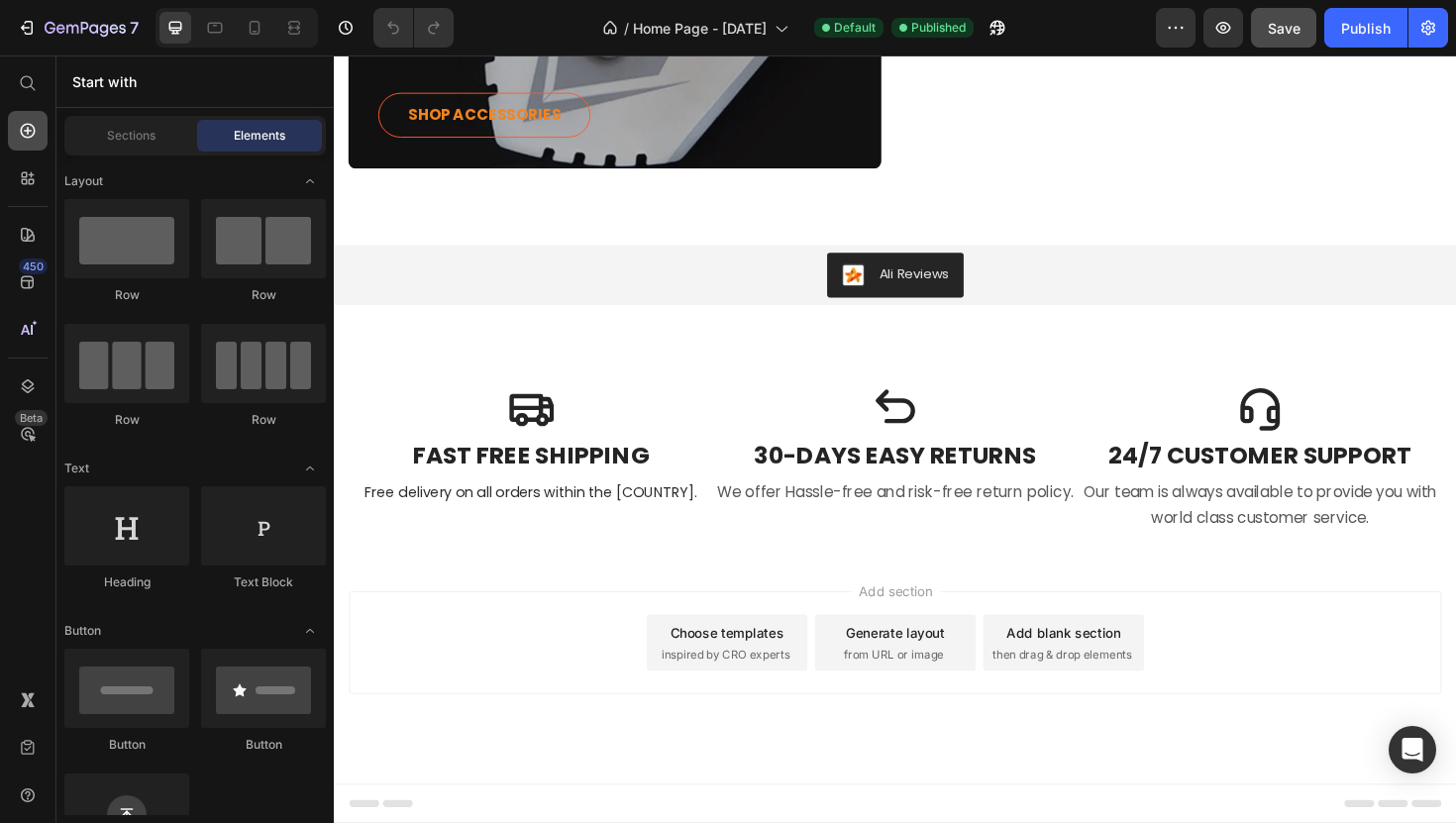 click 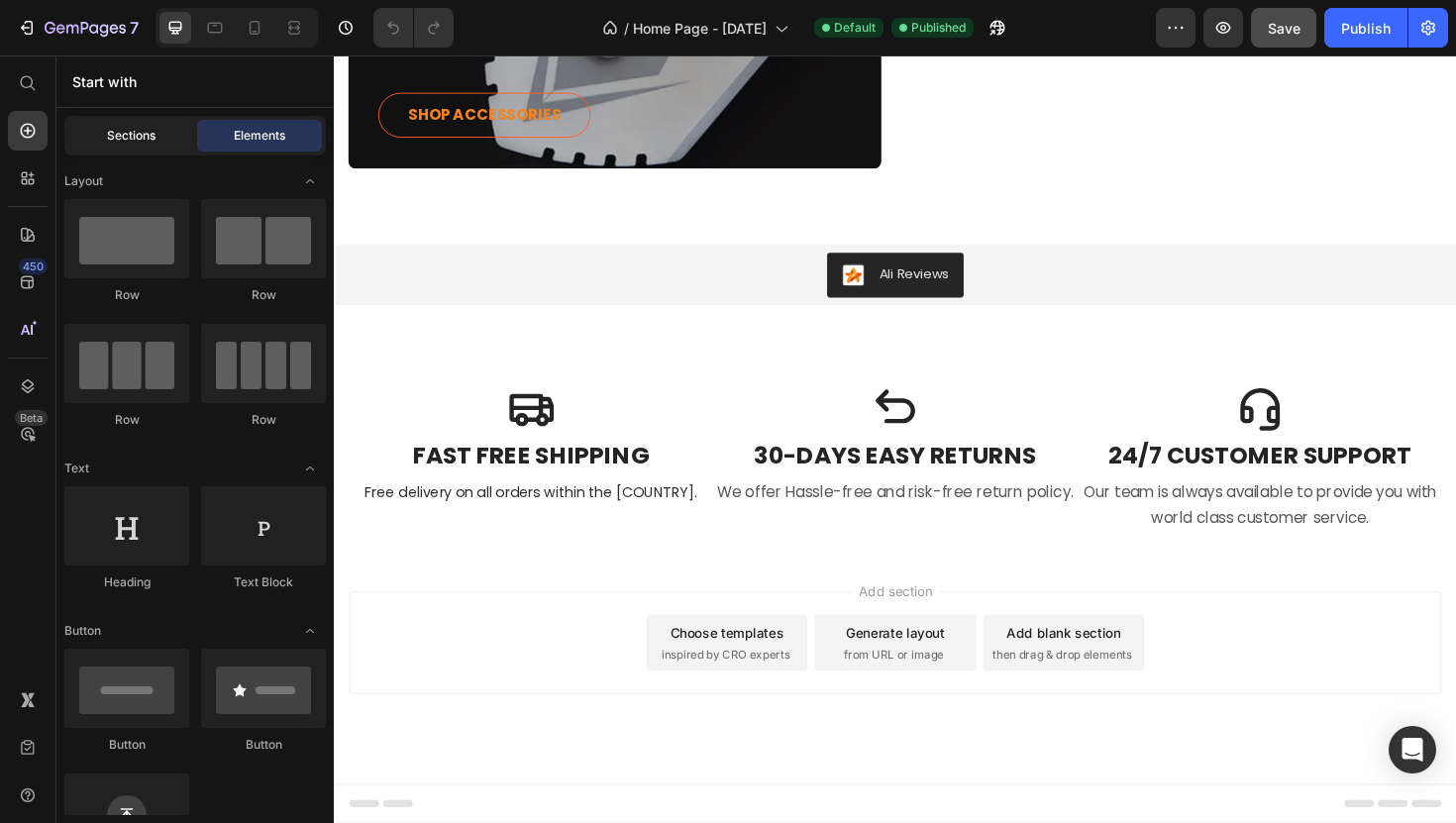 click on "Sections" at bounding box center (131, 136) 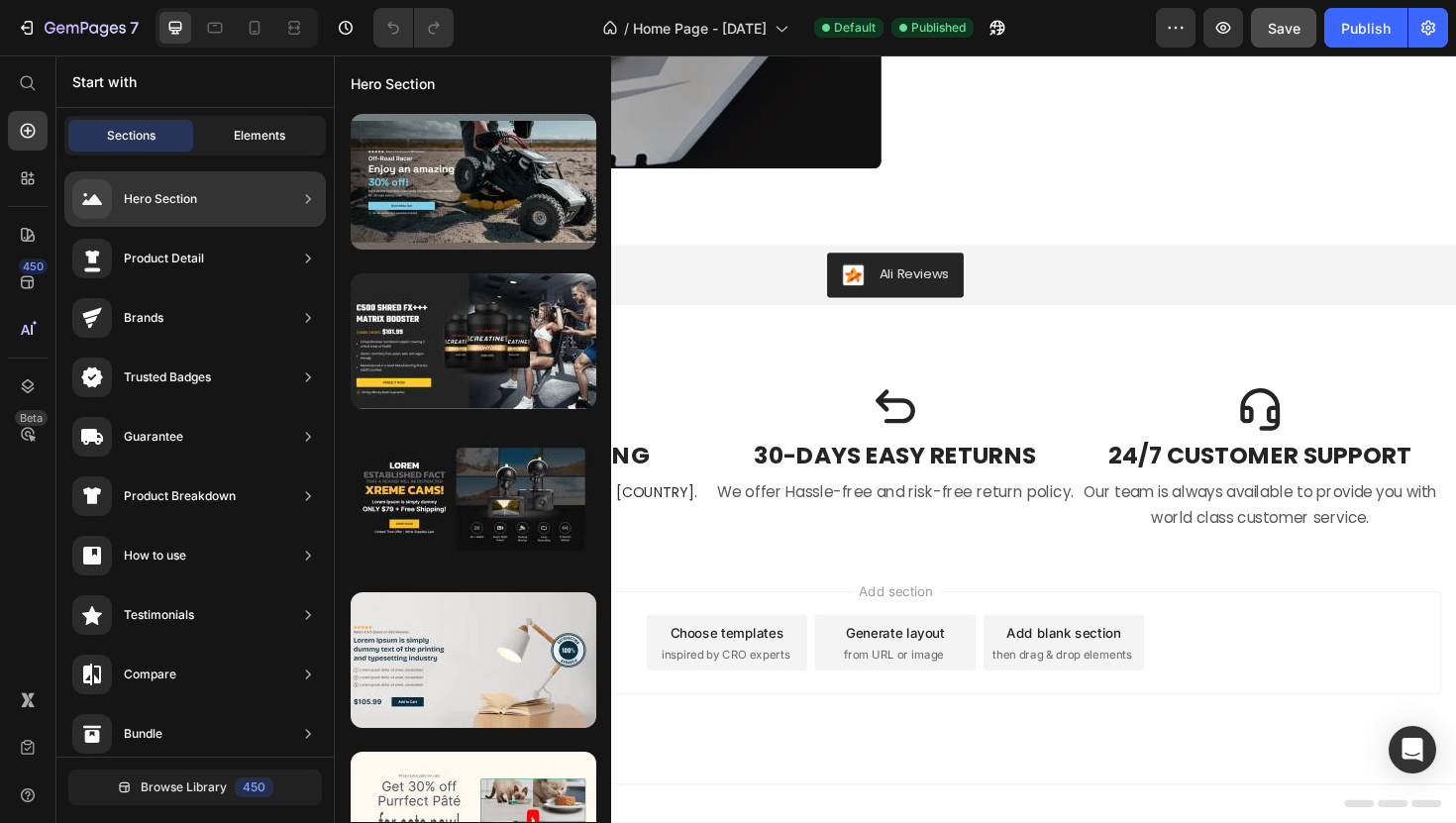 click on "Elements" 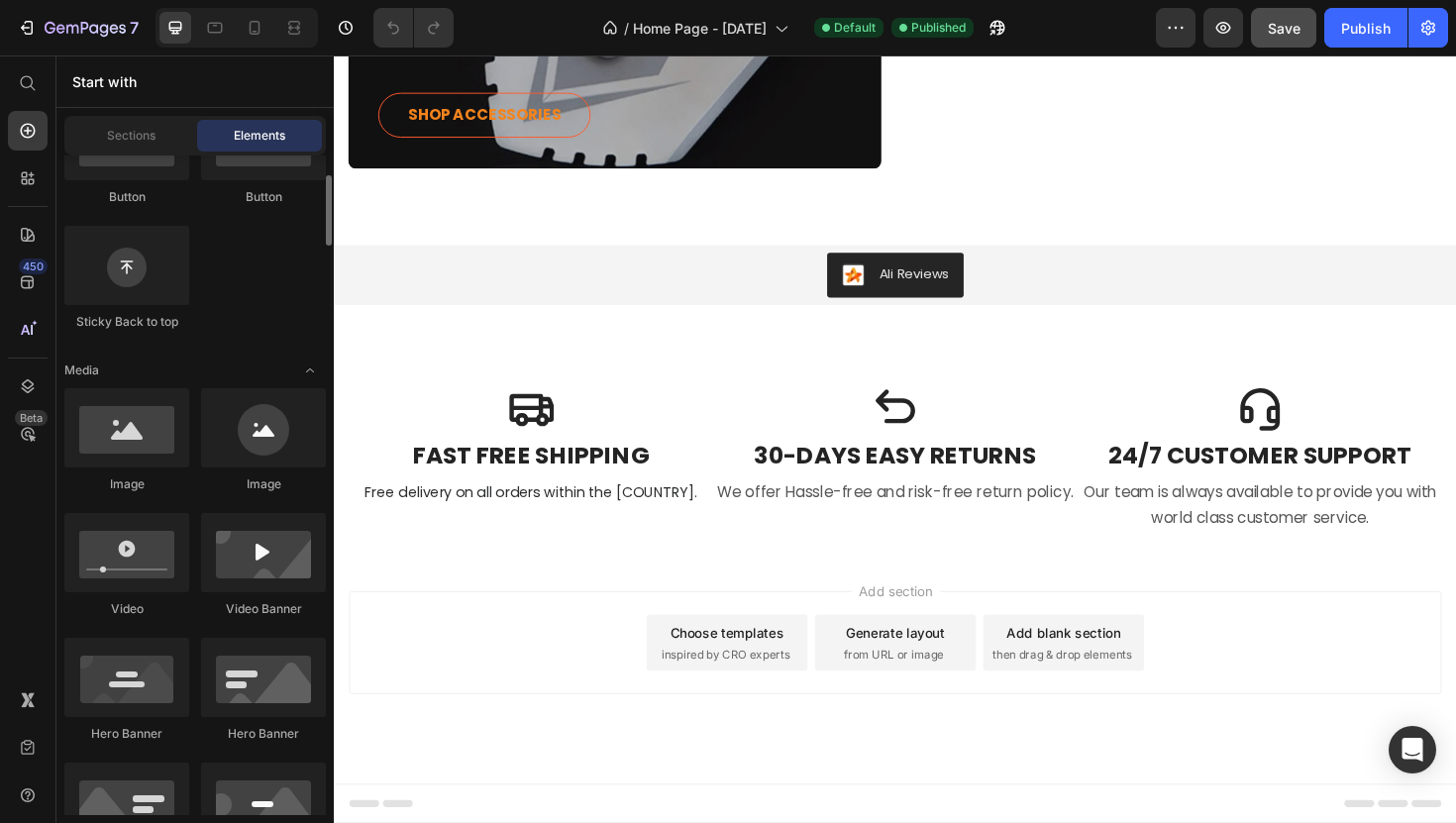 scroll, scrollTop: 507, scrollLeft: 0, axis: vertical 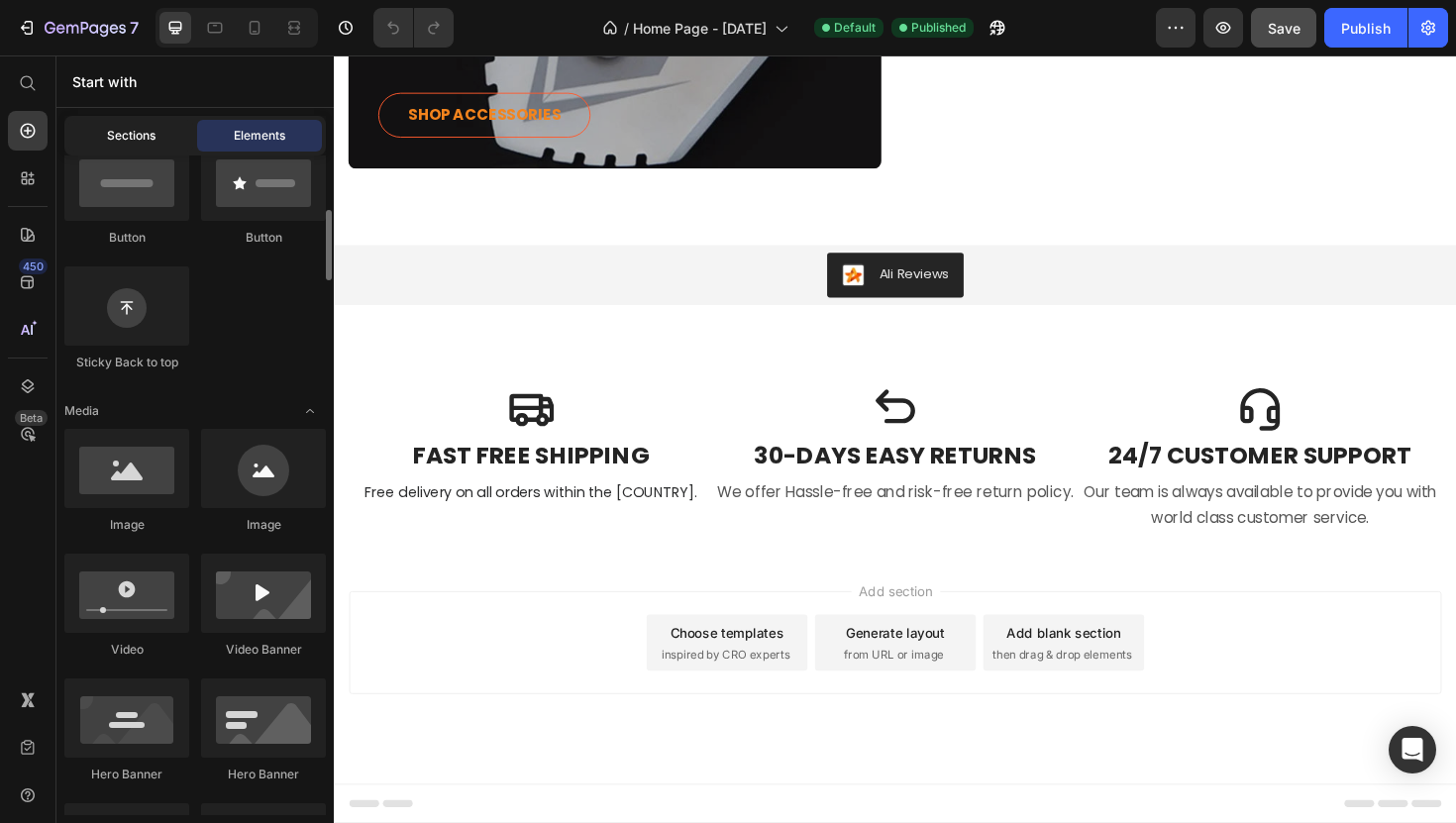 click on "Sections" at bounding box center [131, 136] 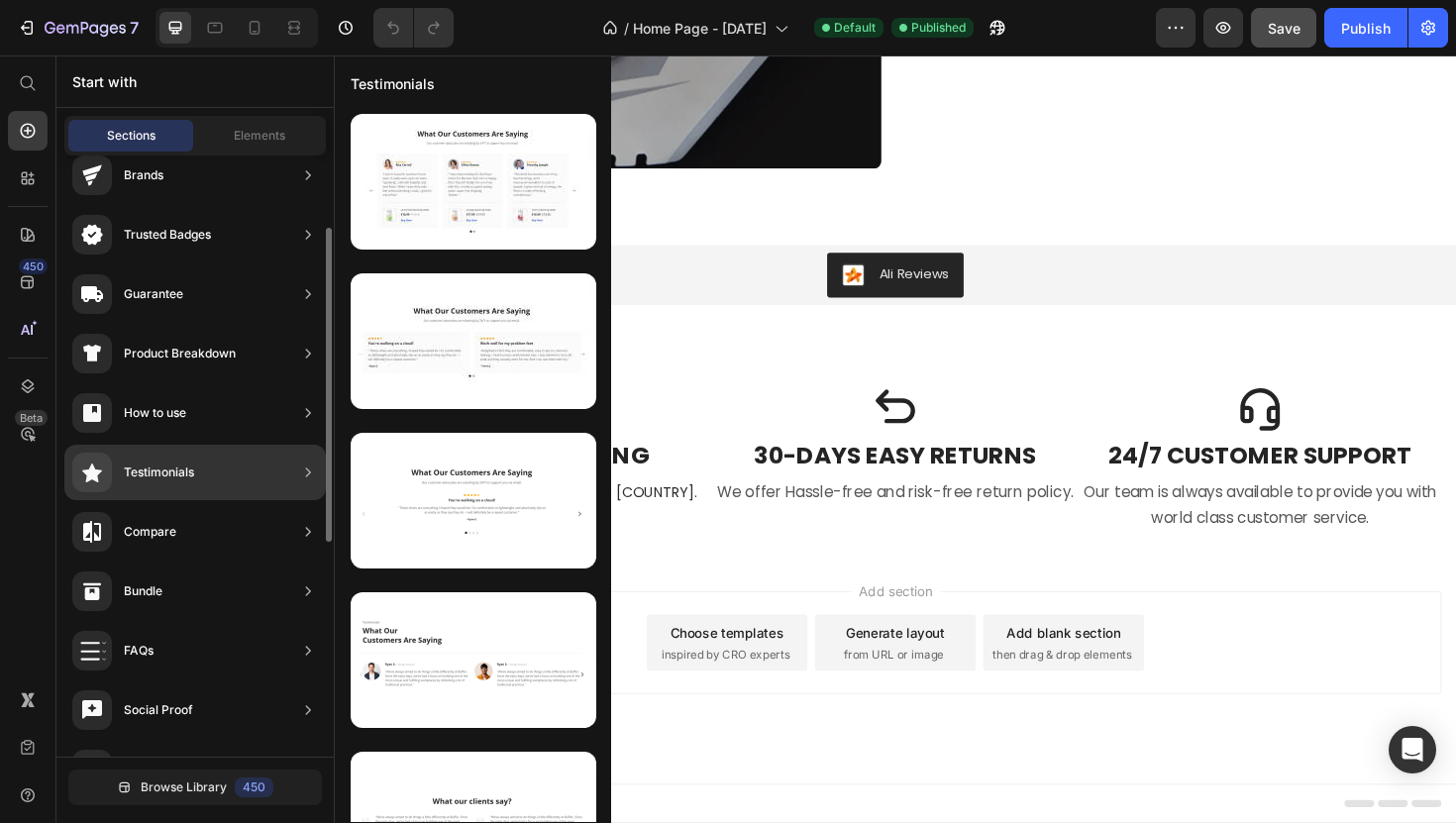 scroll, scrollTop: 0, scrollLeft: 0, axis: both 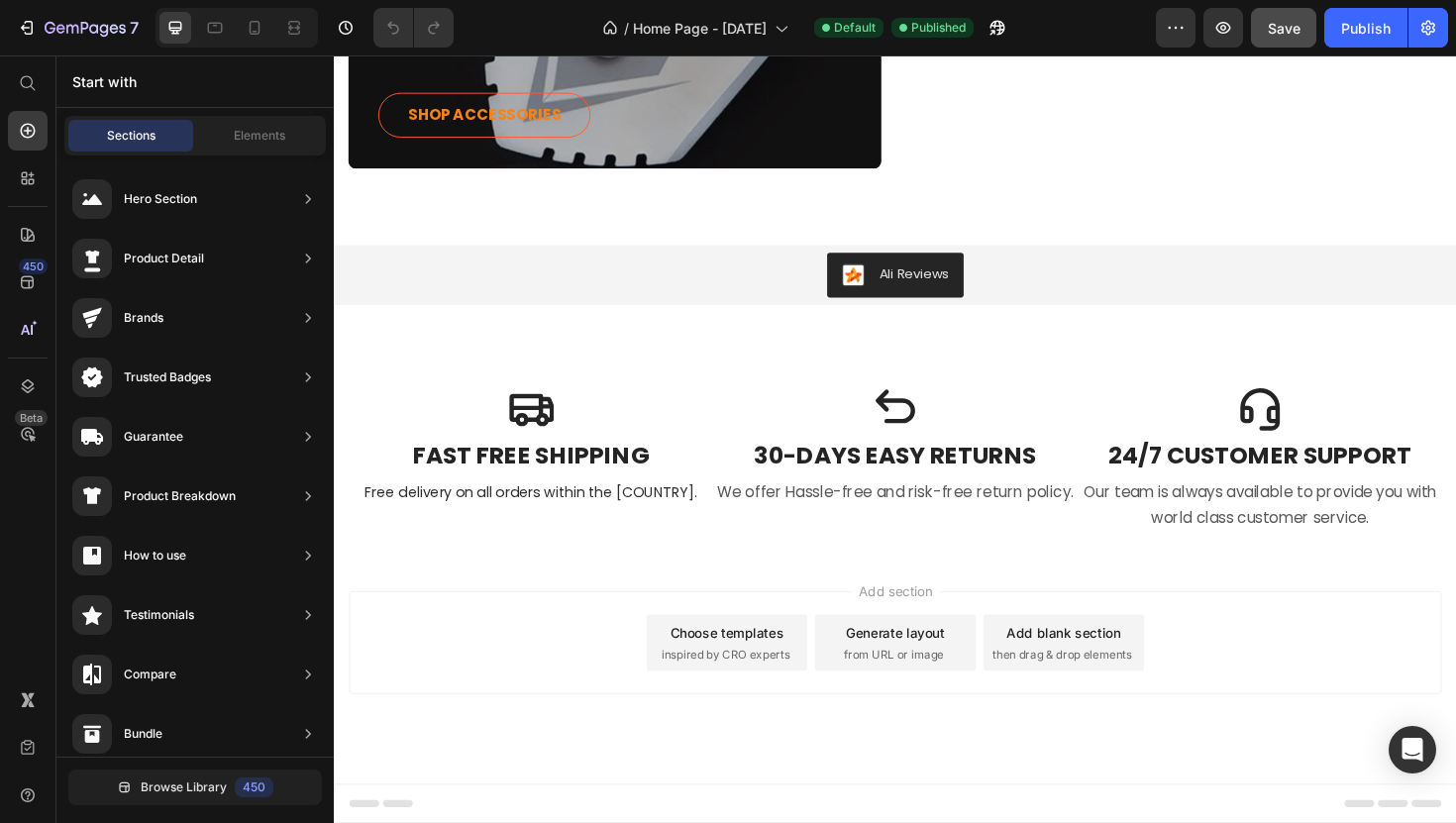 click on "450 Beta" at bounding box center [28, 439] 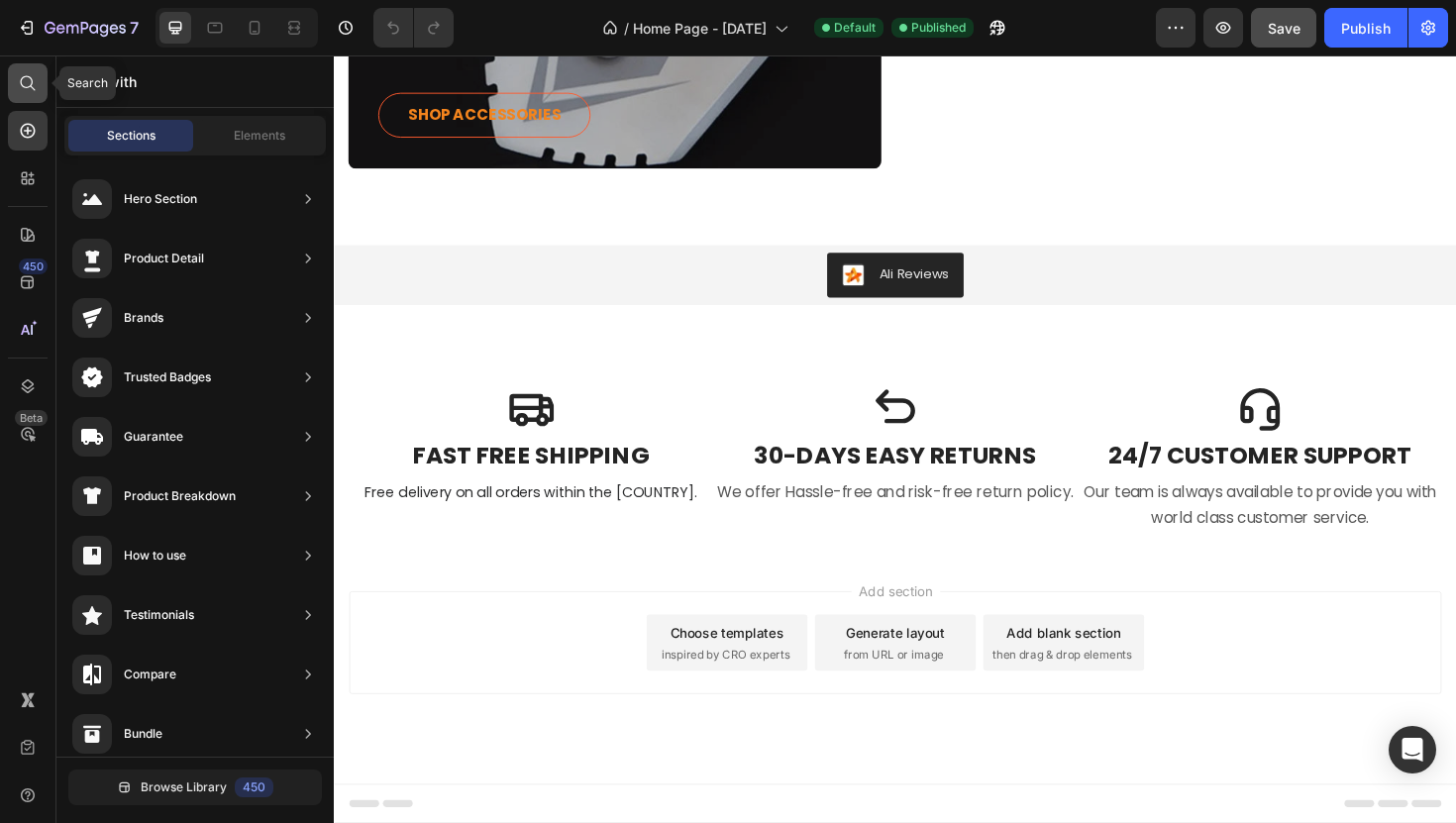 click 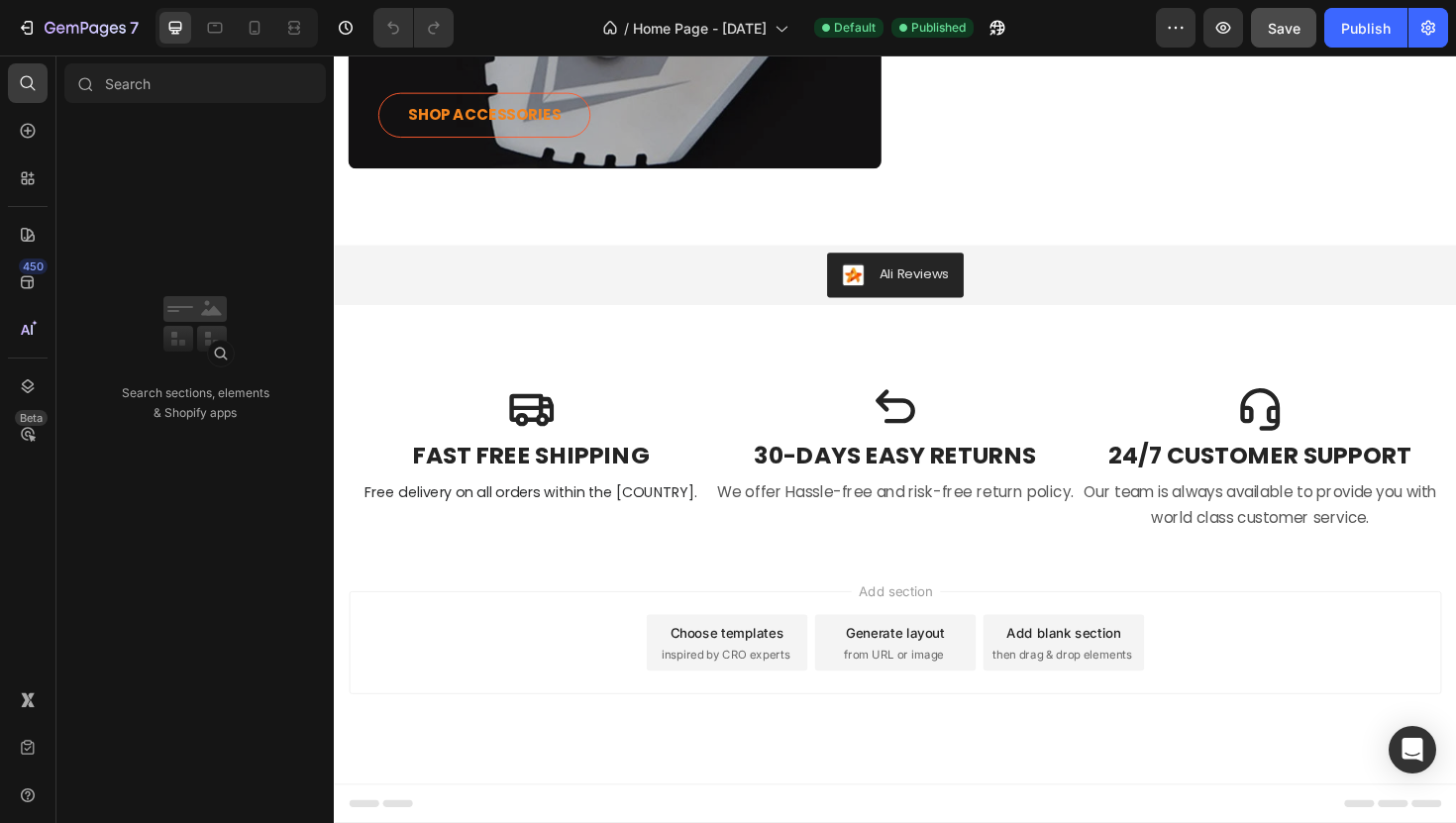 click at bounding box center (195, 83) 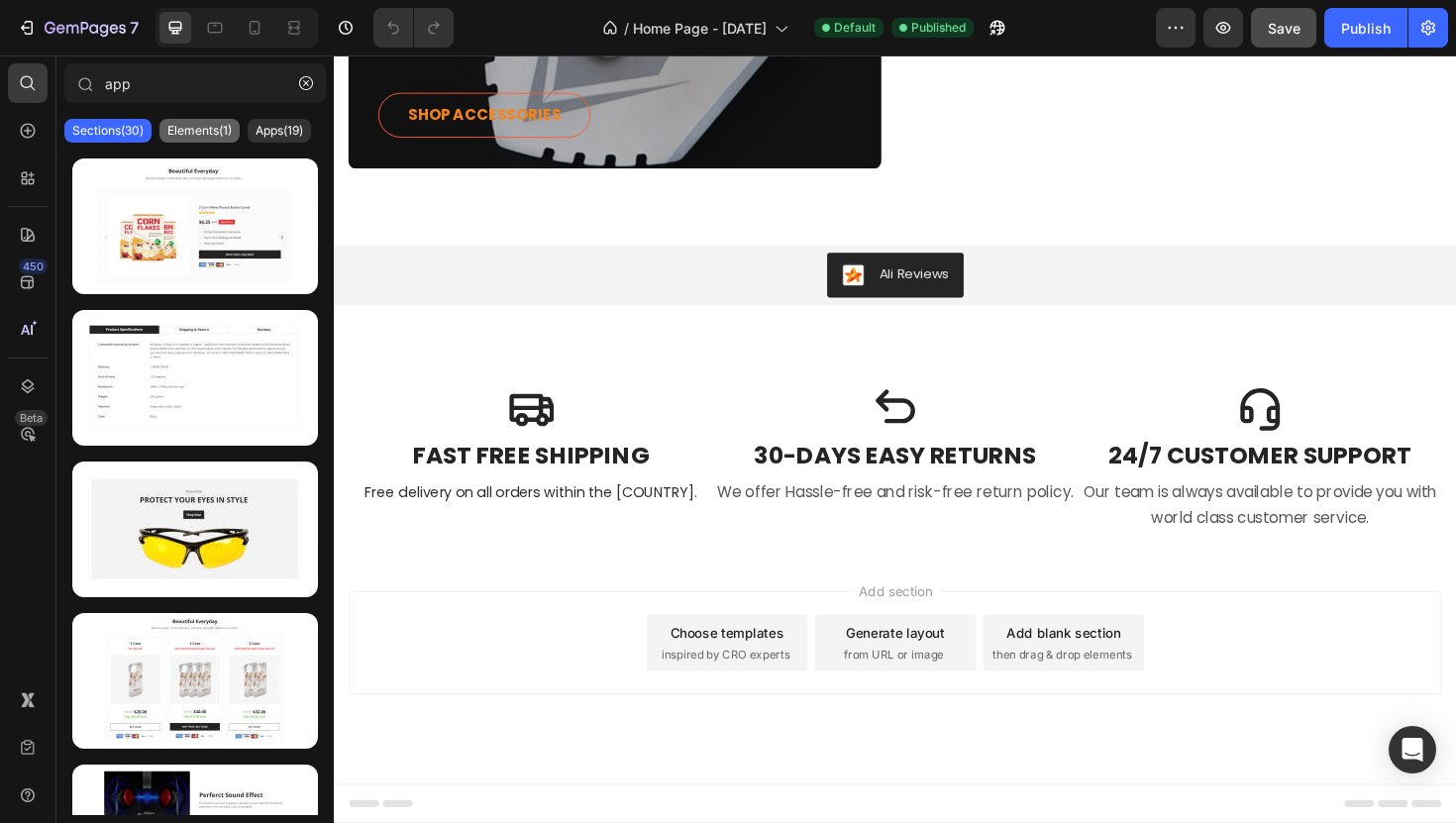 type on "app" 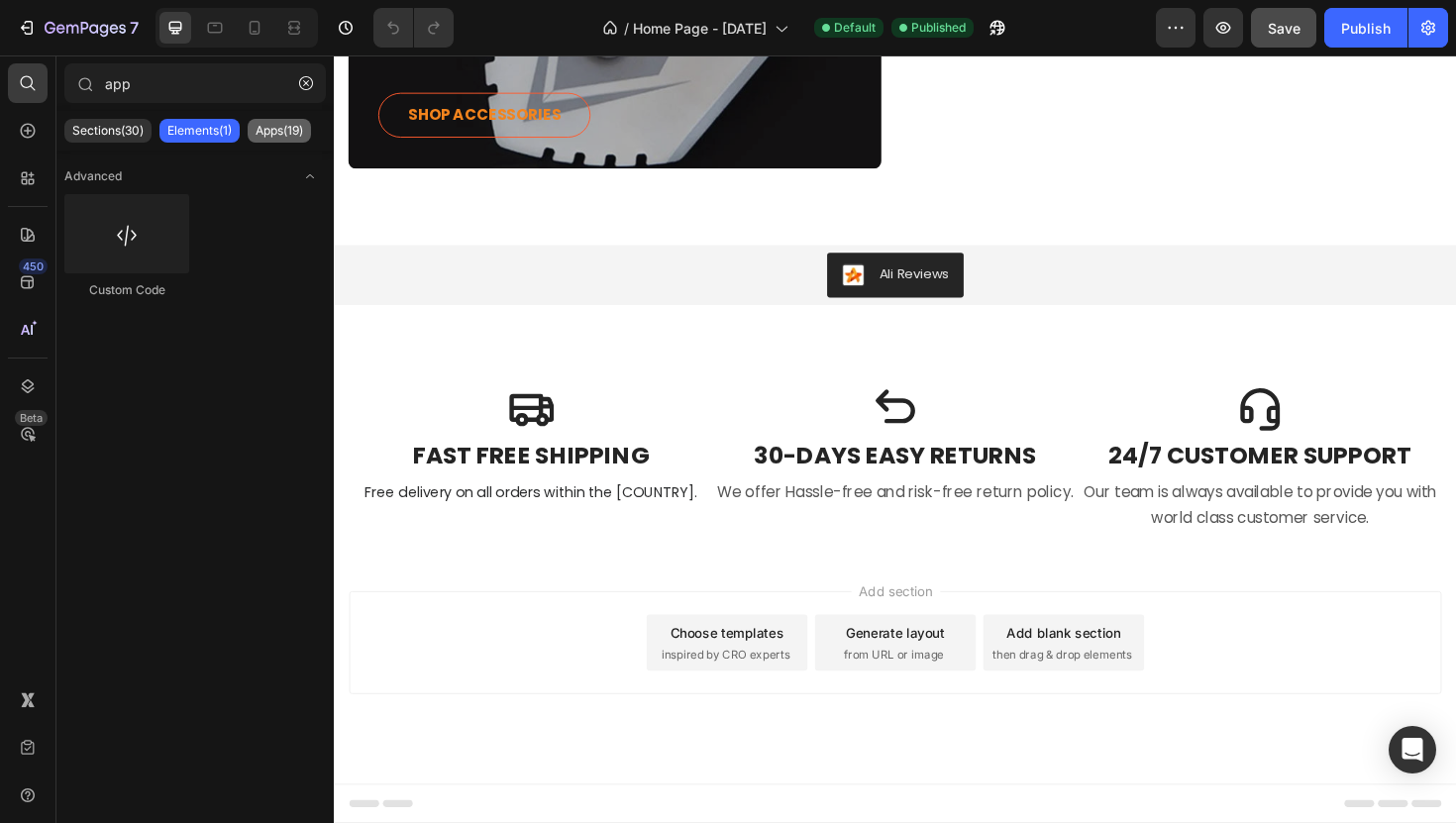 click on "Apps(19)" at bounding box center (279, 131) 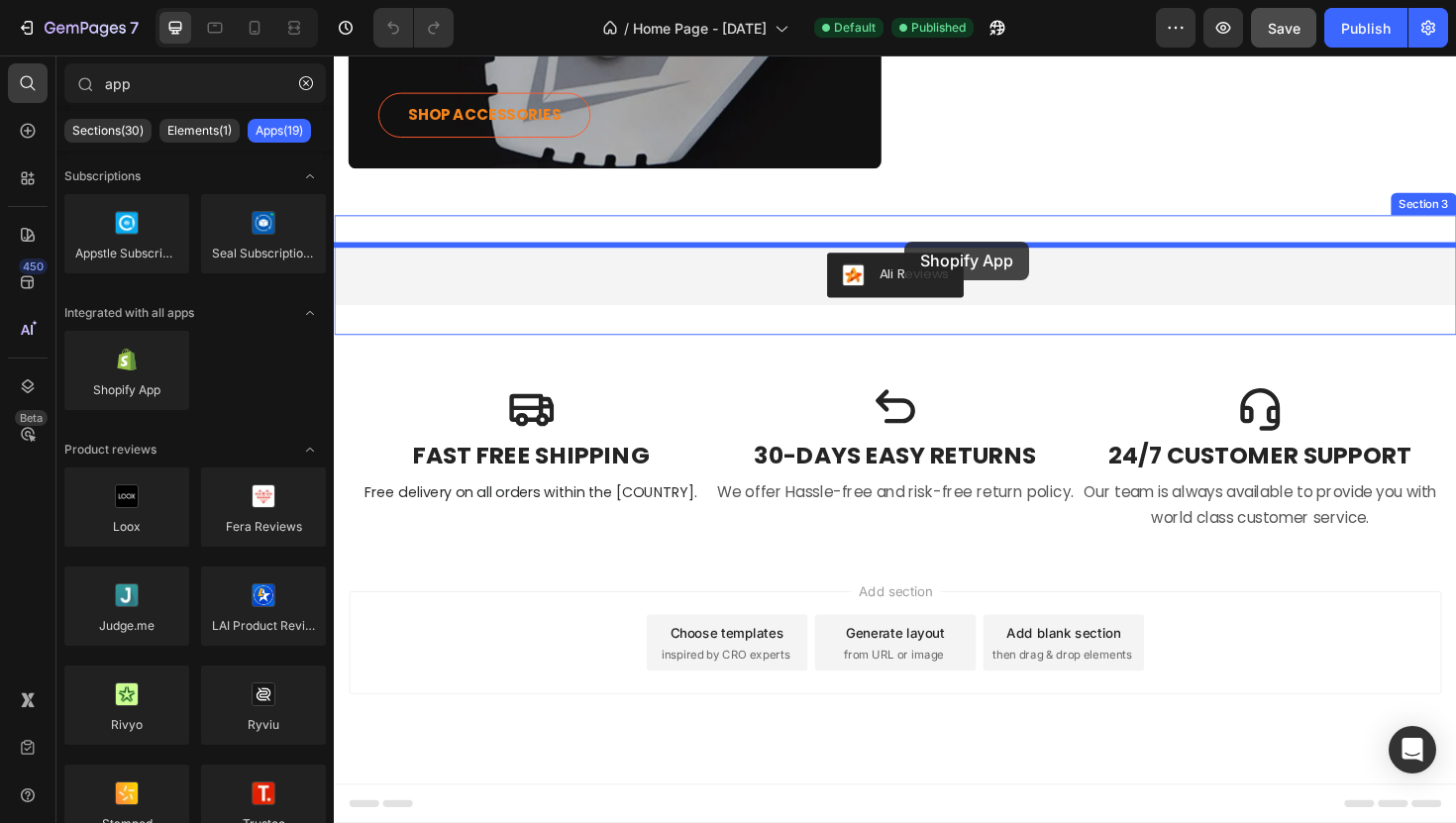 drag, startPoint x: 459, startPoint y: 453, endPoint x: 938, endPoint y: 252, distance: 519.4632 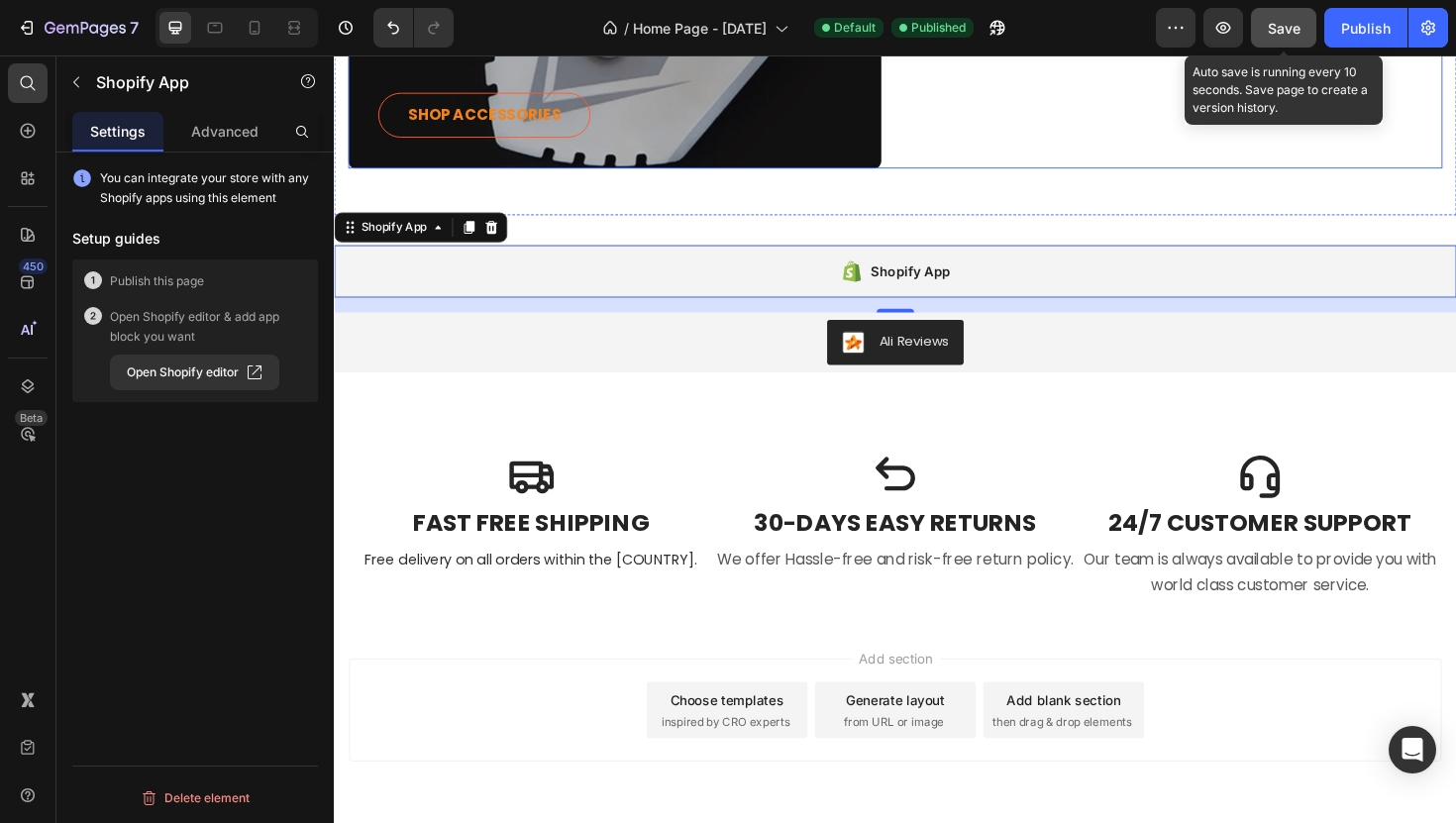 click on "Save" at bounding box center [1284, 28] 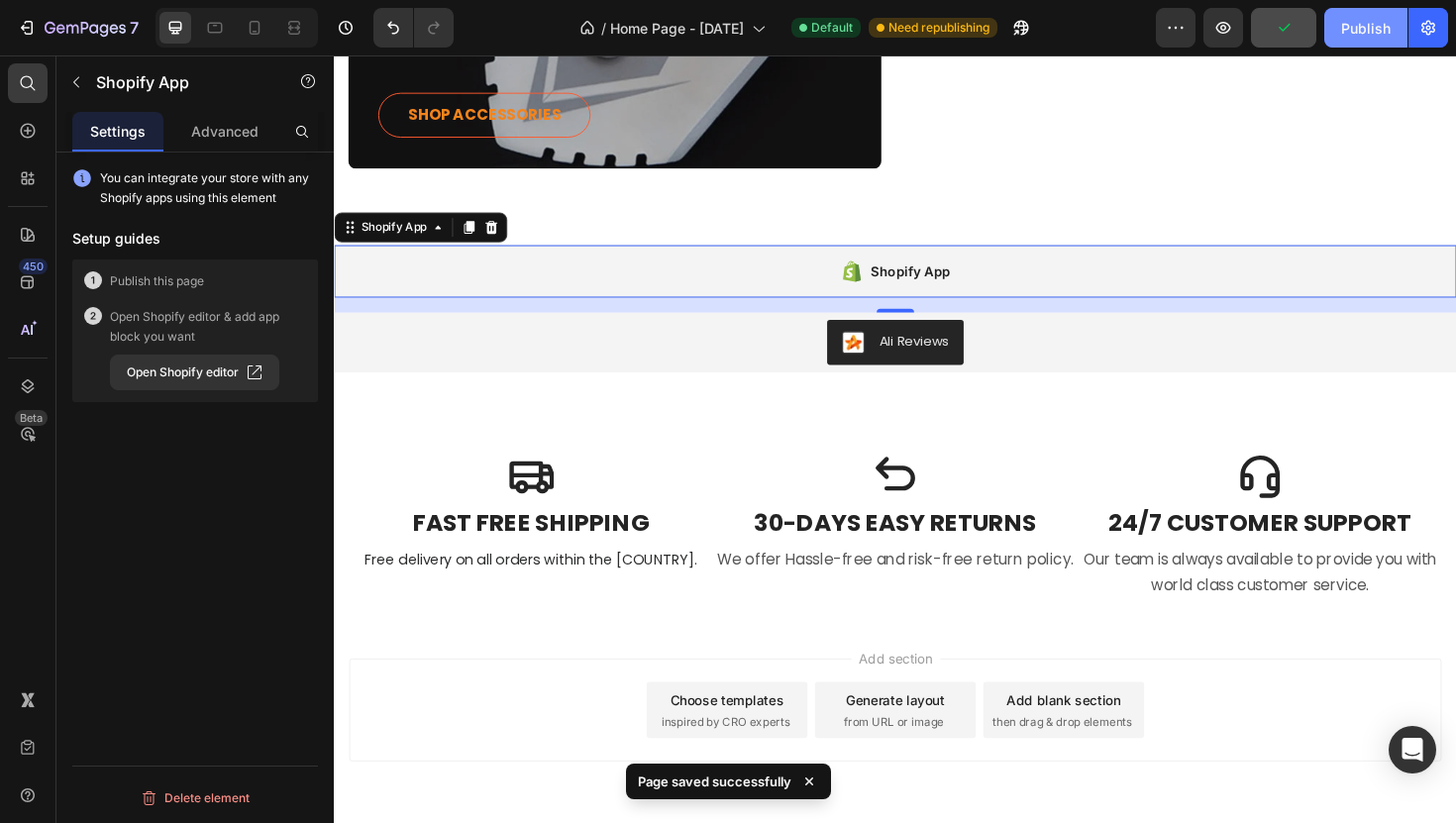 click on "Publish" at bounding box center [1366, 28] 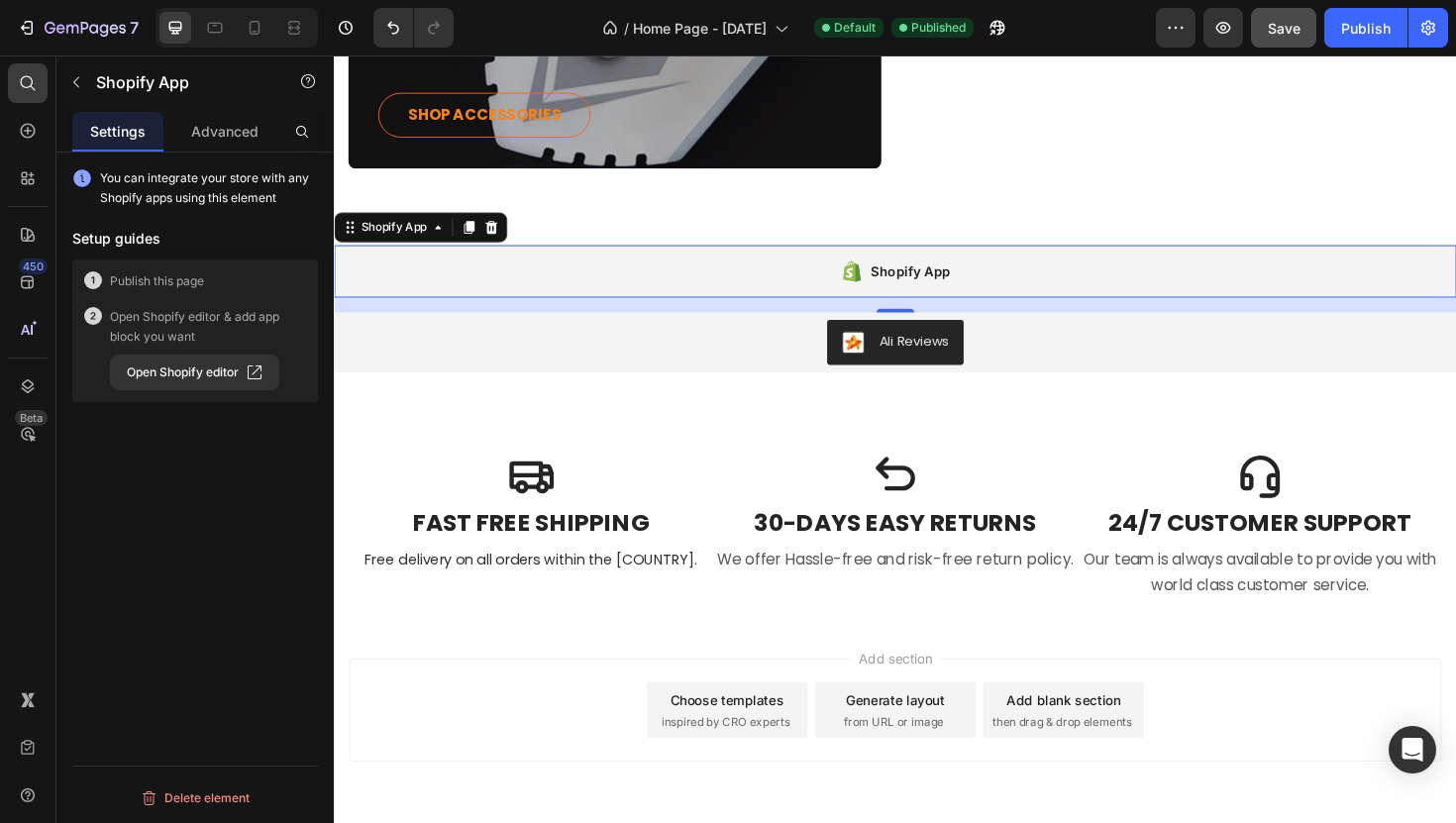 click 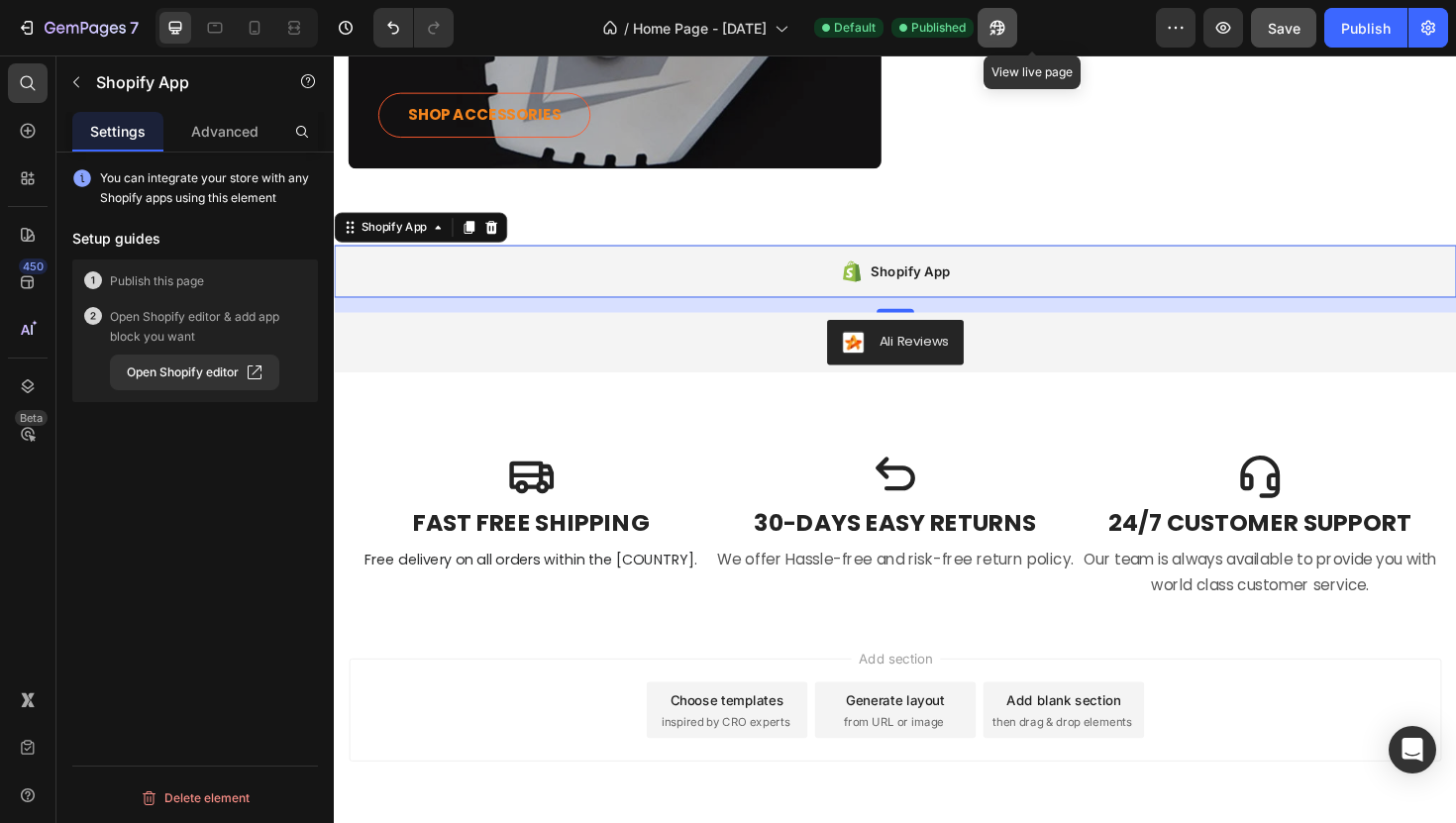 click 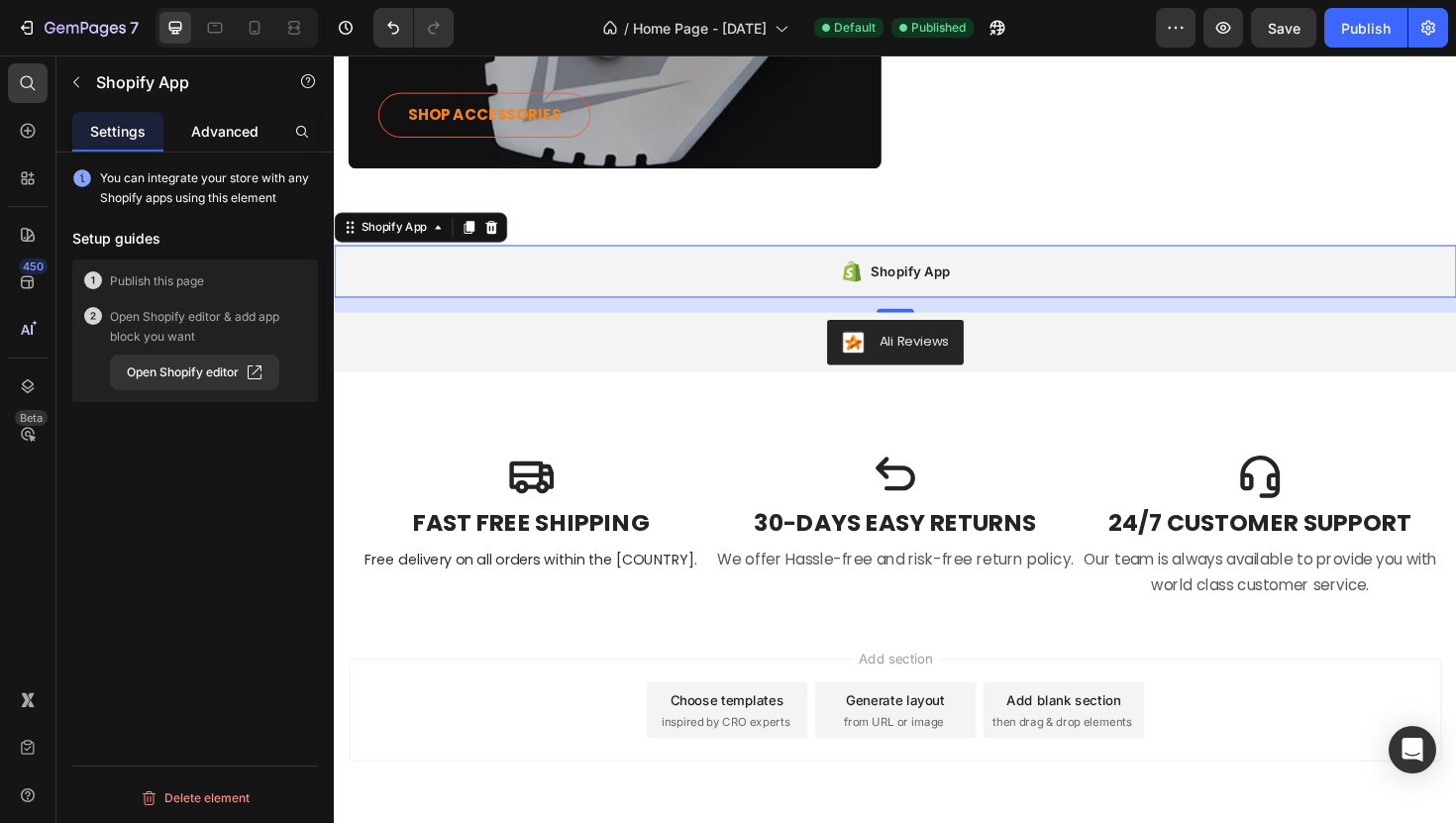 click on "Advanced" at bounding box center [225, 131] 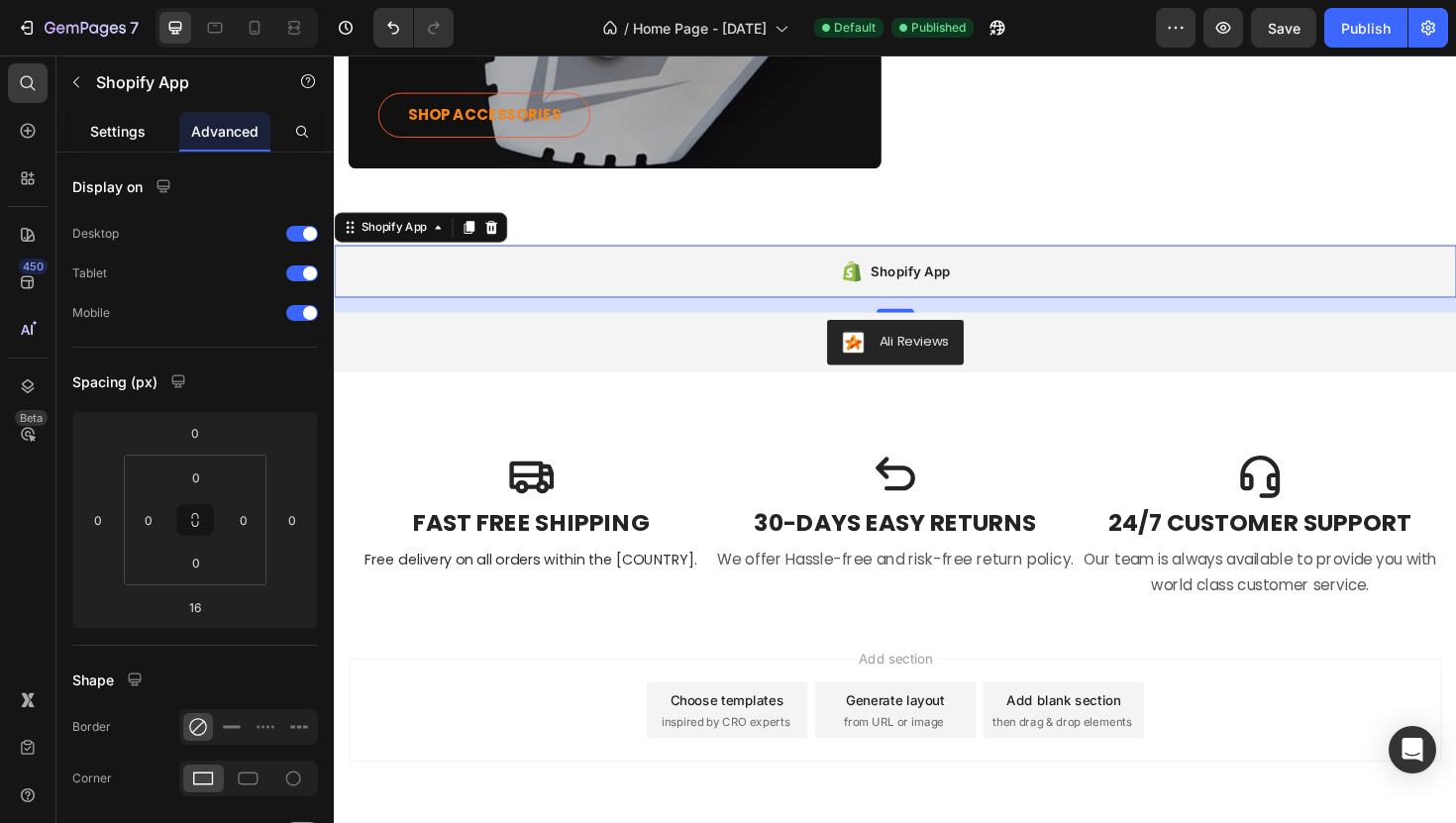 click on "Settings" 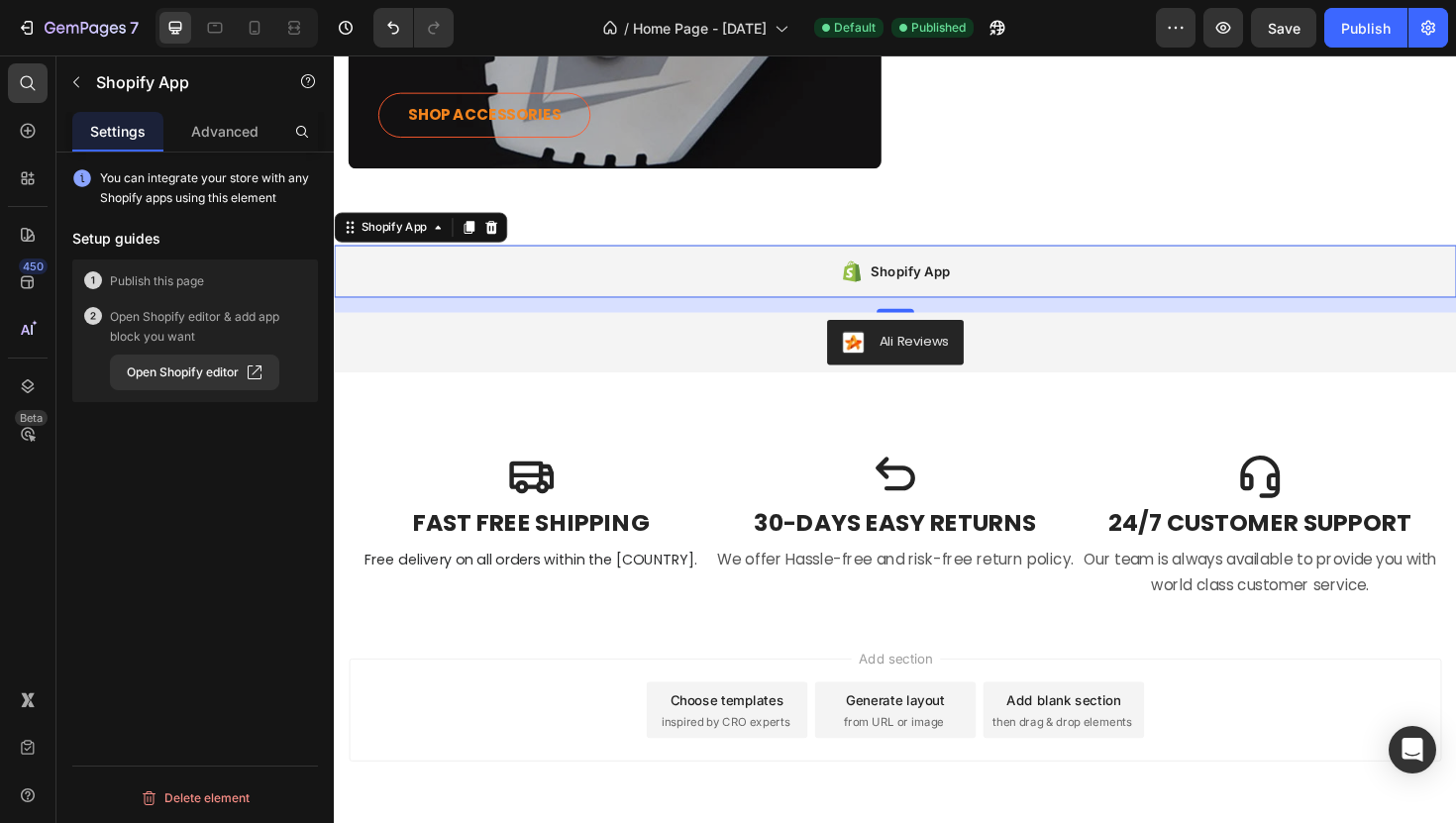 click on "Shopify App" at bounding box center (928, 284) 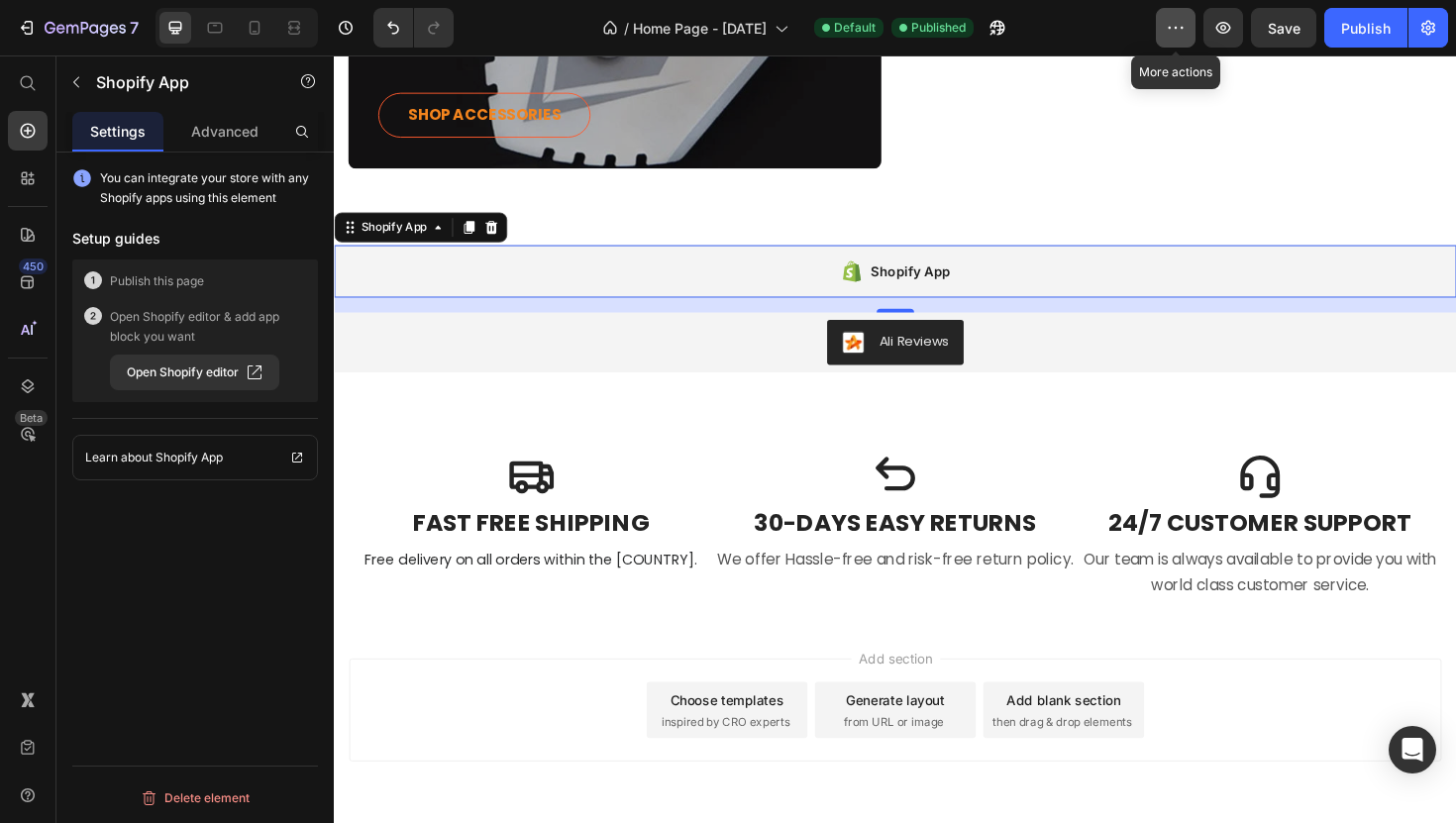 click 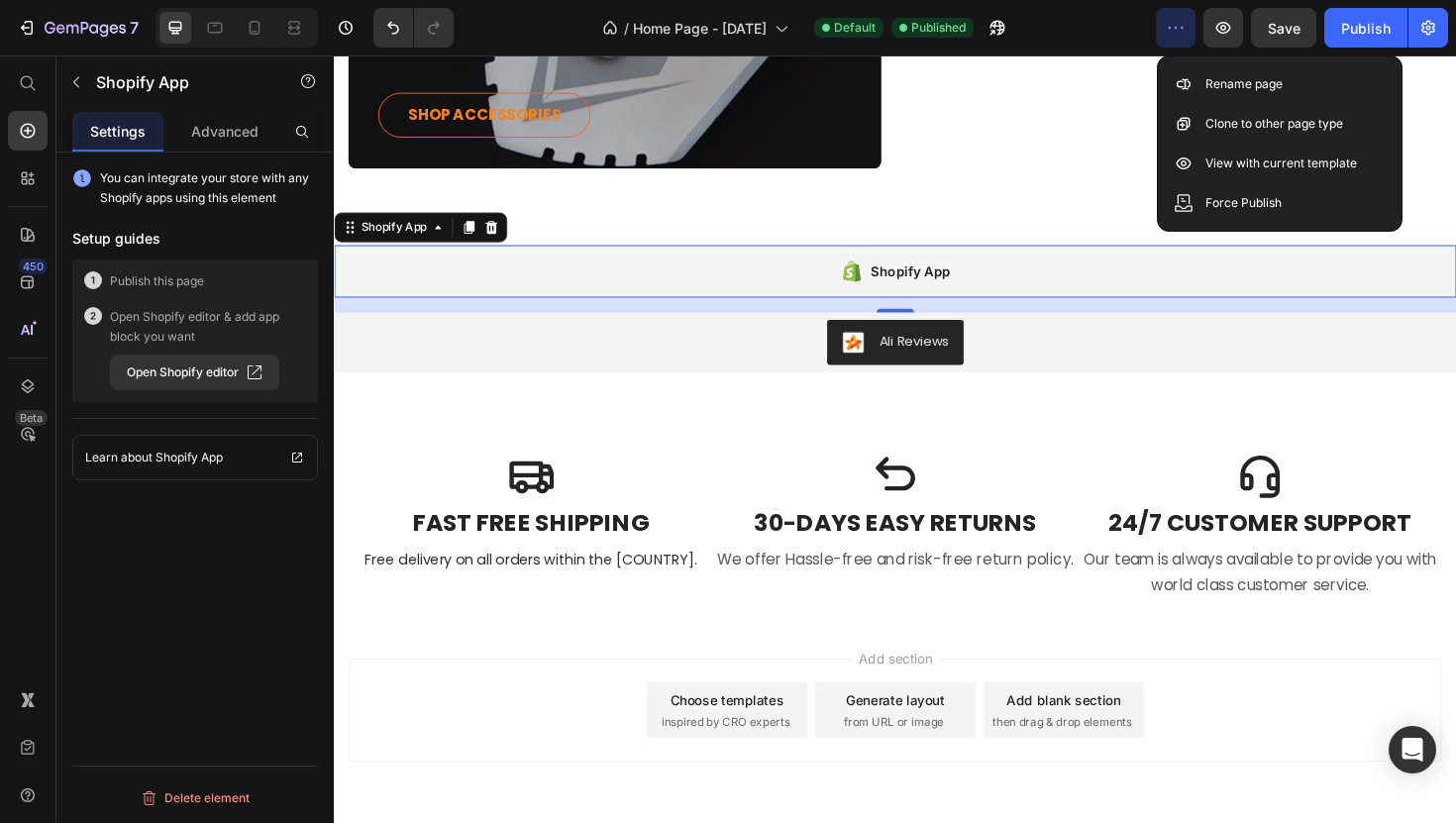 click 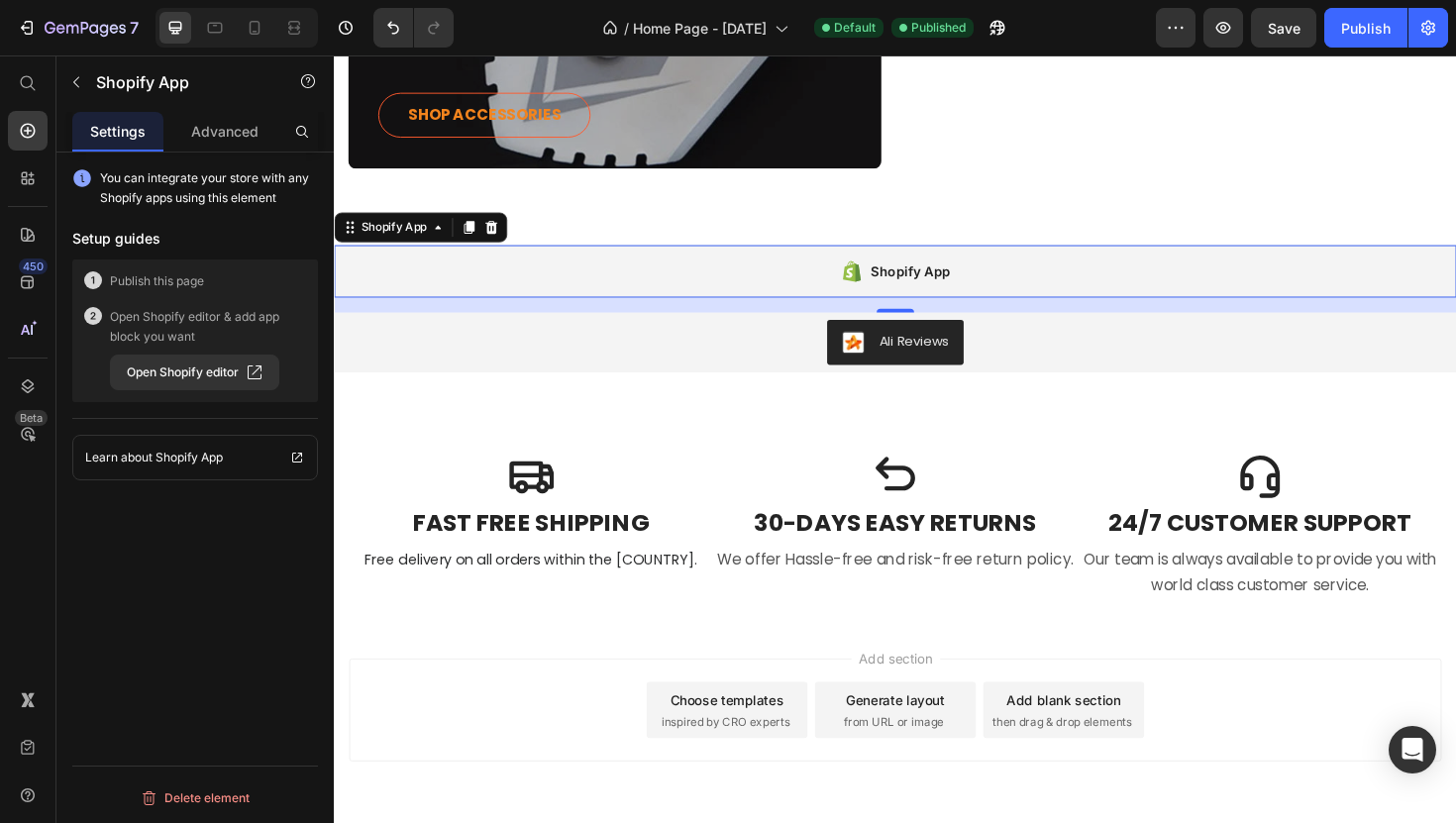 click on "You can integrate your store with any Shopify apps using this element Setup guides Publish this page Open Shopify editor & add app block you want  Open Shopify editor  Learn about     Shopify App  Delete element" at bounding box center (195, 516) 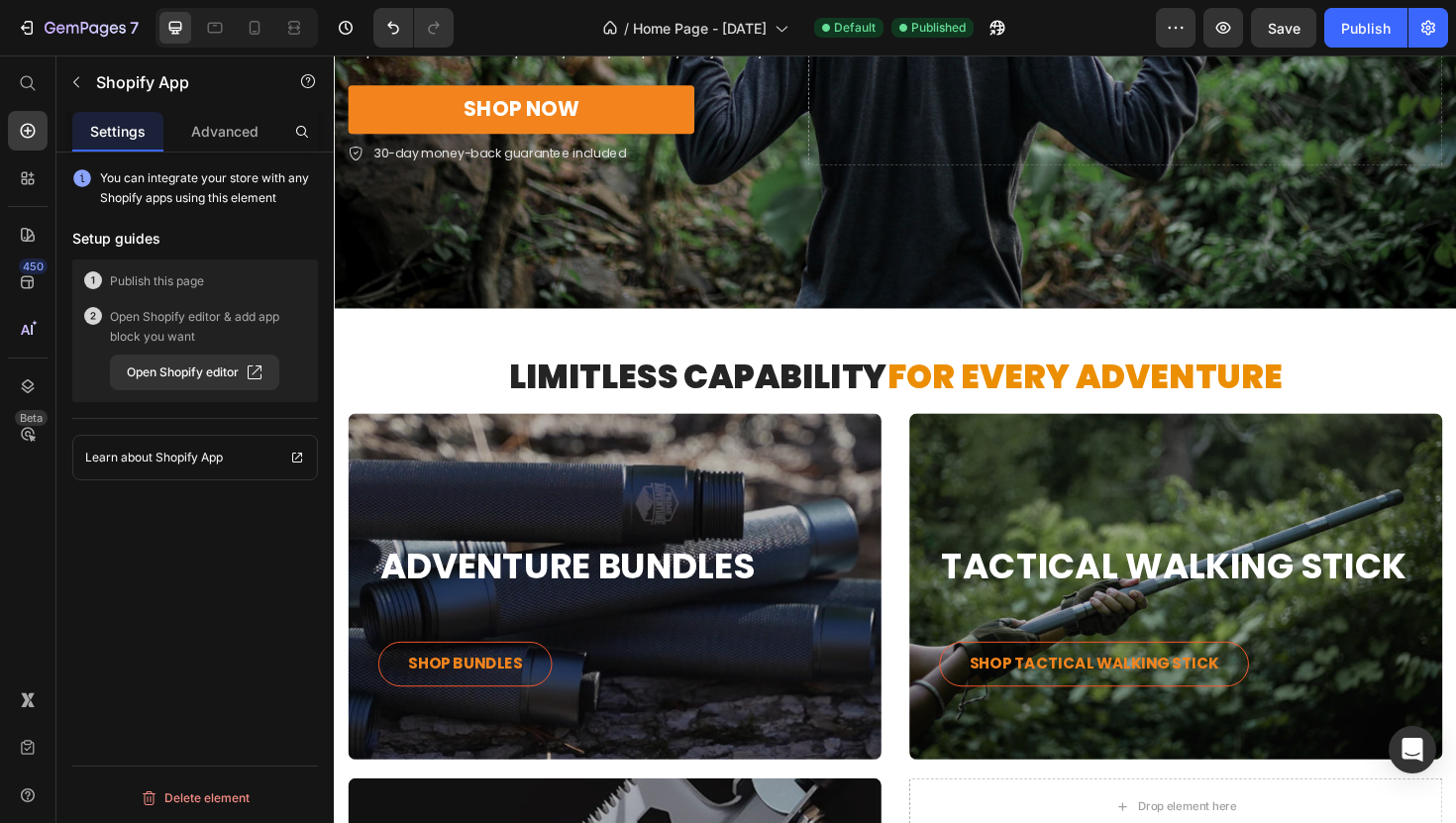 scroll, scrollTop: 0, scrollLeft: 0, axis: both 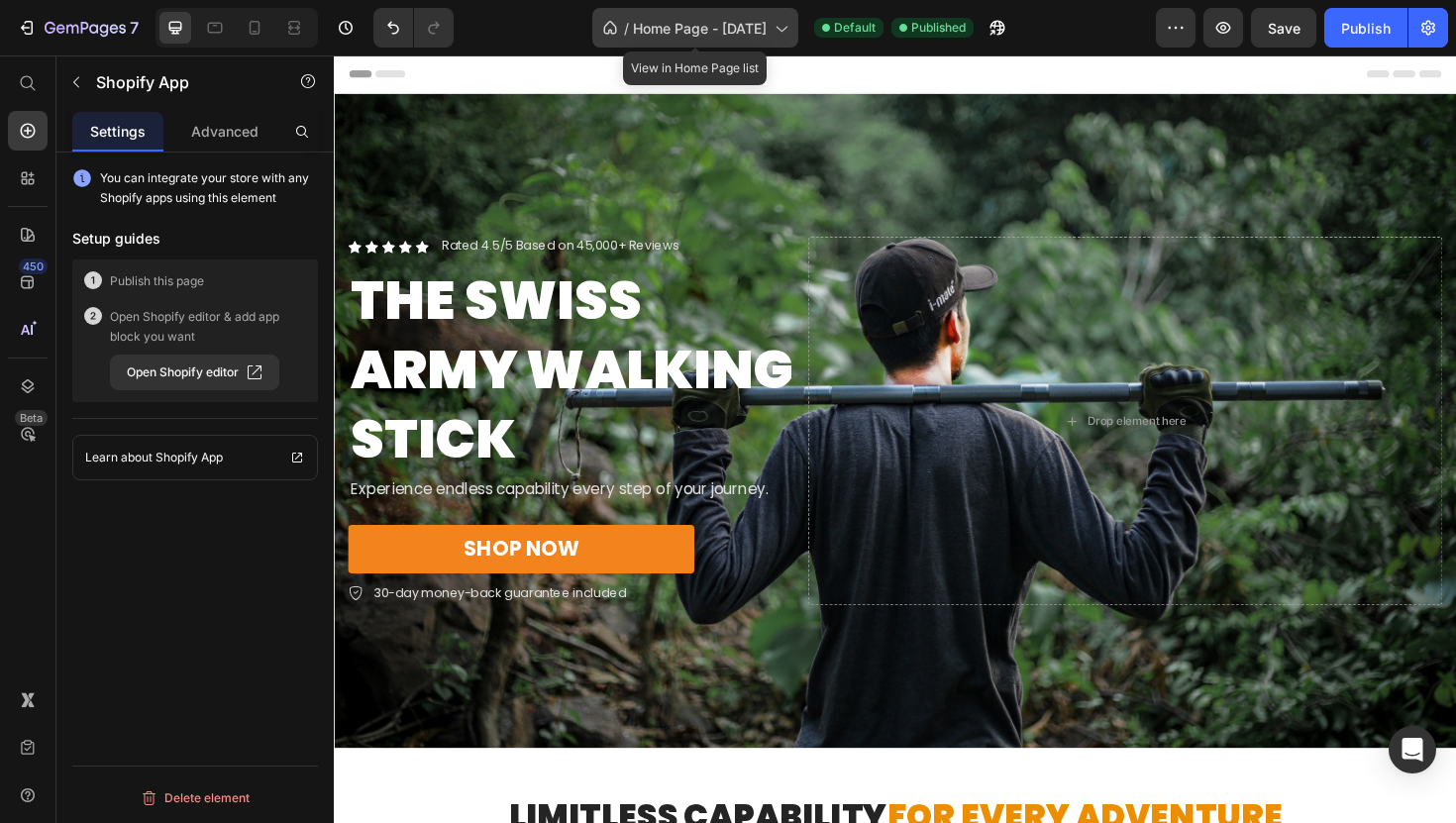 click on "Home Page - Jun 30, 19:07:04" at bounding box center [699, 28] 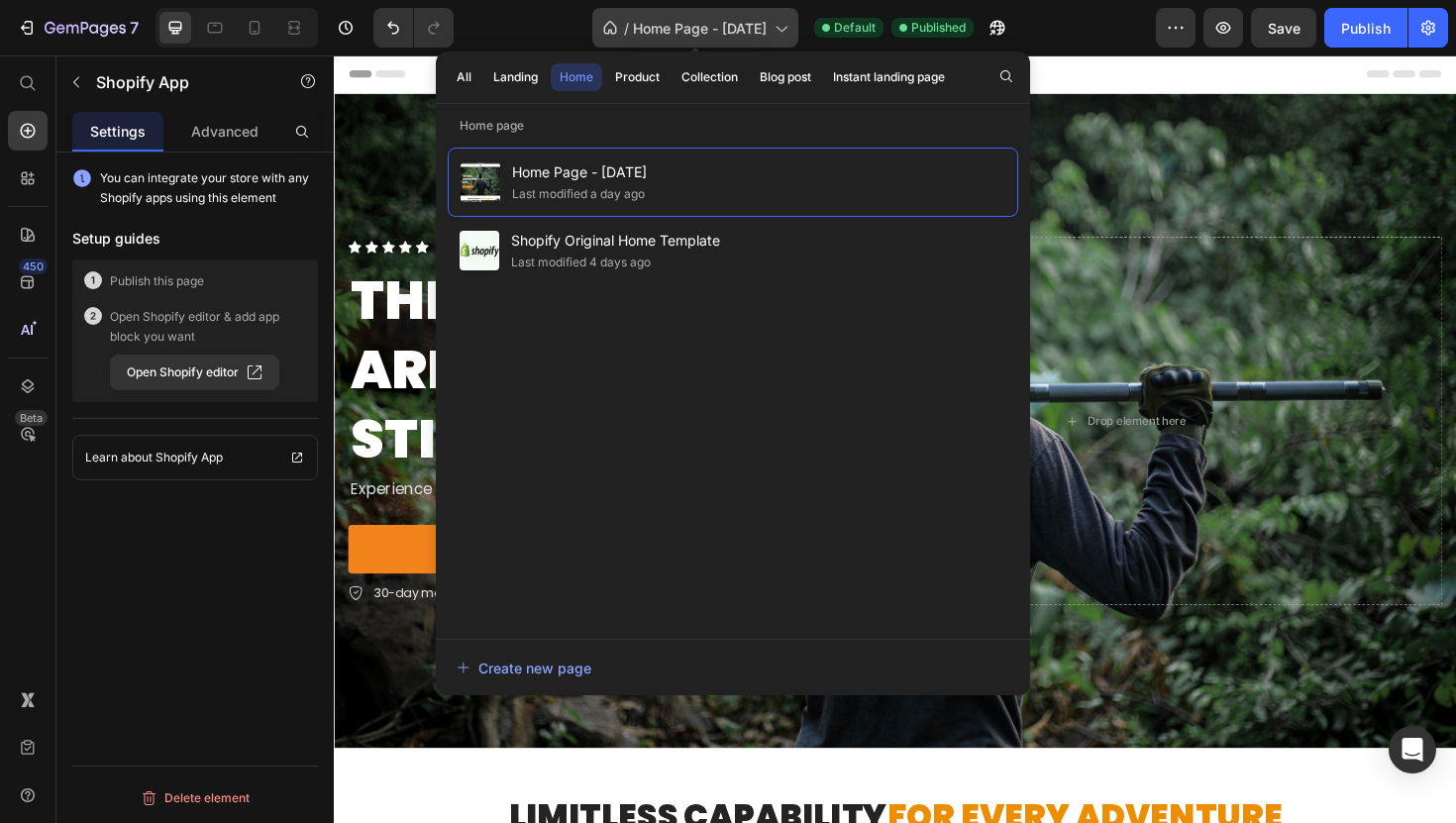 click on "Home Page - Jun 30, 19:07:04" at bounding box center [699, 28] 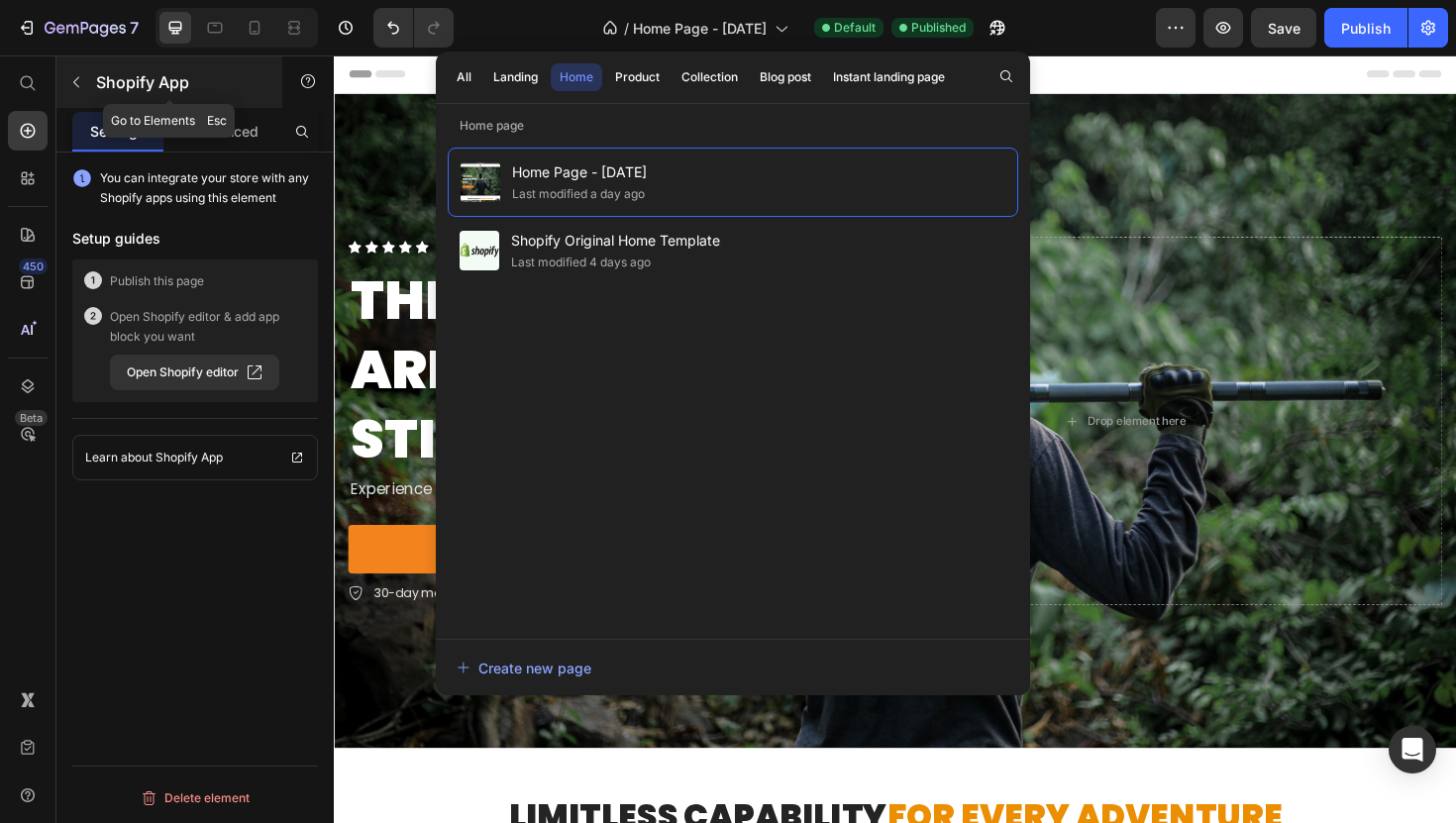 click on "Shopify App" at bounding box center [180, 82] 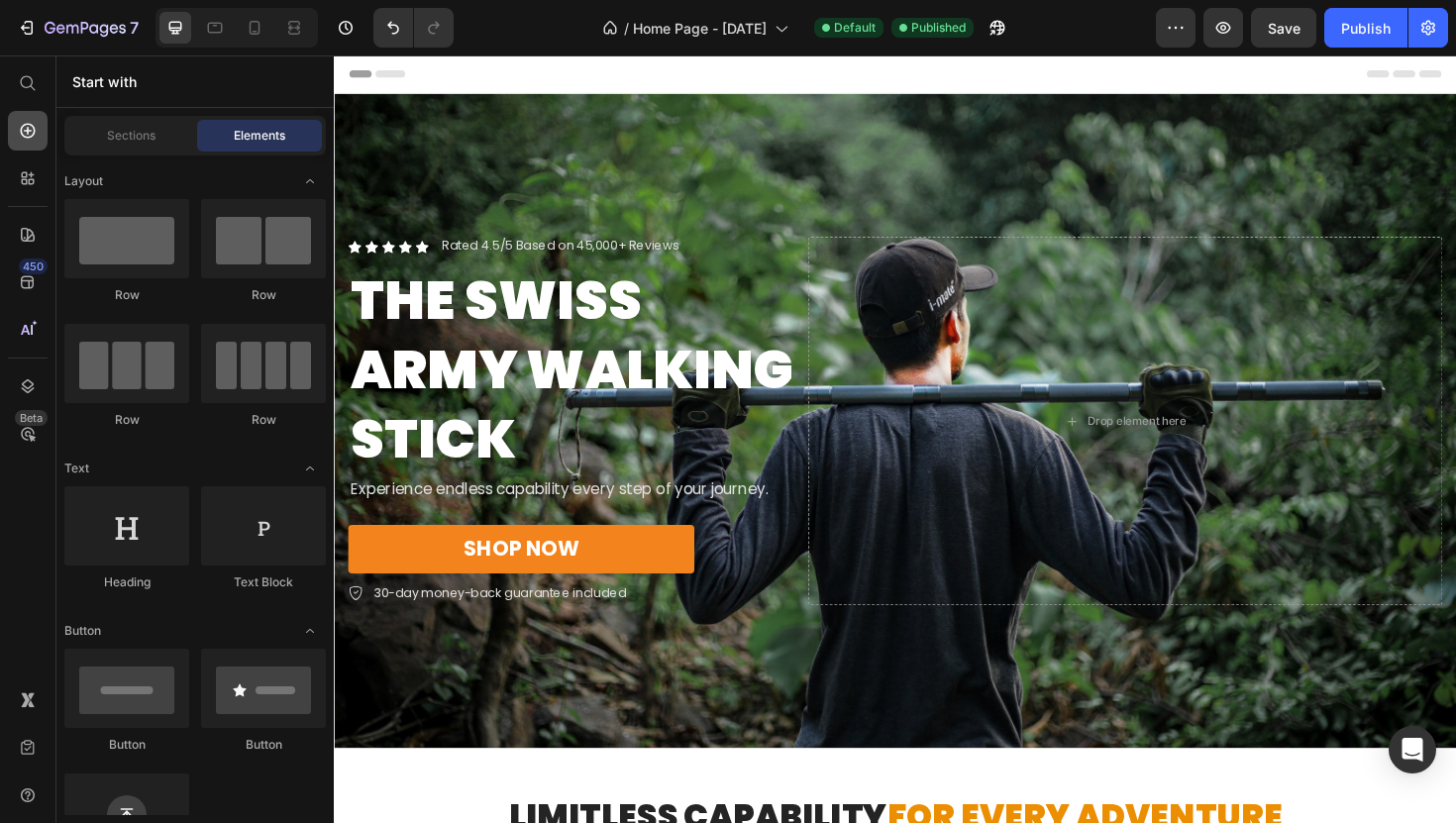 click 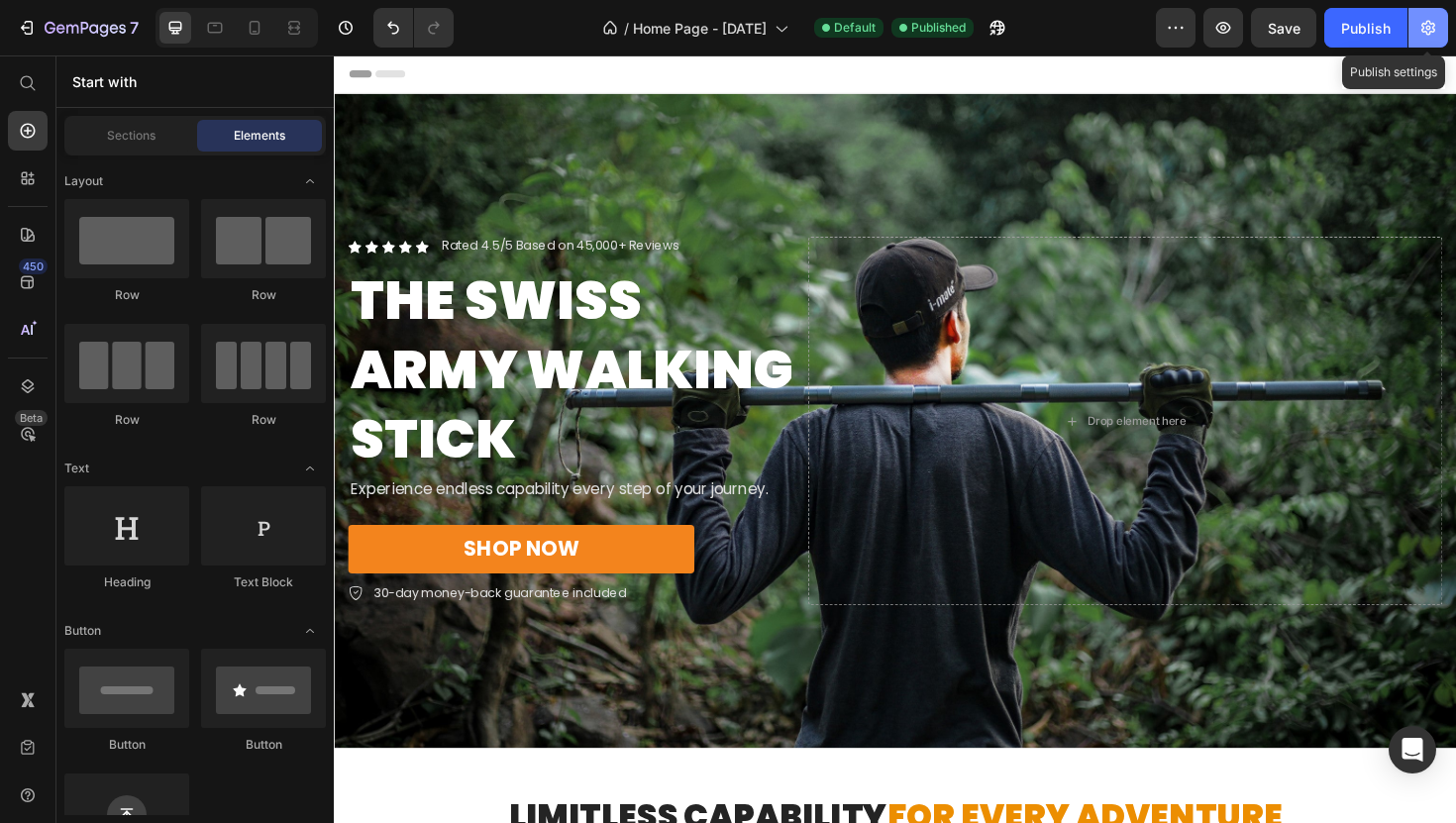 click 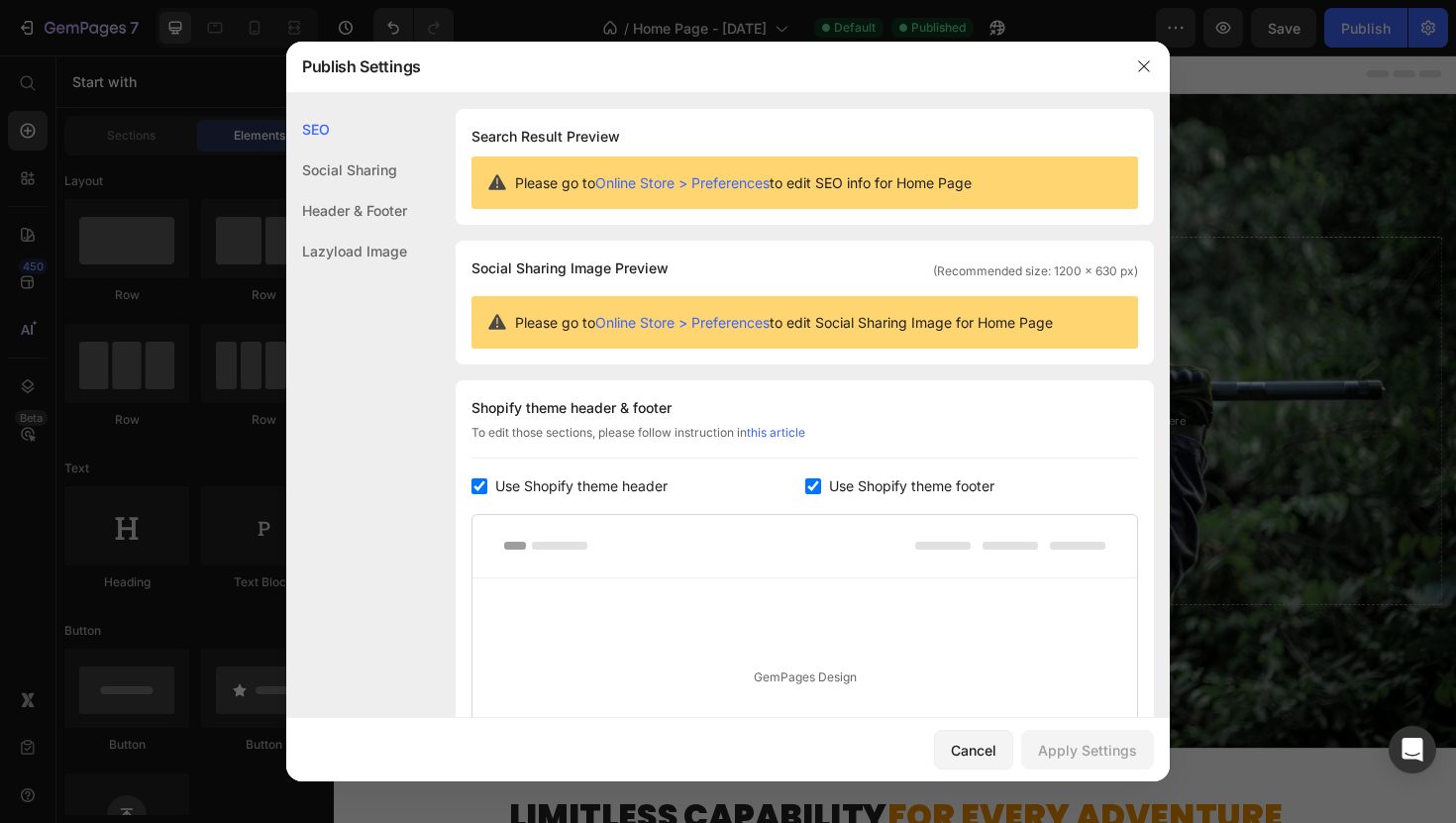 scroll, scrollTop: 285, scrollLeft: 0, axis: vertical 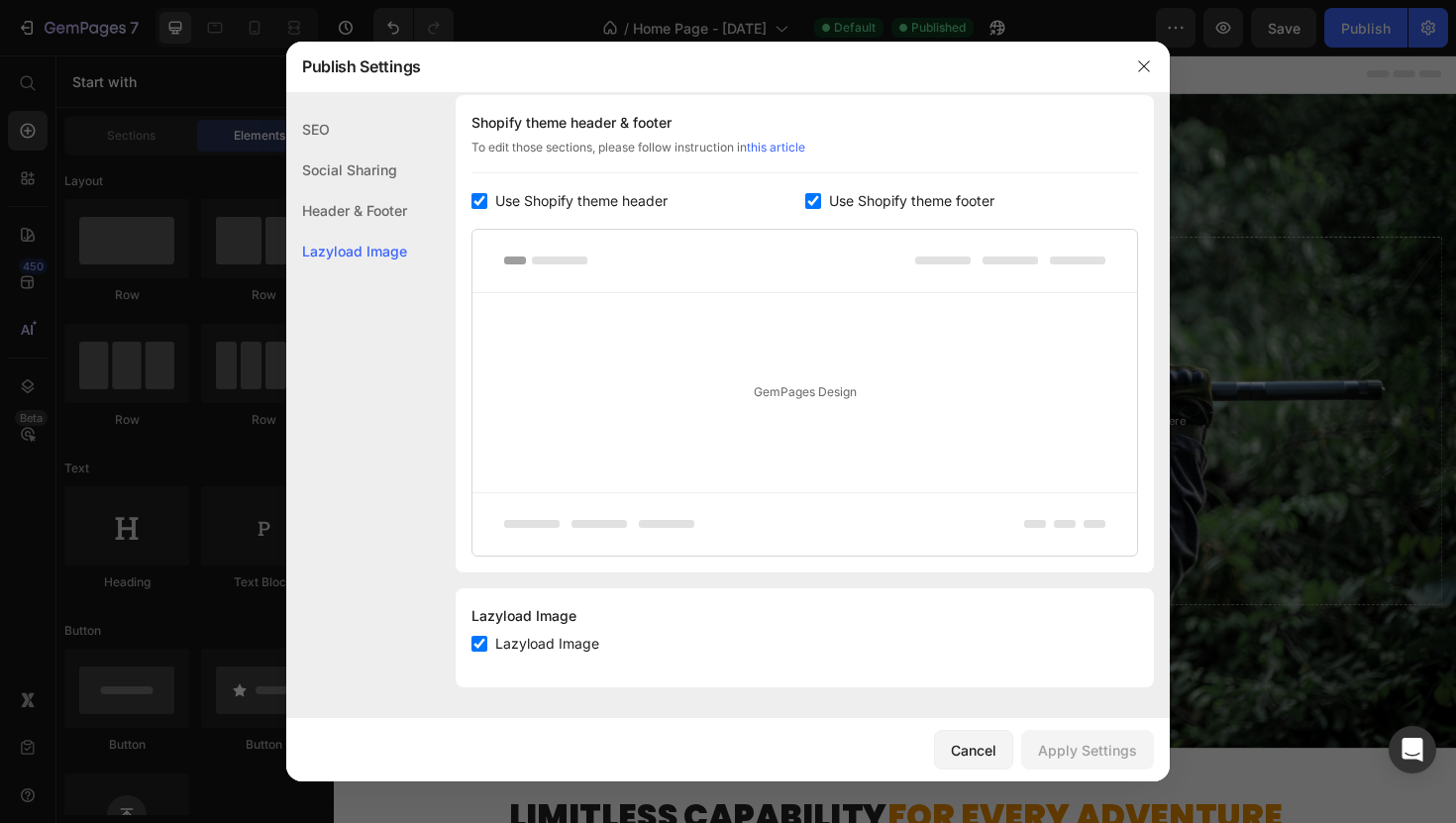 click on "Header & Footer" 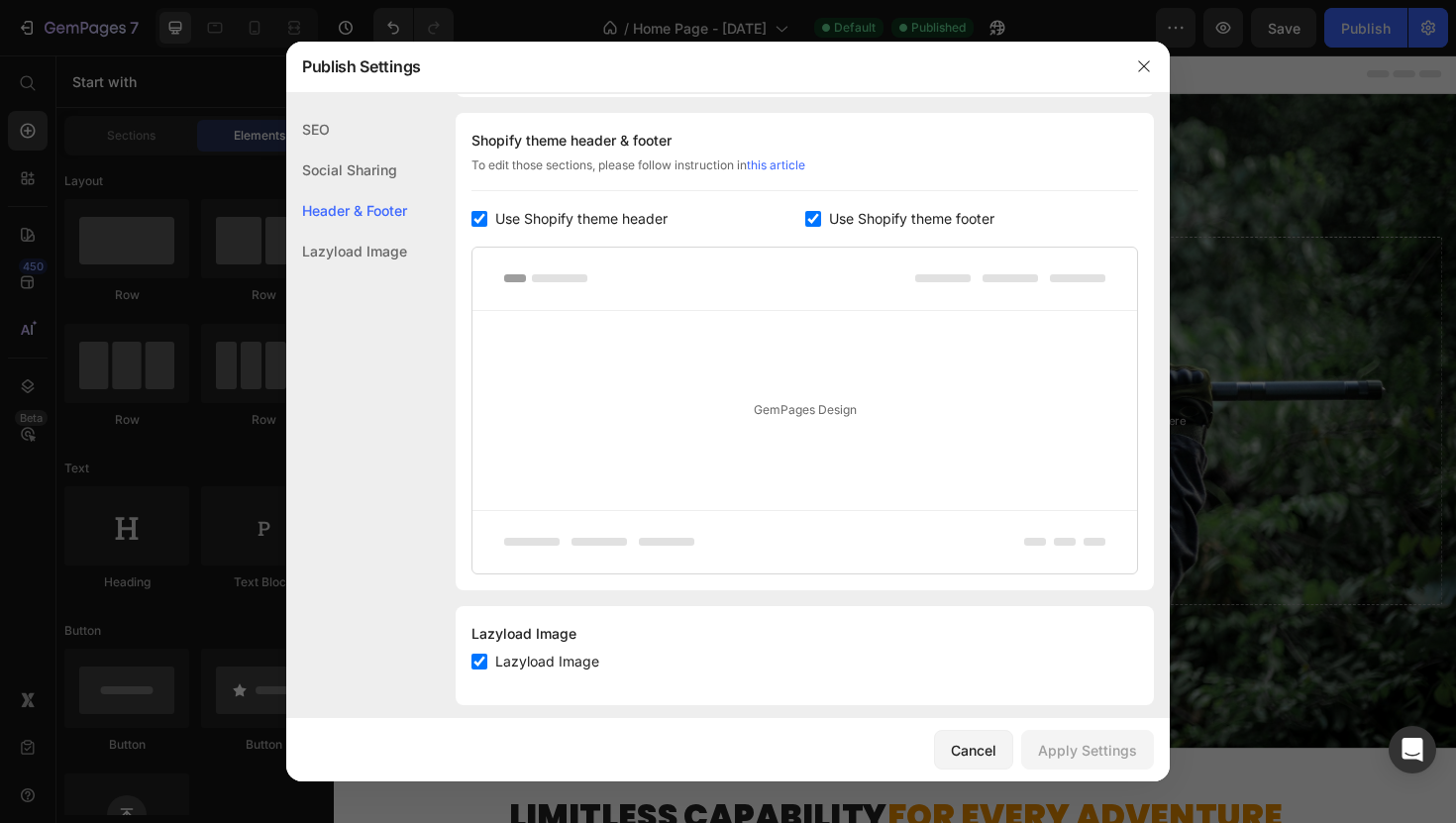 click on "Social Sharing" 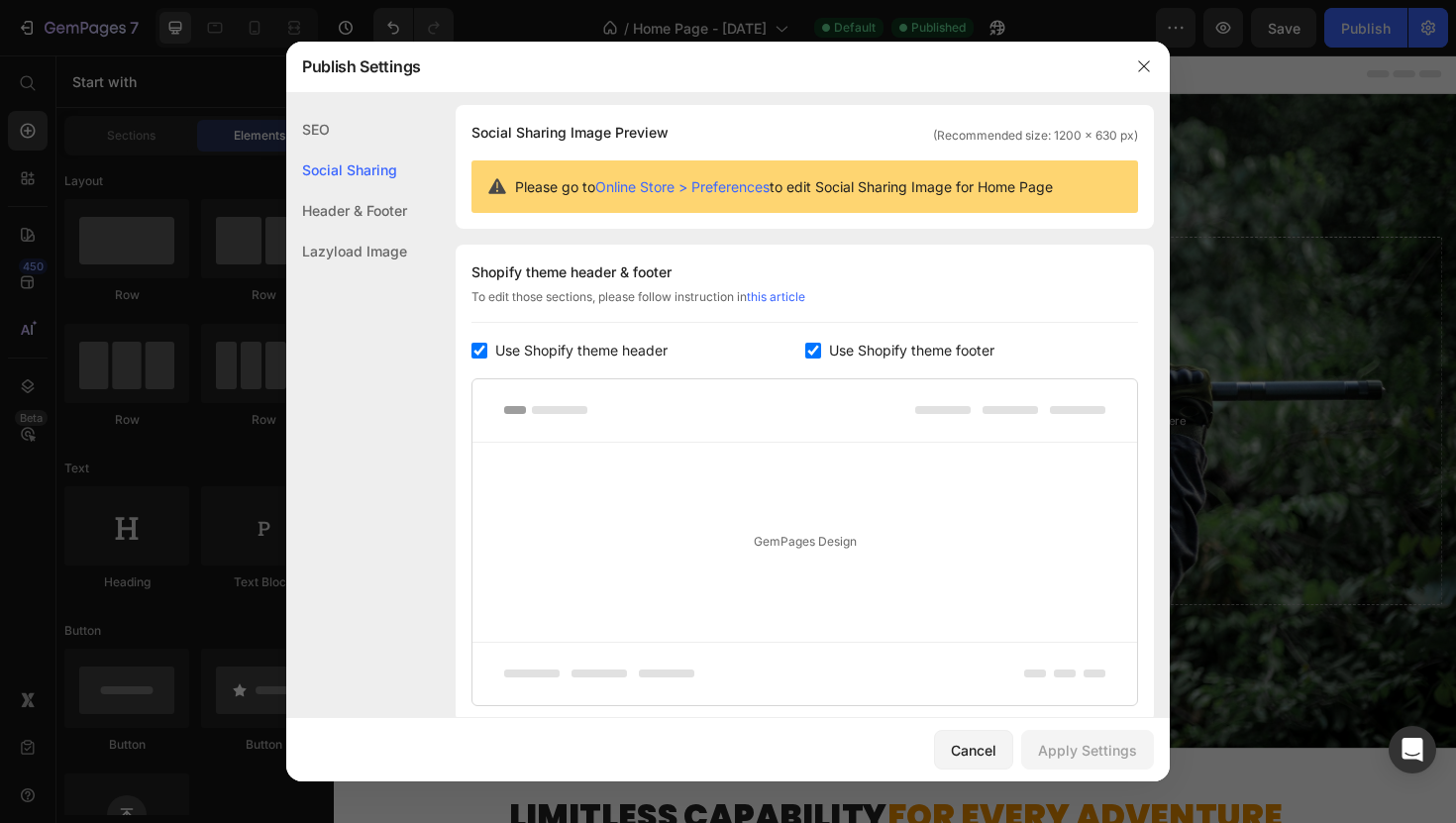 scroll, scrollTop: 128, scrollLeft: 0, axis: vertical 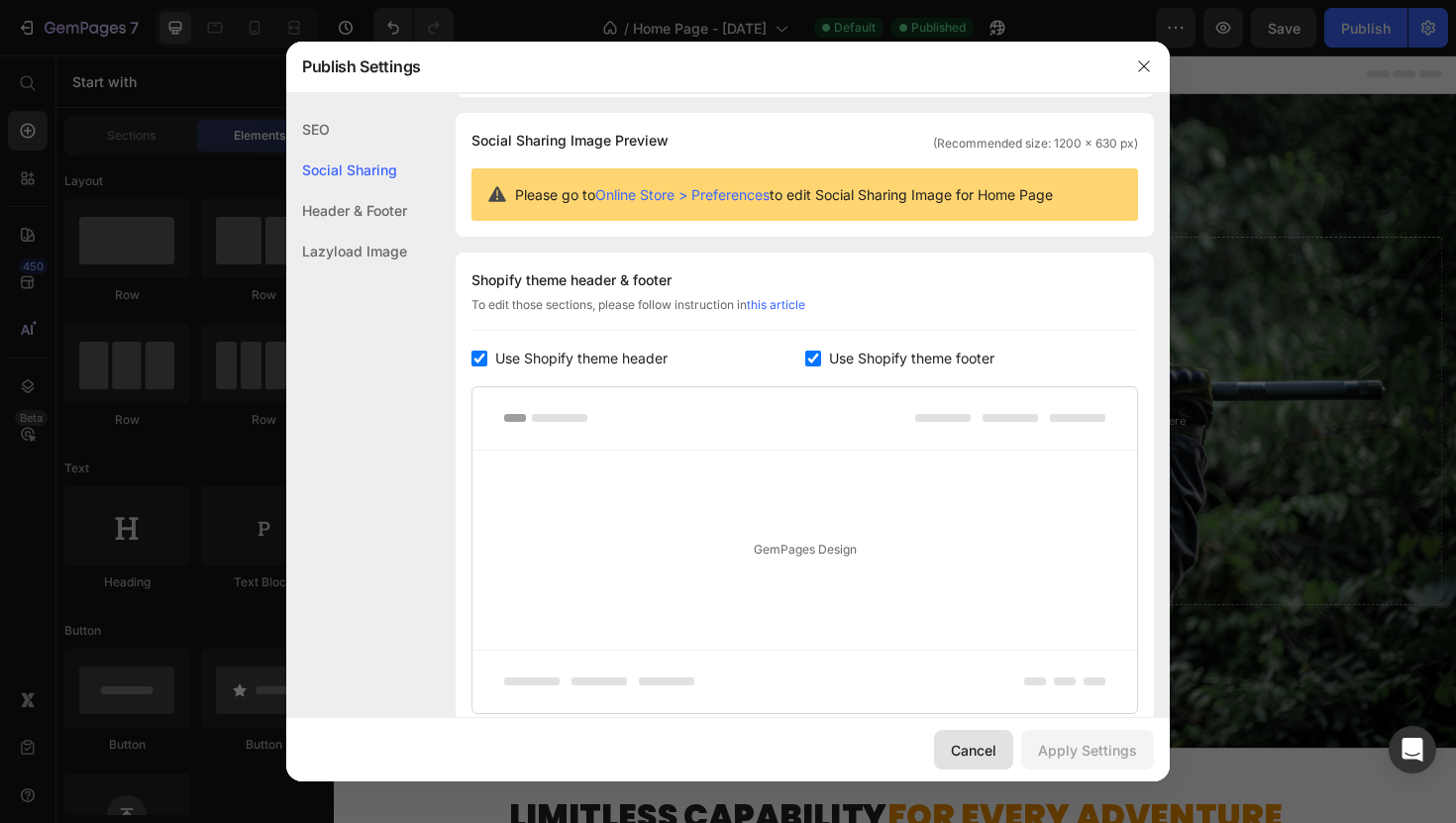 click on "Cancel" at bounding box center [974, 750] 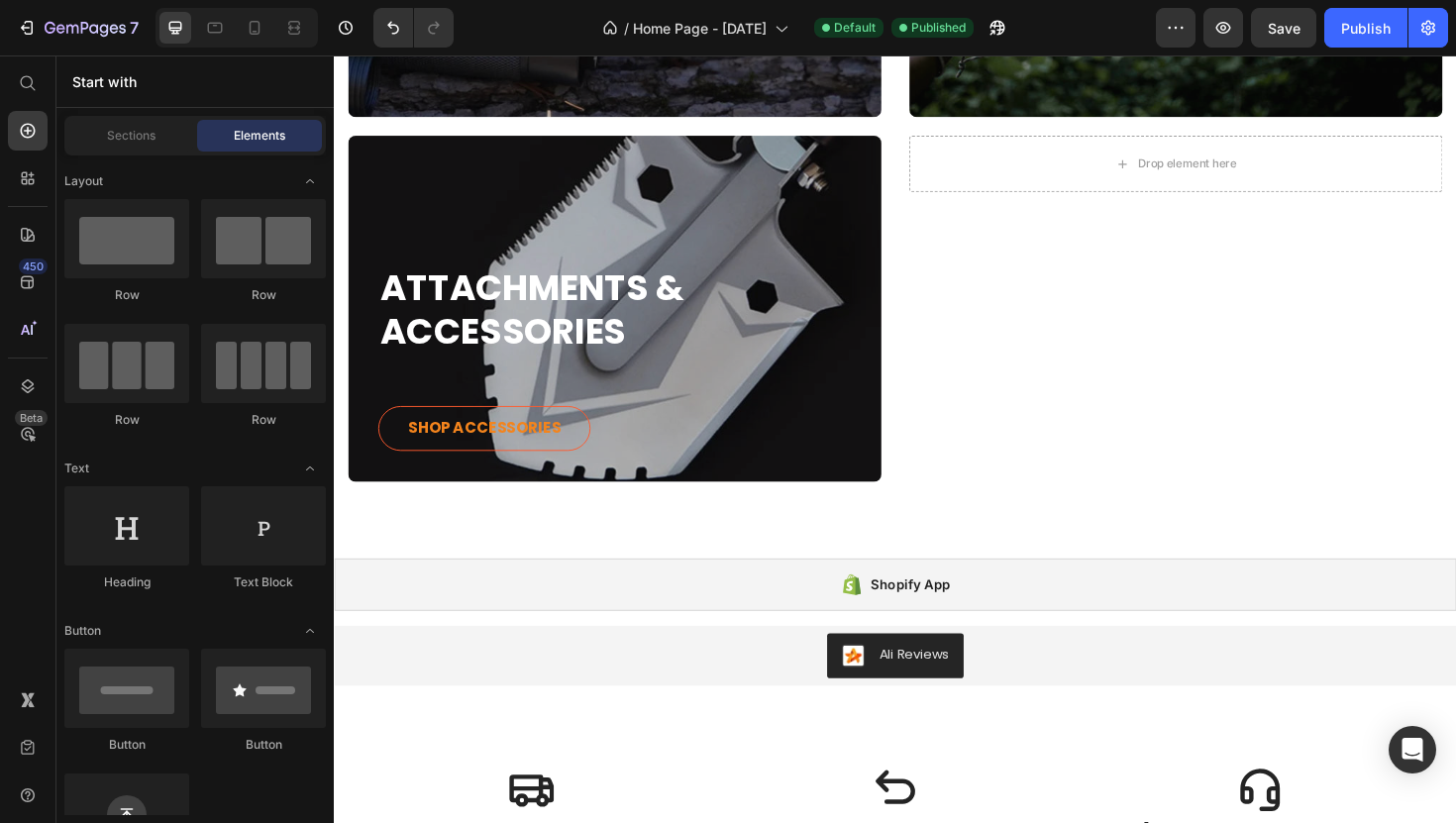 scroll, scrollTop: 1336, scrollLeft: 0, axis: vertical 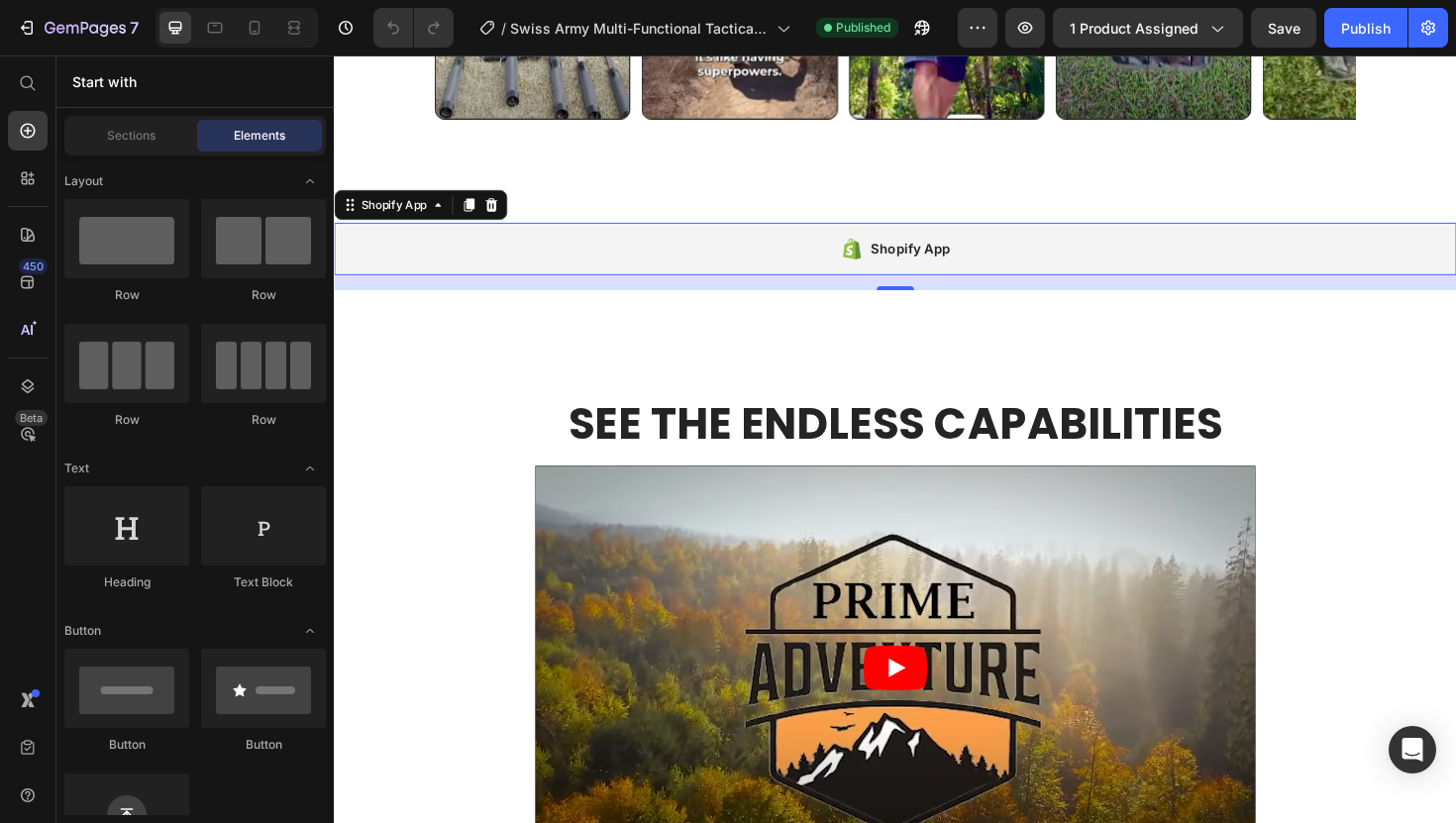 click on "Shopify App" at bounding box center [928, 260] 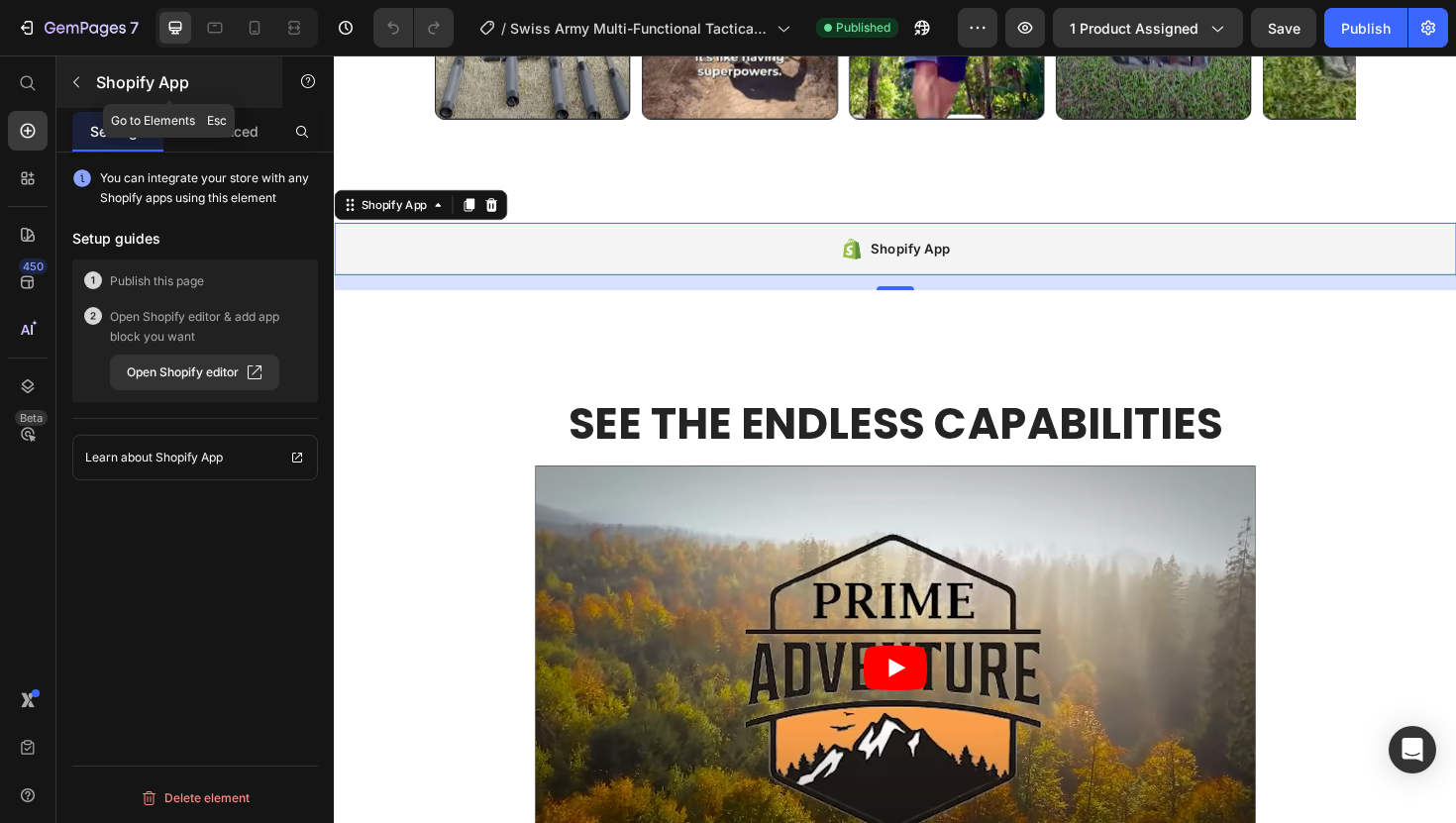 click 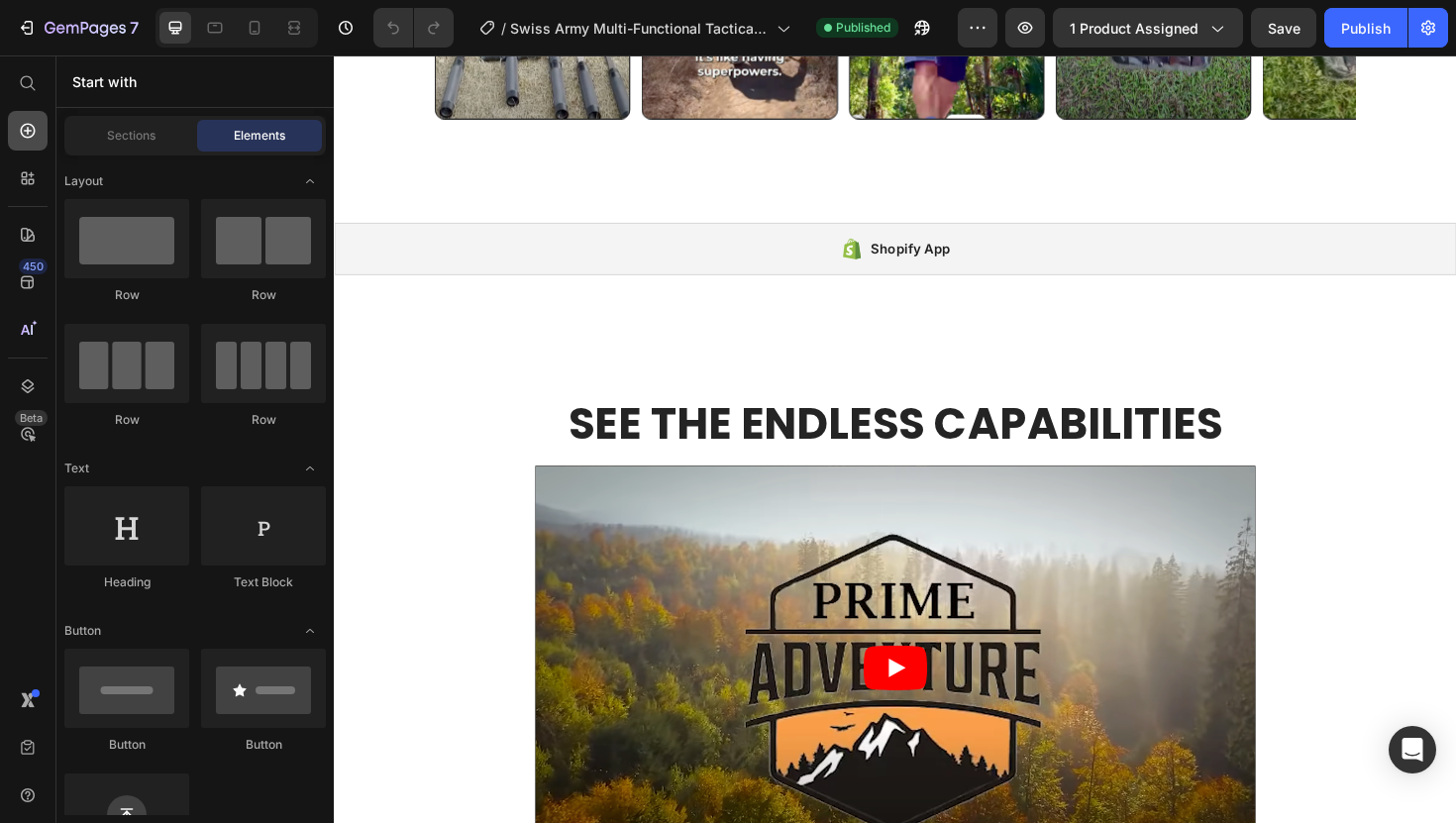 click 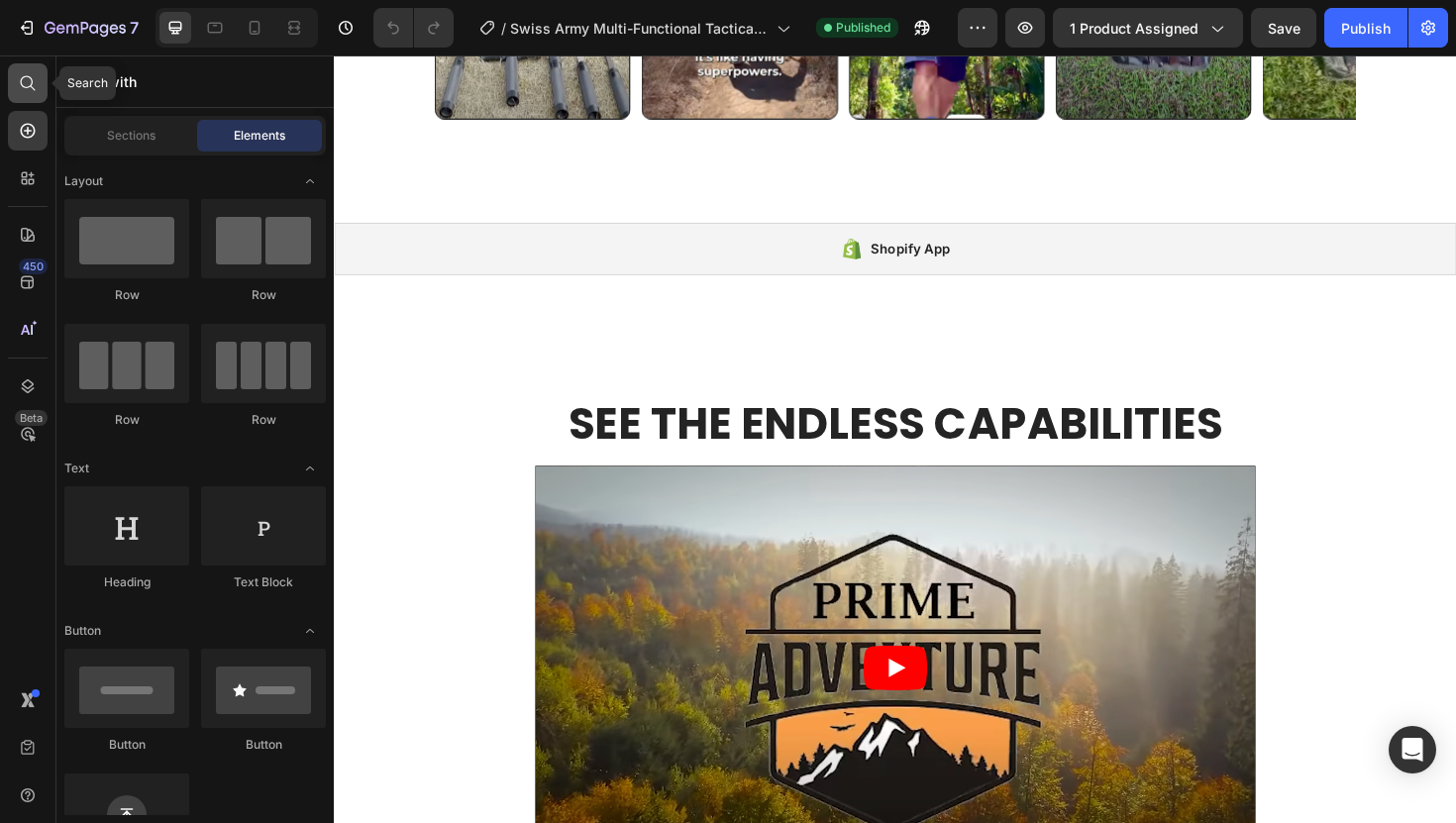 click 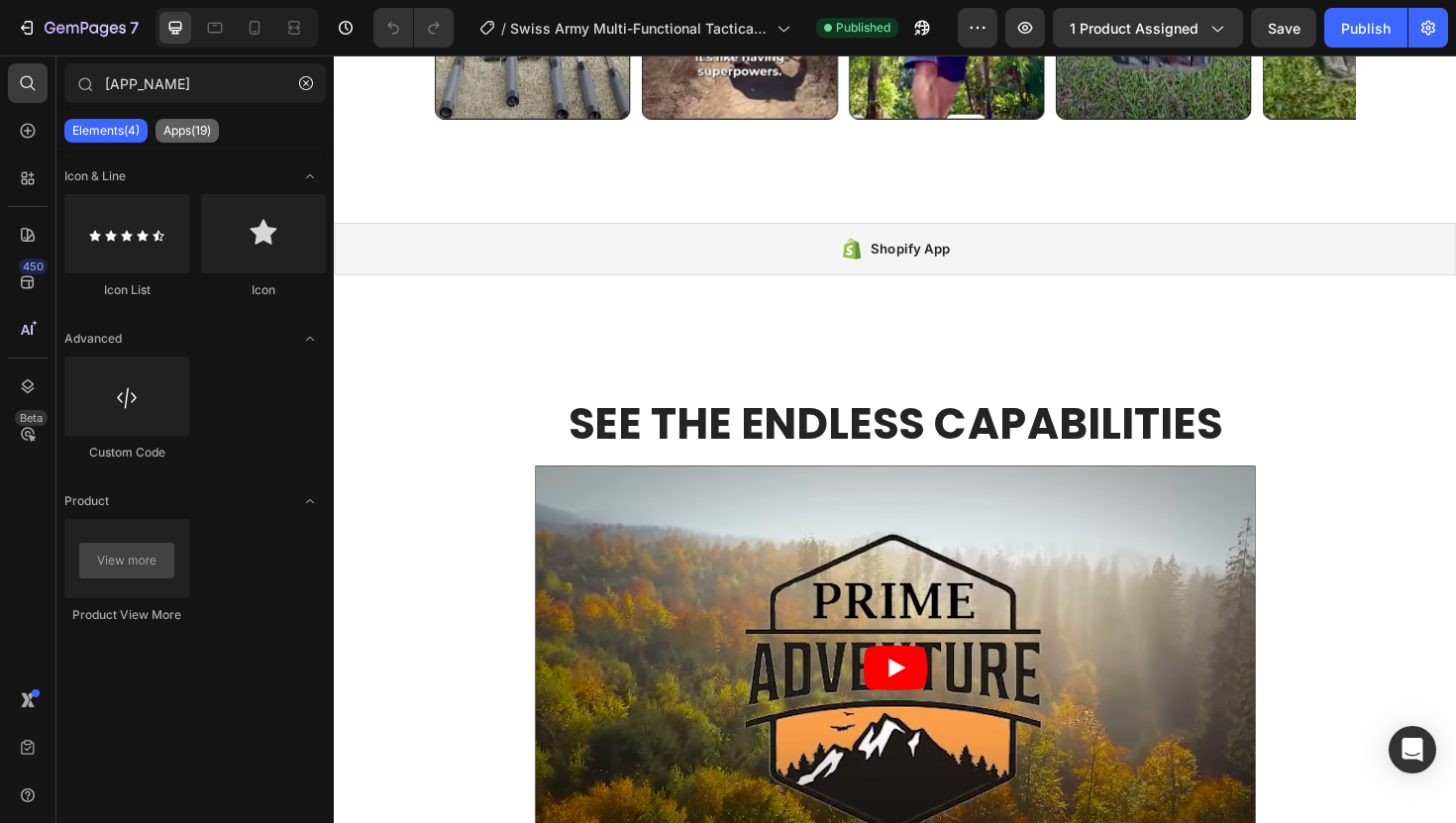 type on "ali reviews" 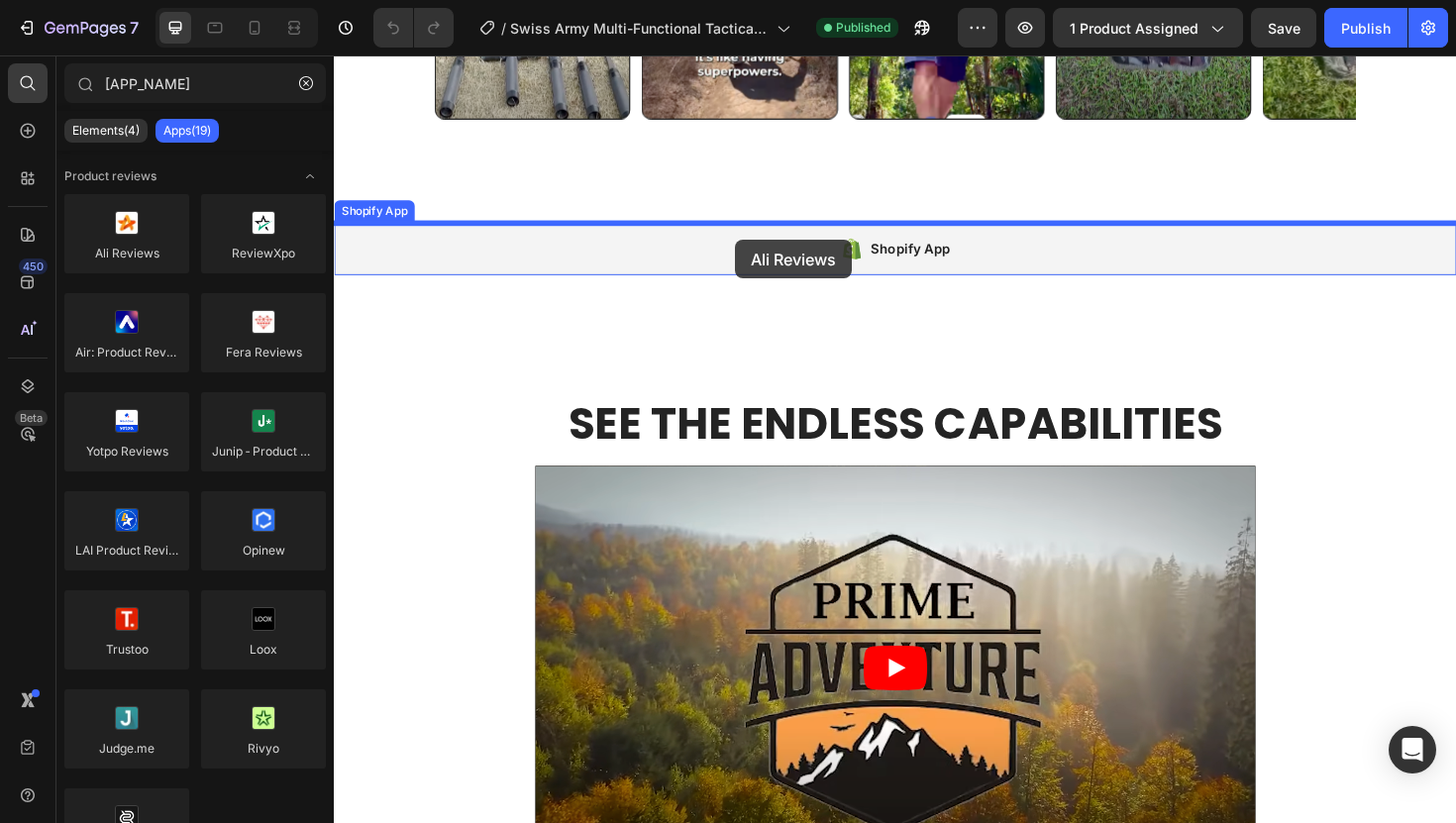 drag, startPoint x: 448, startPoint y: 302, endPoint x: 759, endPoint y: 251, distance: 315.1539 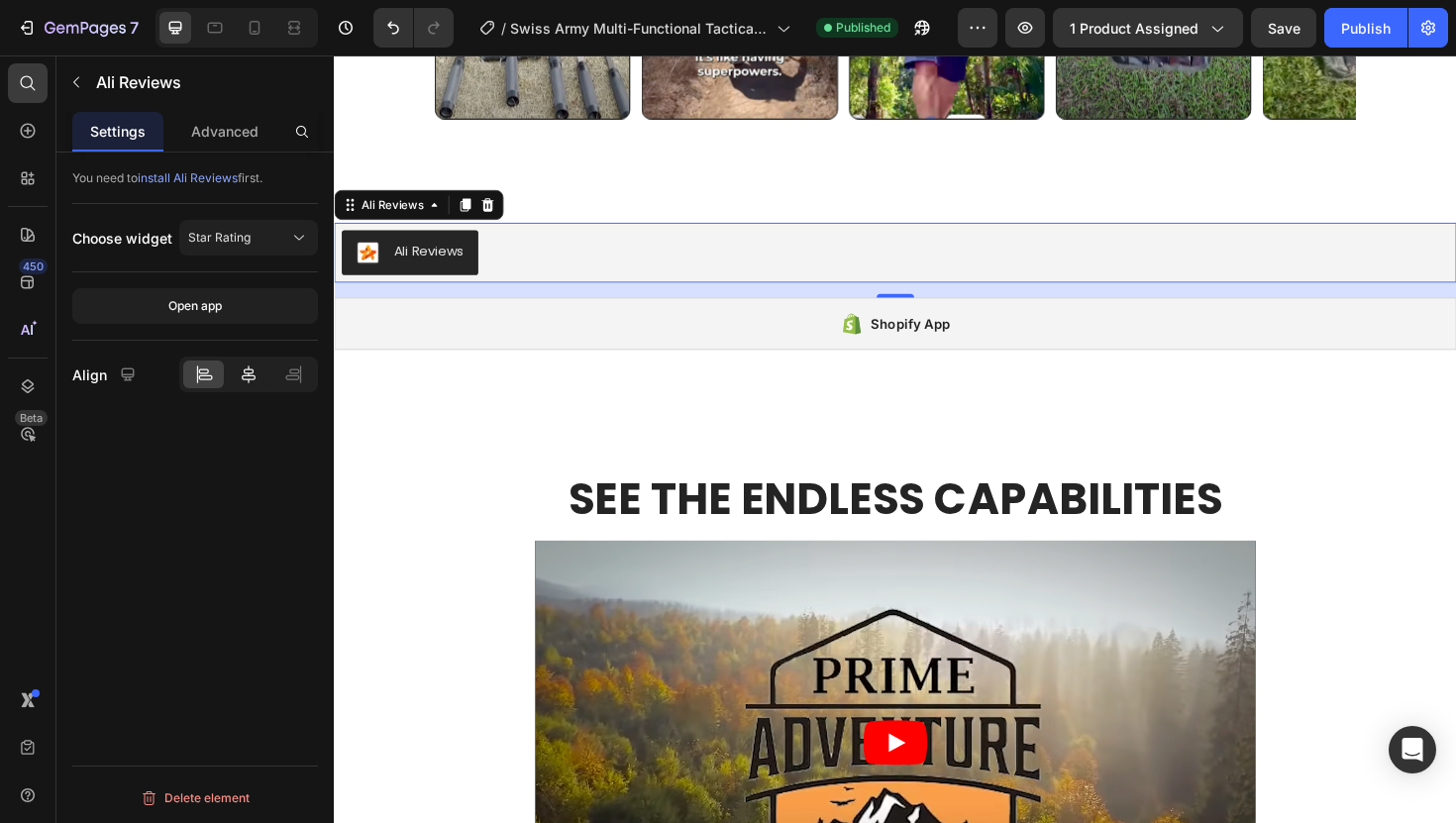 click 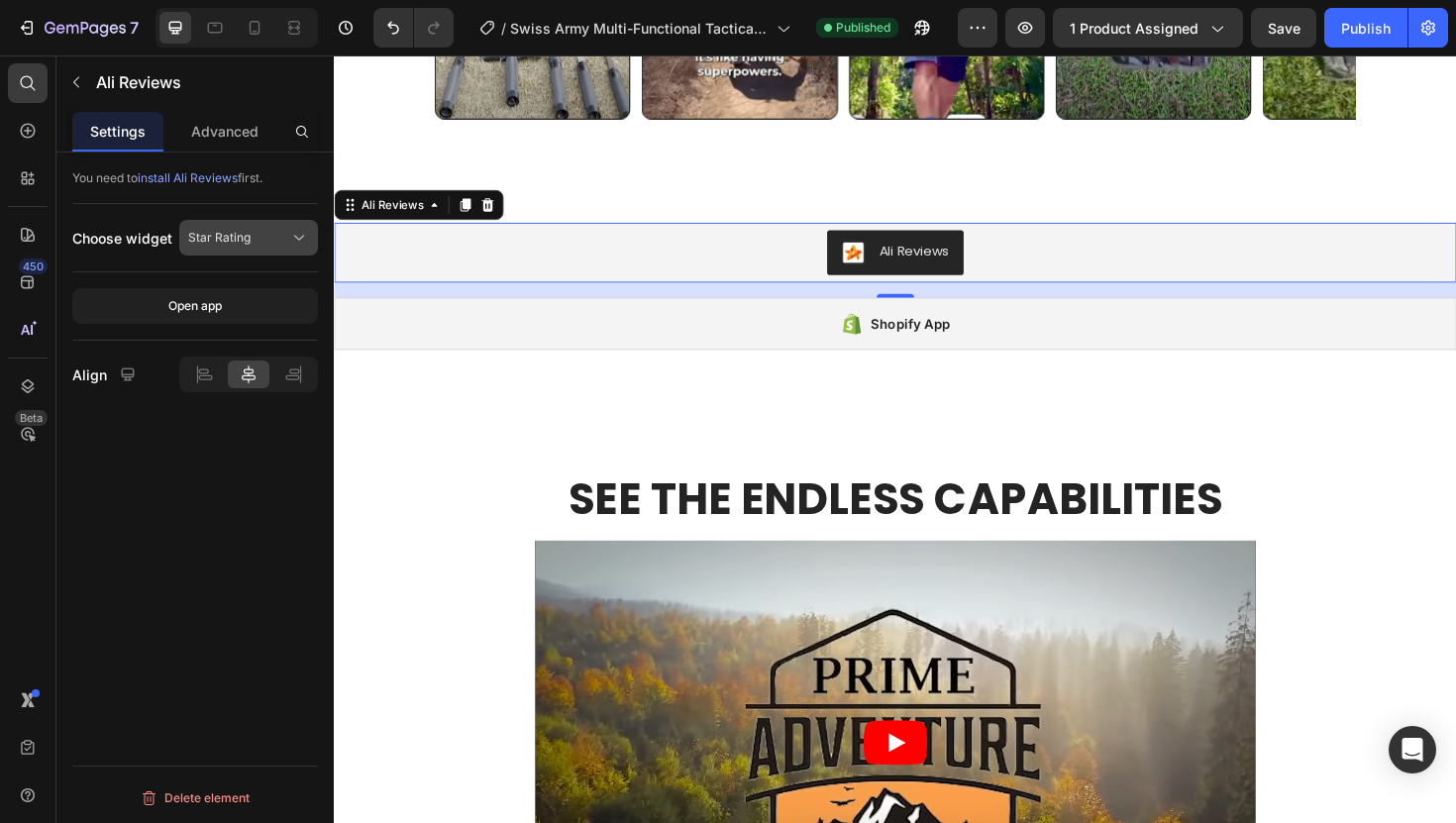 click on "Star Rating" at bounding box center (249, 238) 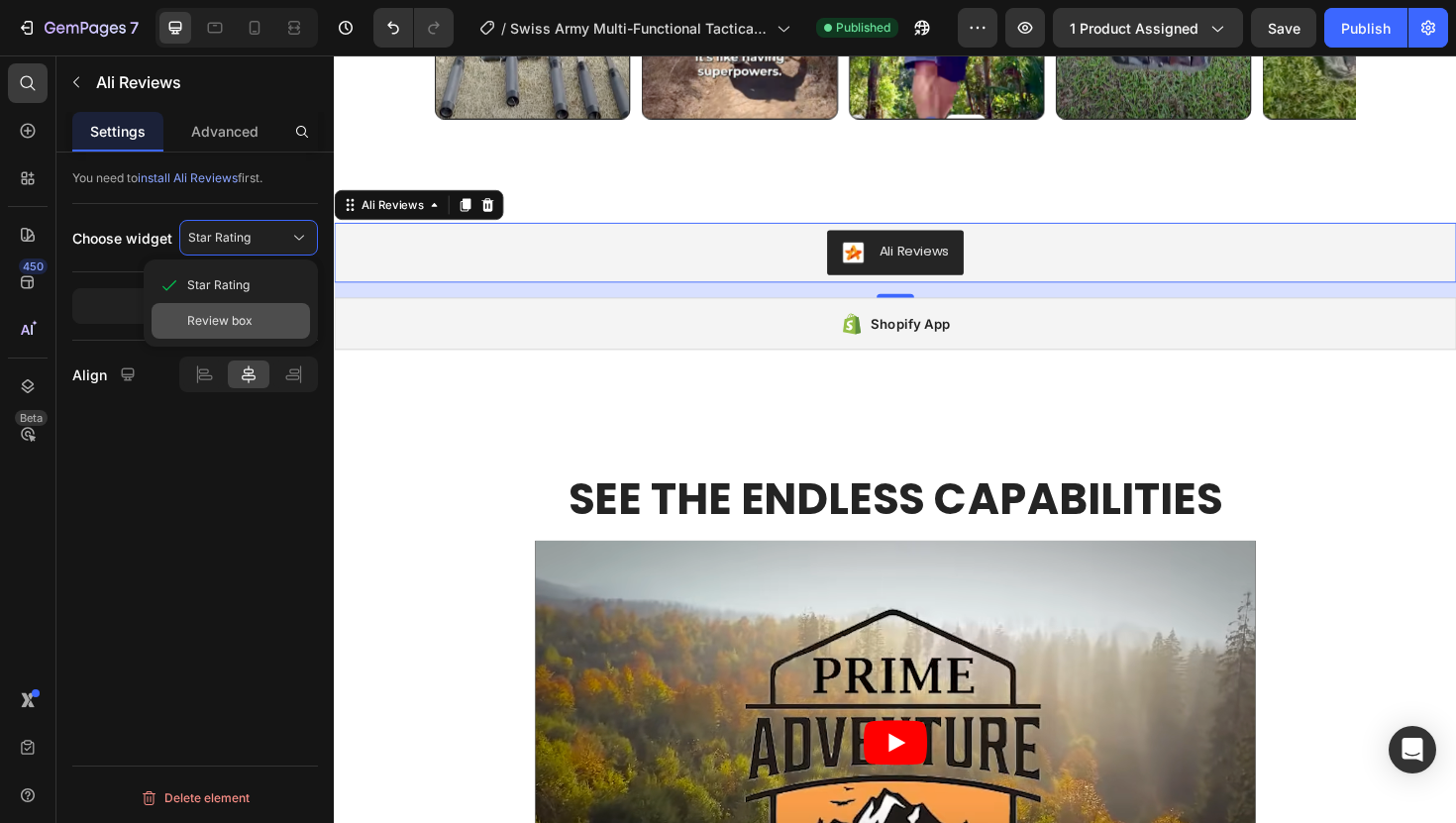 click on "Review box" at bounding box center (220, 321) 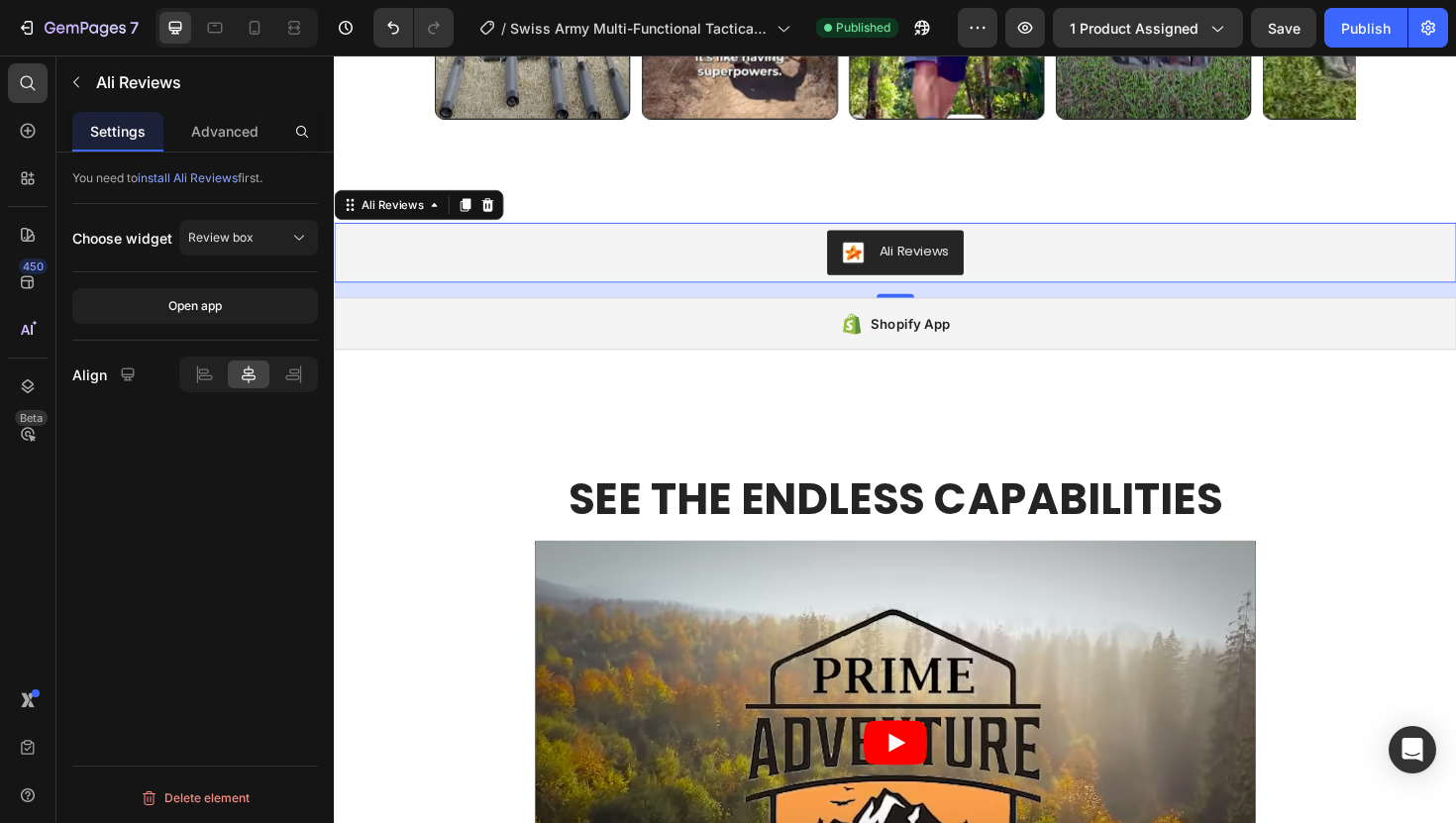 click on "You need to  install Ali Reviews  first.  Choose widget Review box  Open app  Align  Delete element" at bounding box center [195, 516] 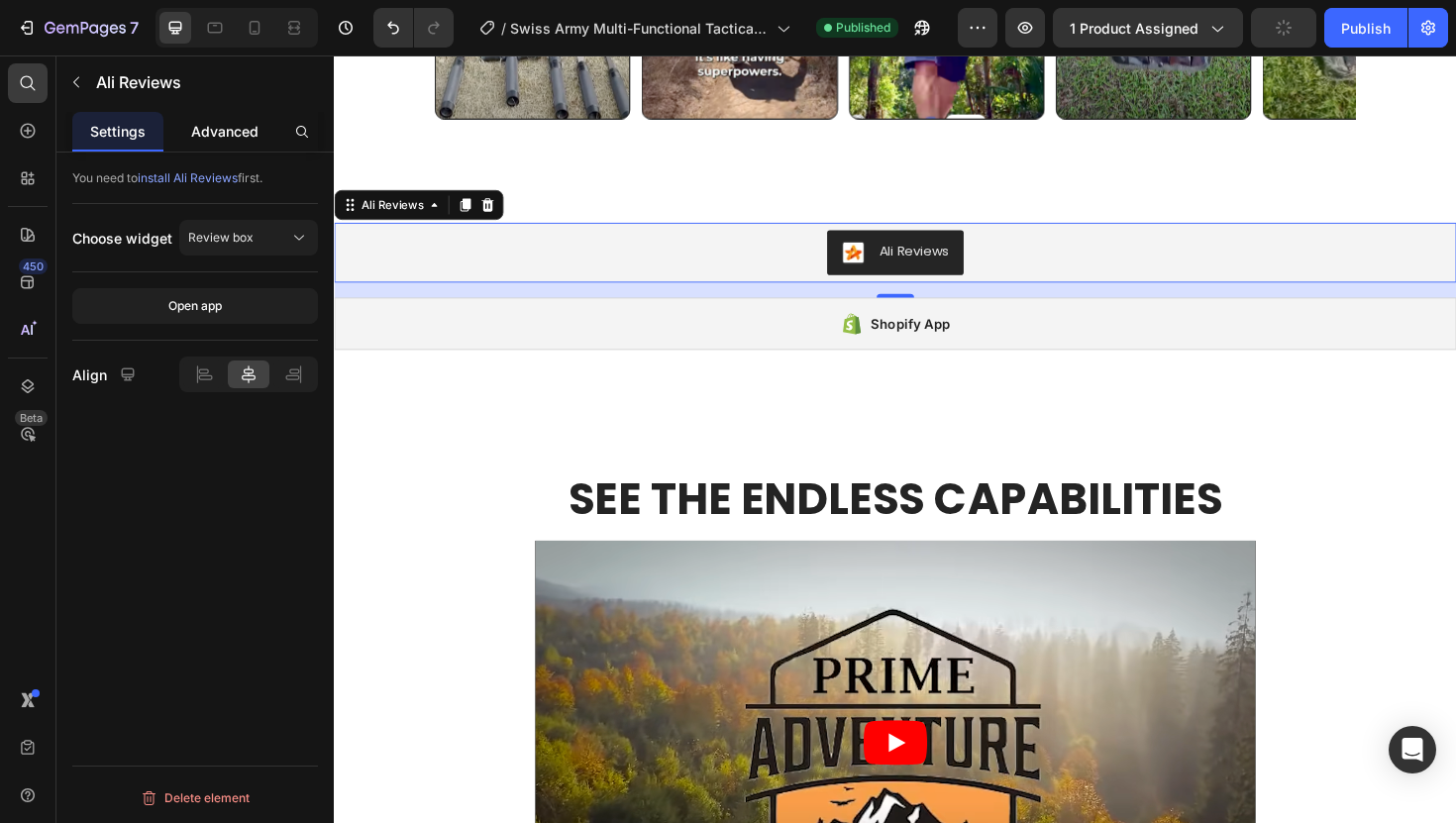 click on "Advanced" at bounding box center [225, 131] 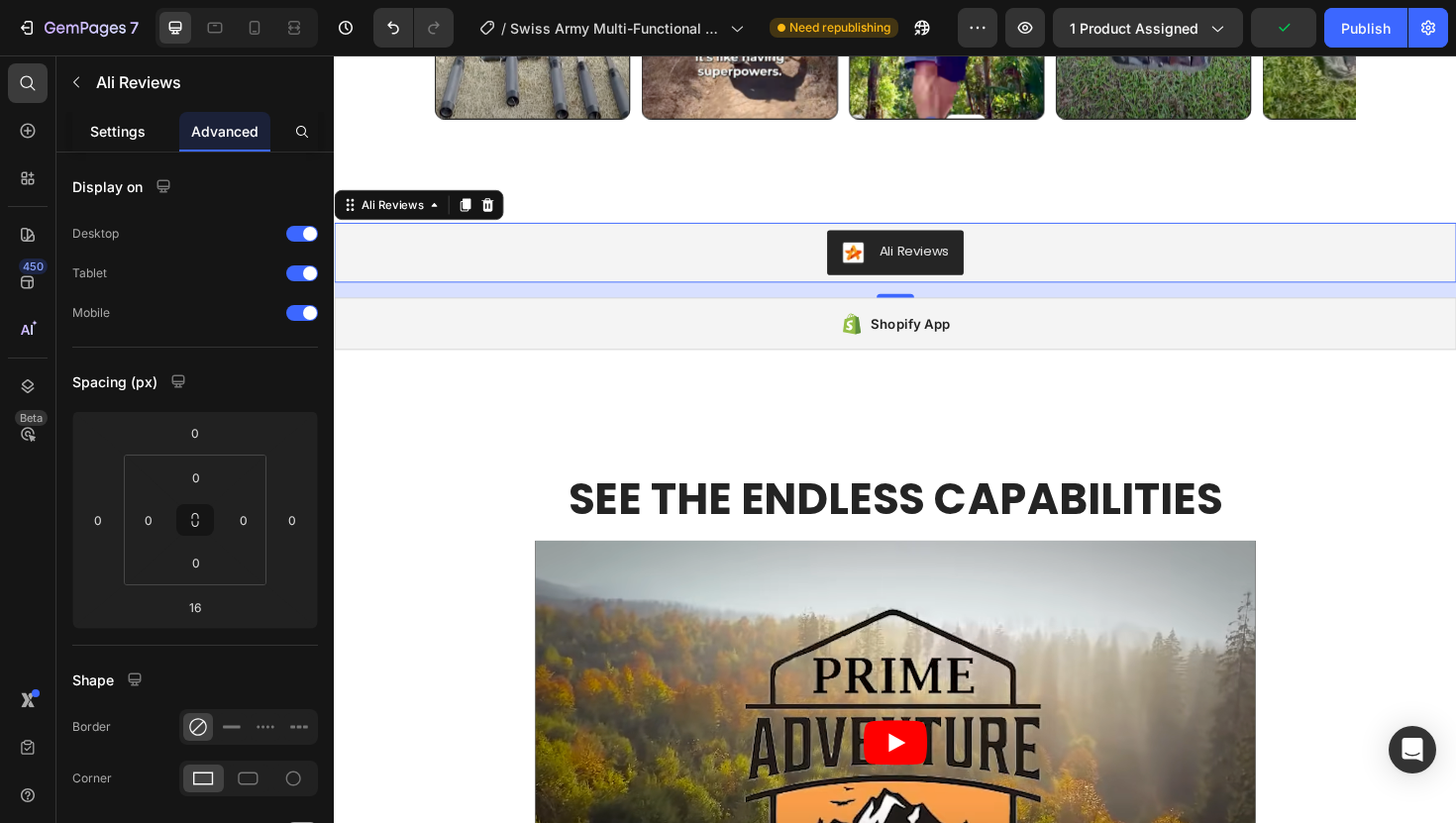 click on "Settings" 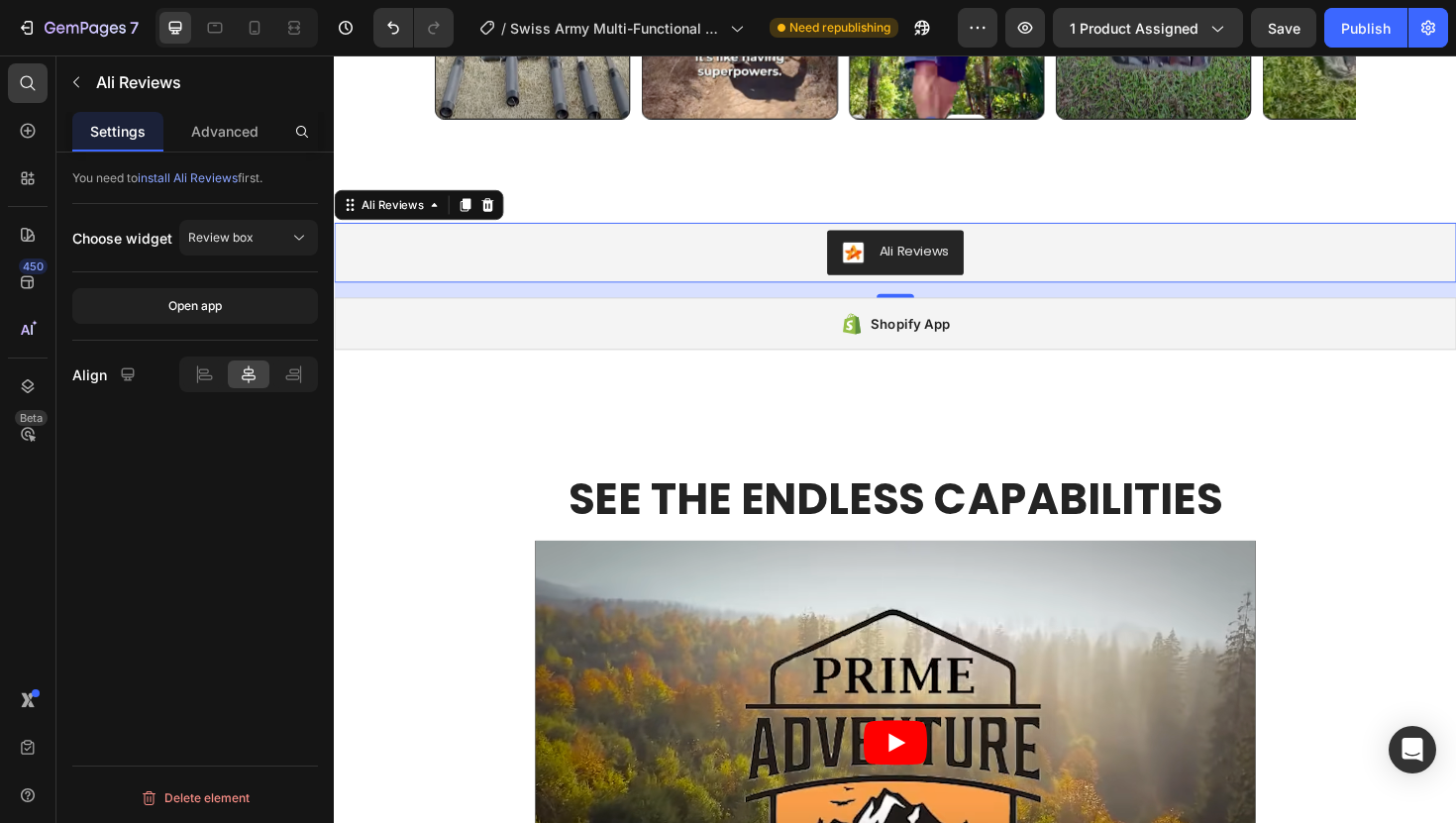 click on "You need to  install Ali Reviews  first.  Choose widget Review box  Open app  Align  Delete element" at bounding box center [195, 516] 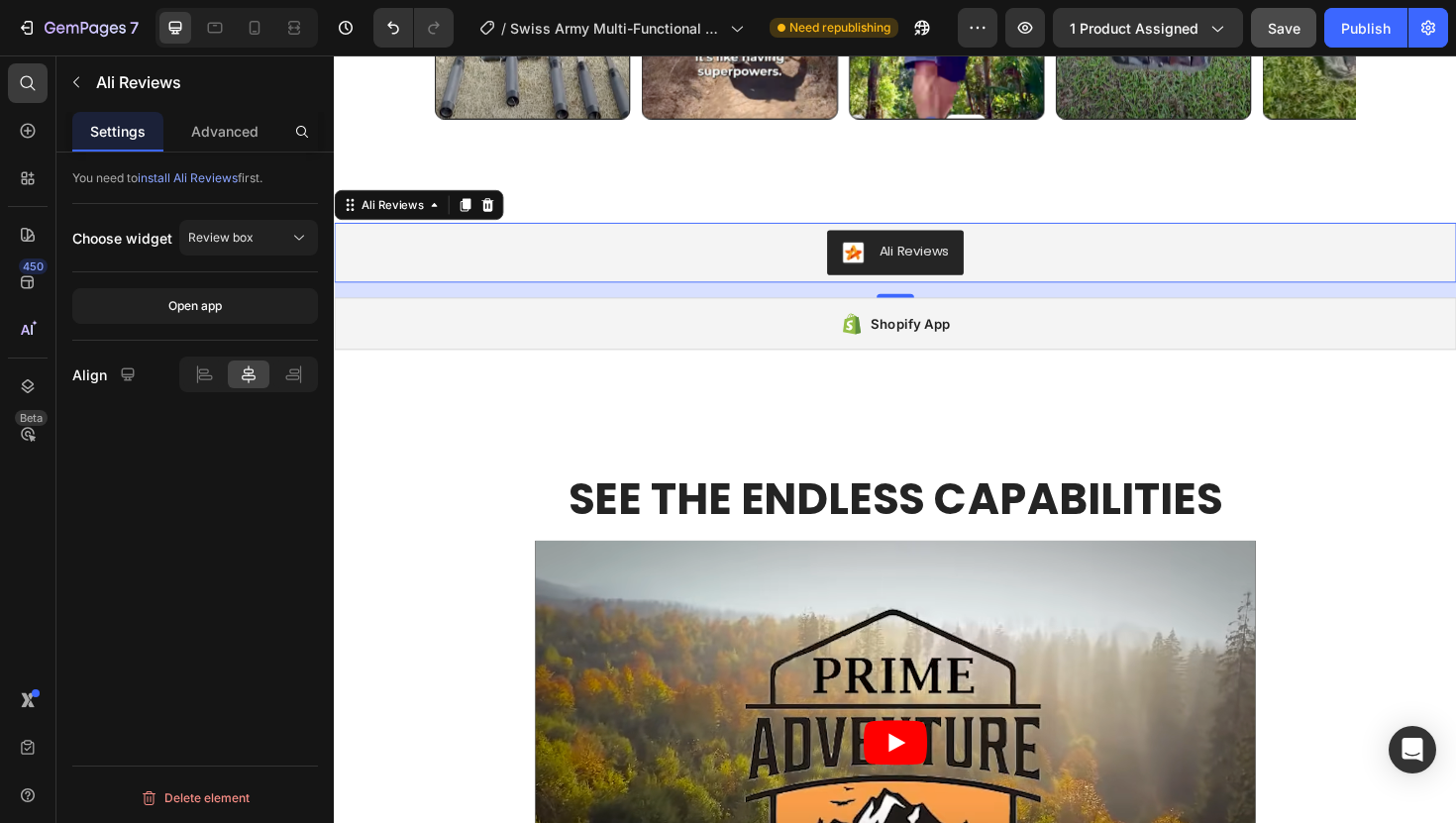 click on "Save" 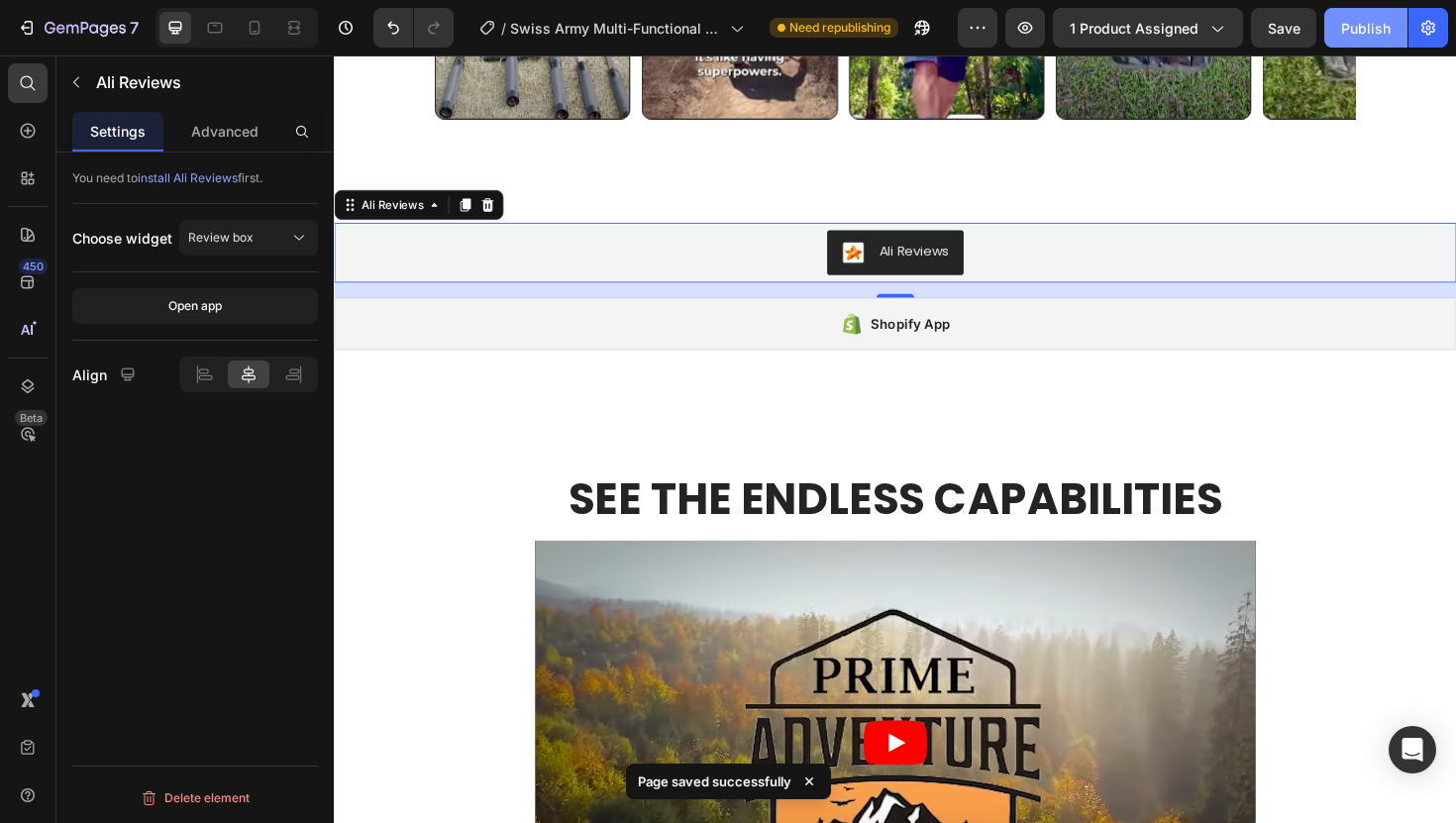 click on "Publish" at bounding box center [1366, 28] 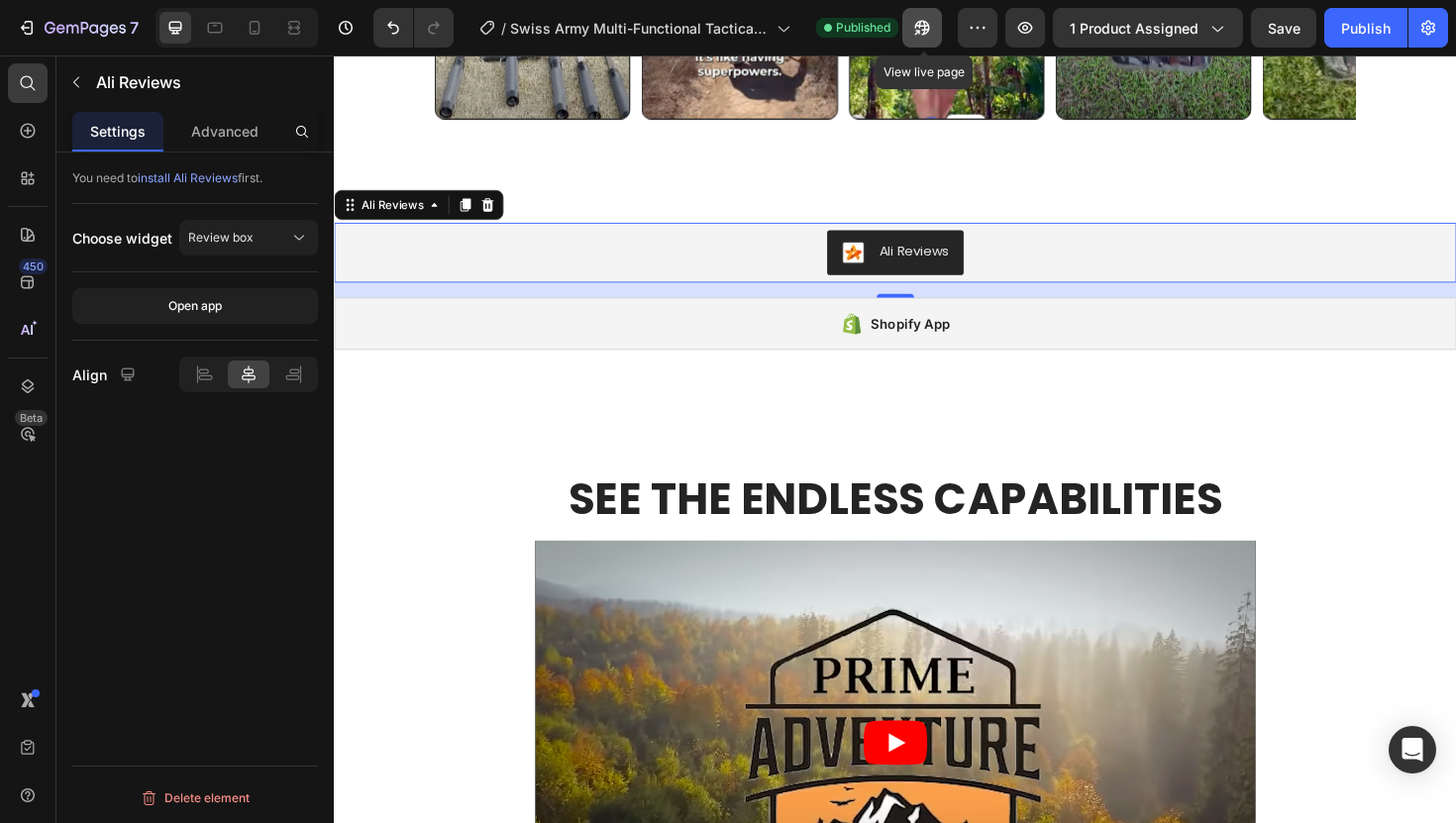 click 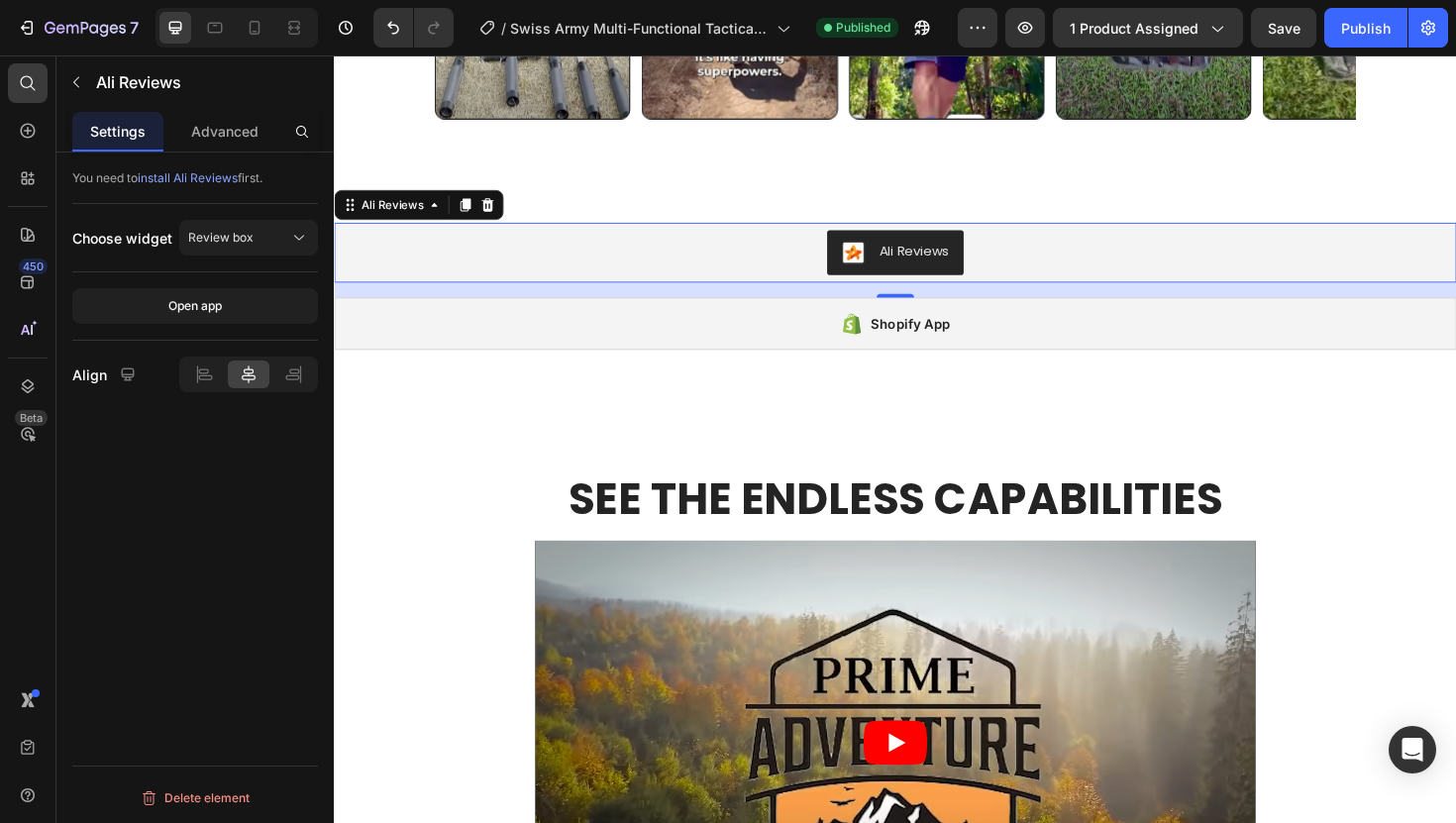 click on "Ali Reviews" at bounding box center [928, 264] 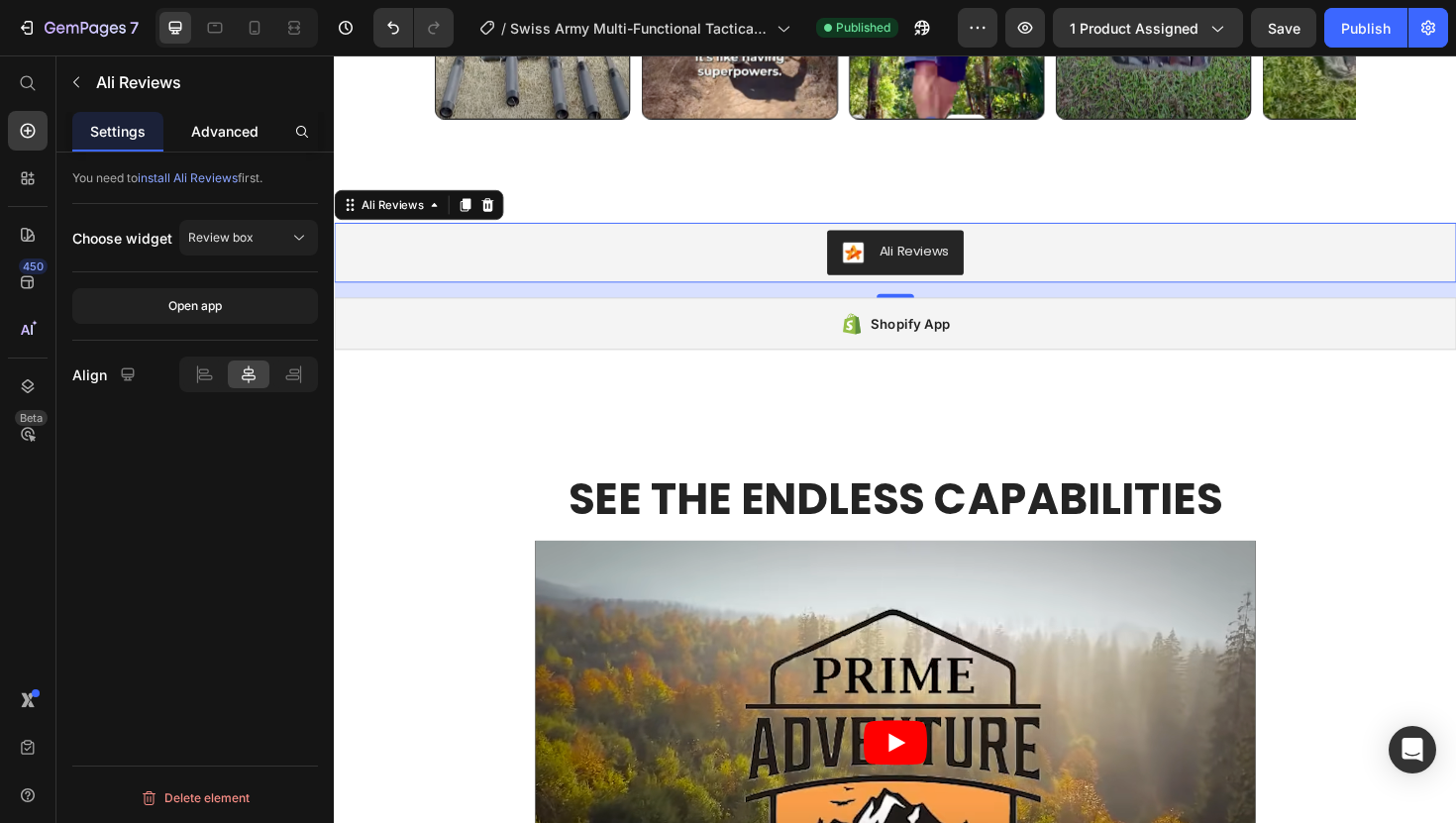 click on "Advanced" at bounding box center (225, 131) 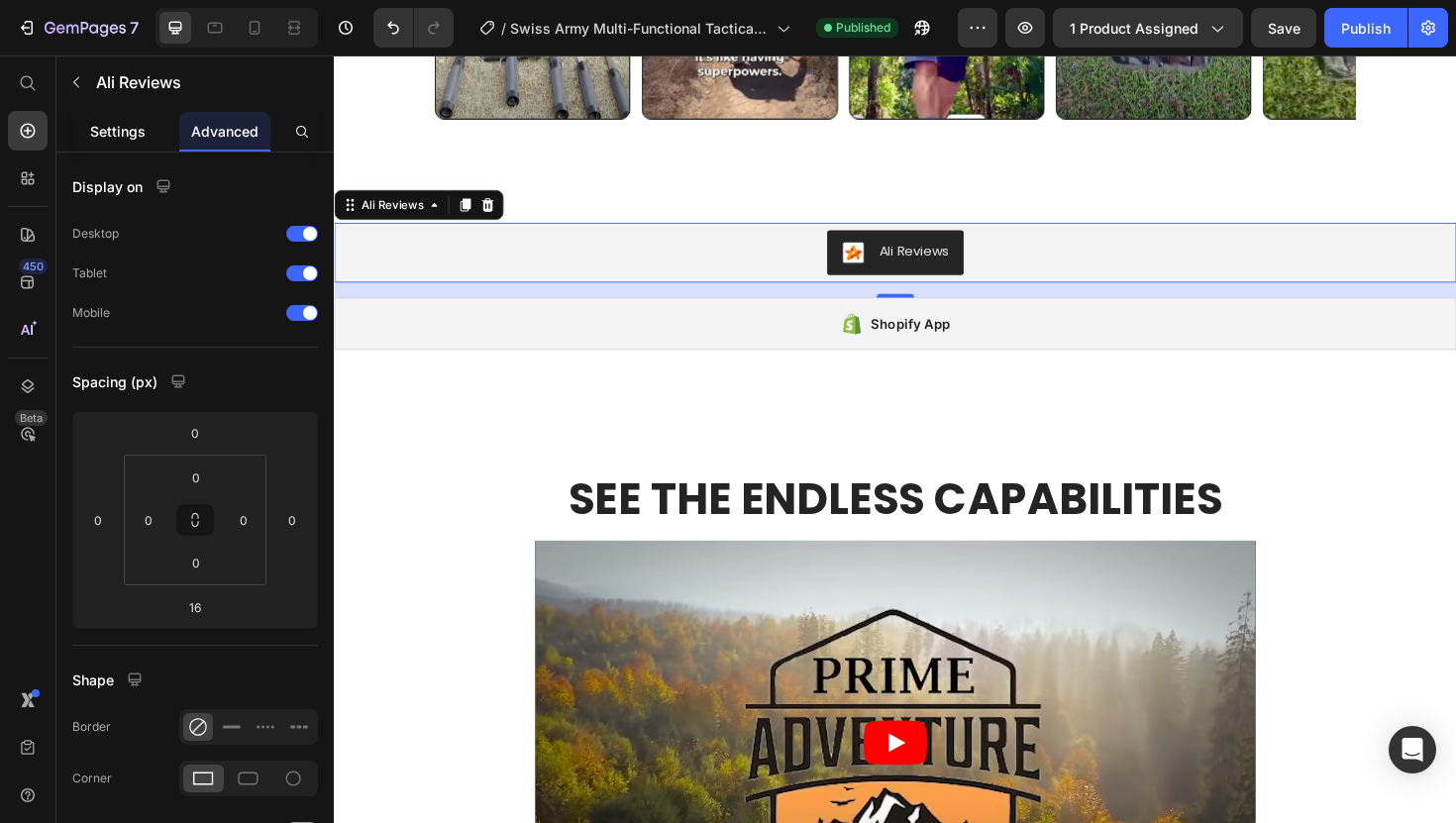 click on "Settings" 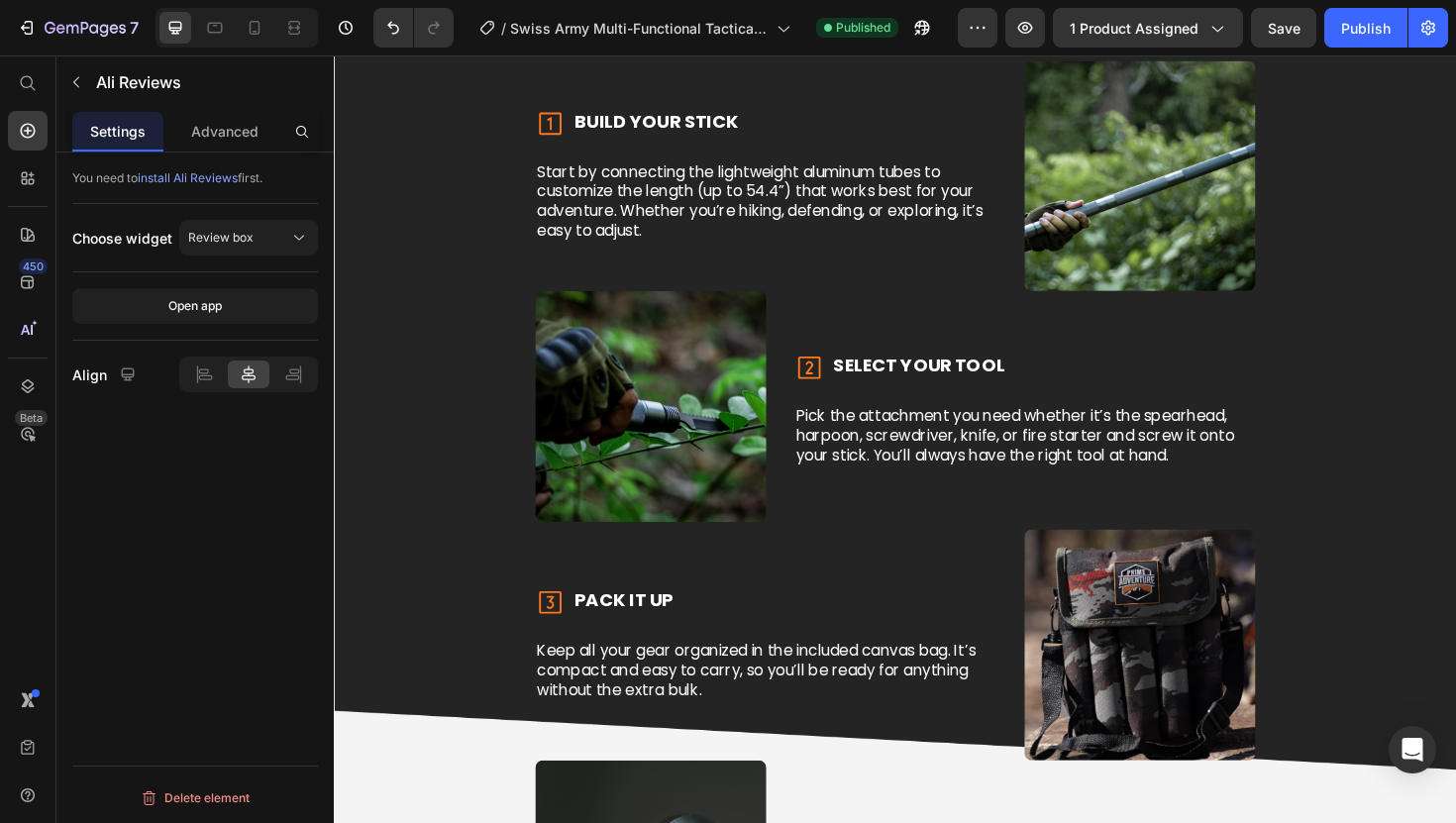 scroll, scrollTop: 2671, scrollLeft: 0, axis: vertical 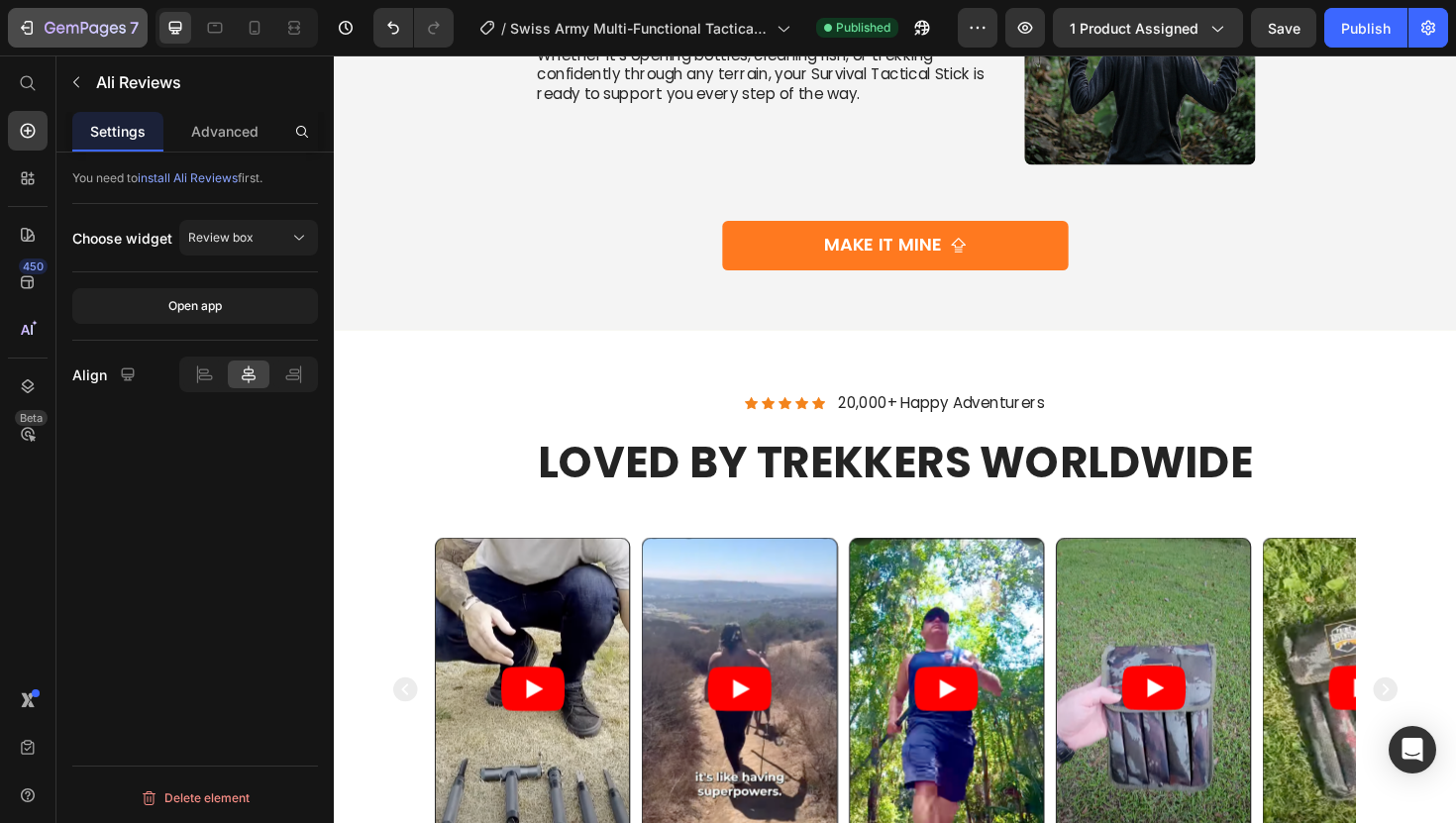 click 